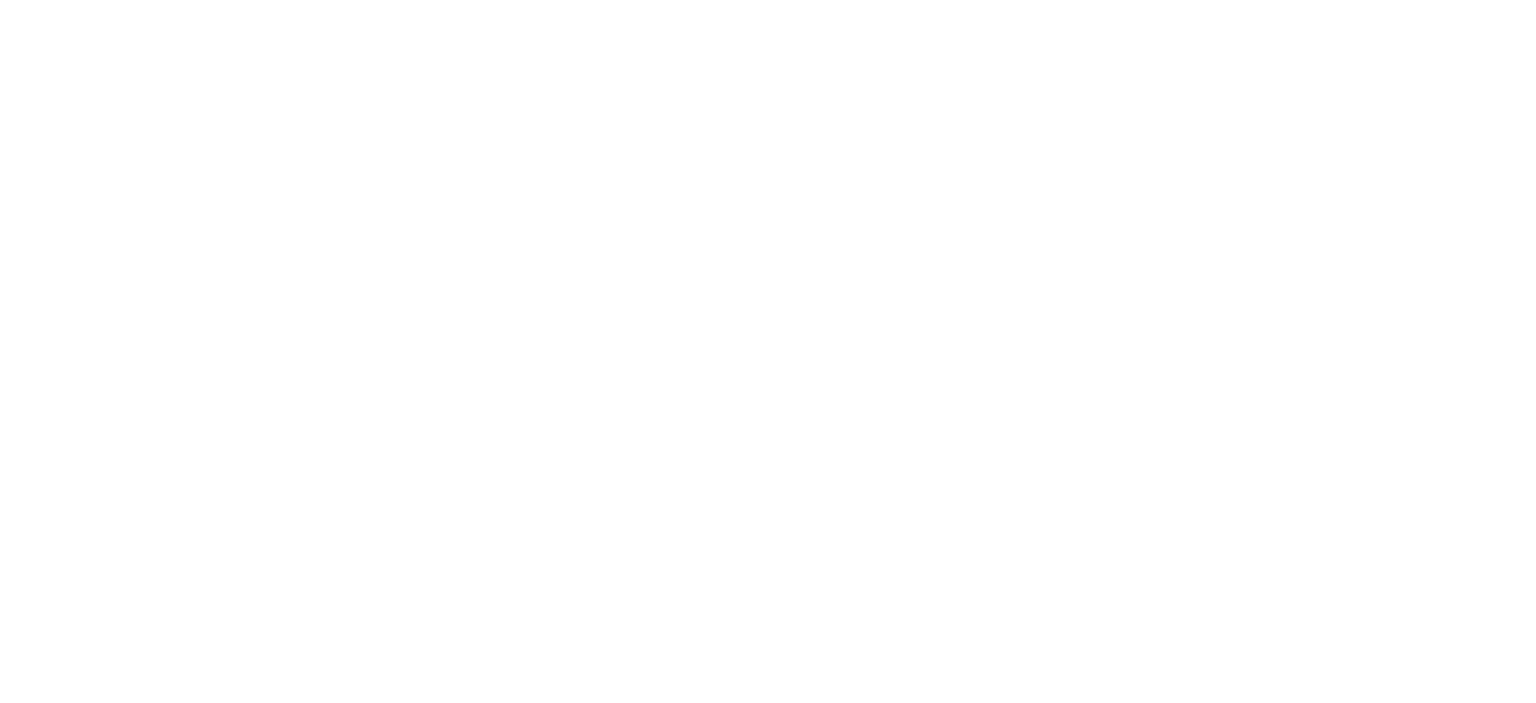 scroll, scrollTop: 0, scrollLeft: 0, axis: both 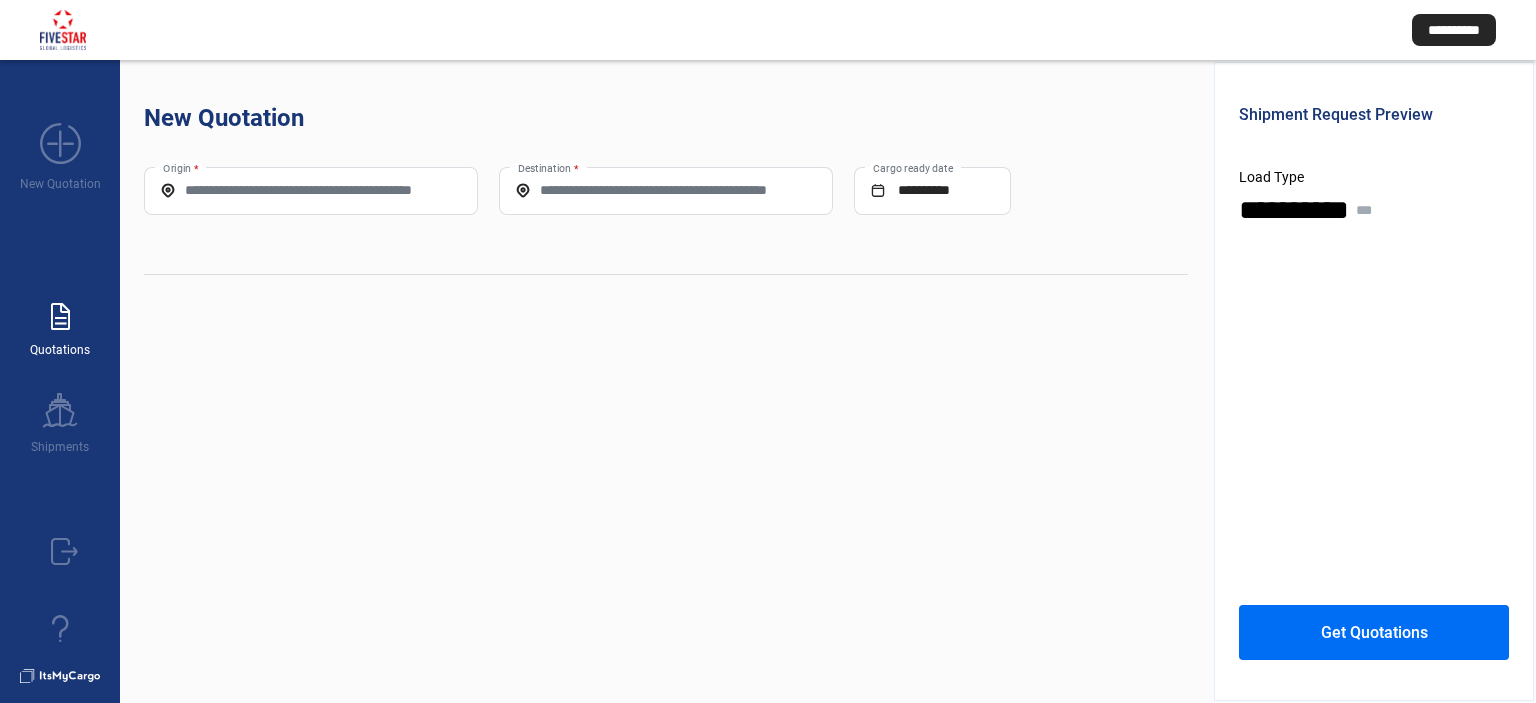 click on "paper_text  Quotations" at bounding box center [60, 320] 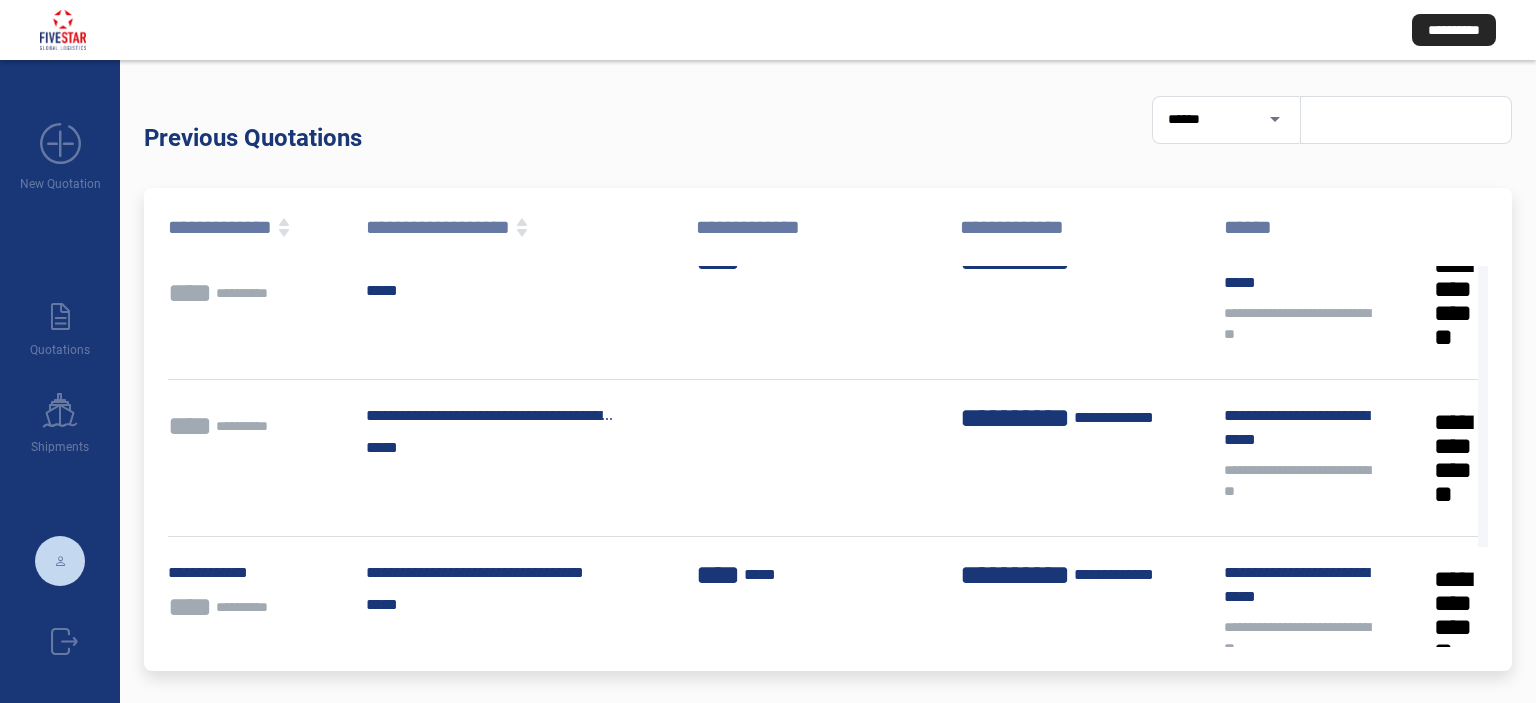 scroll, scrollTop: 0, scrollLeft: 0, axis: both 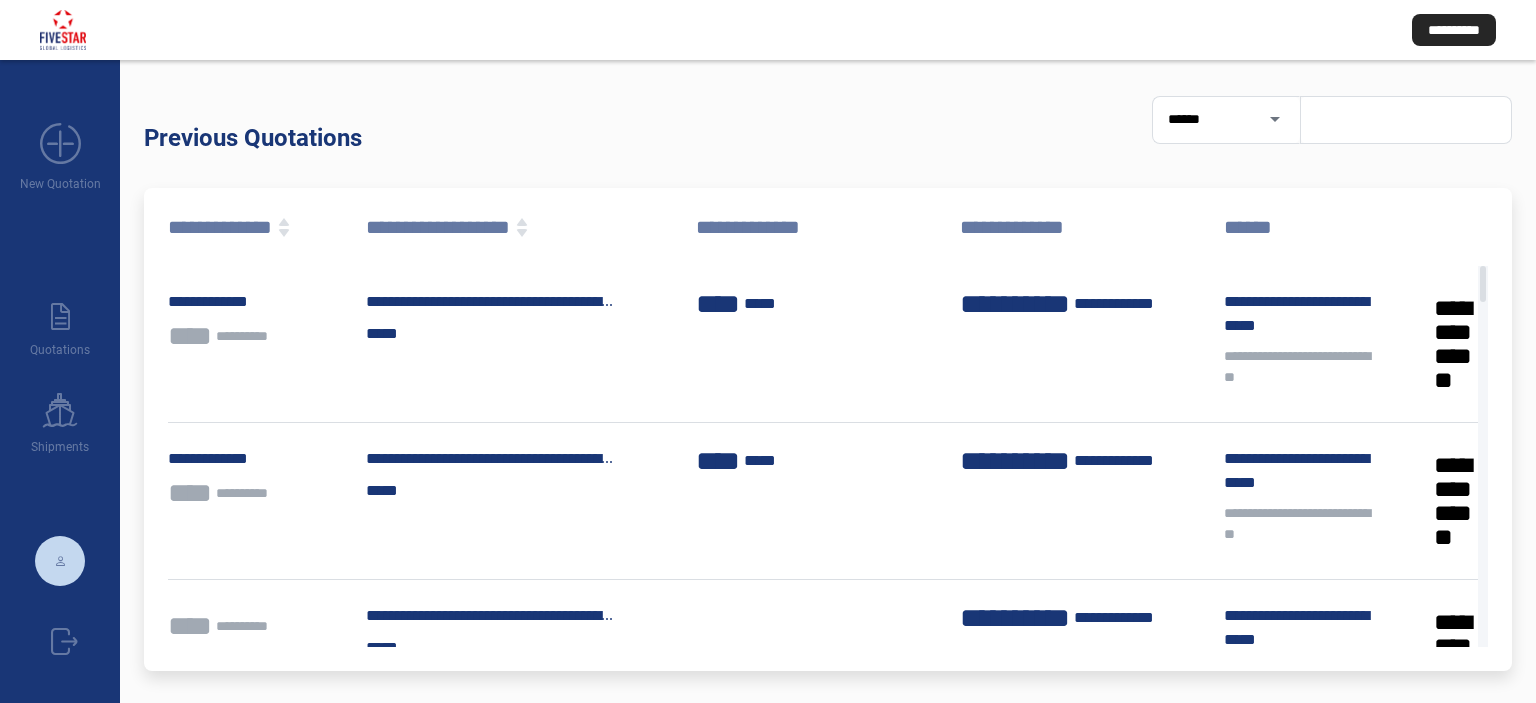 click on "Previous Quotations ******" 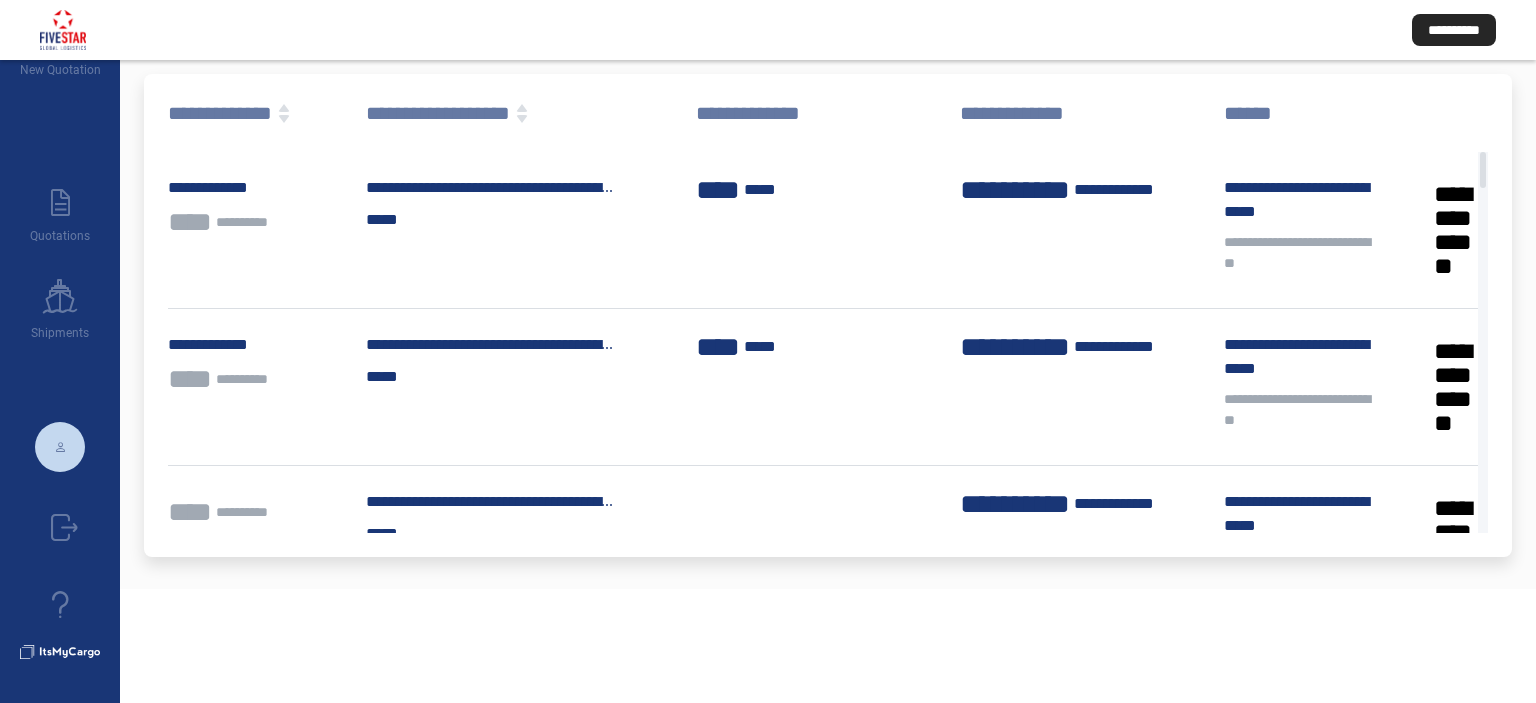 scroll, scrollTop: 14, scrollLeft: 0, axis: vertical 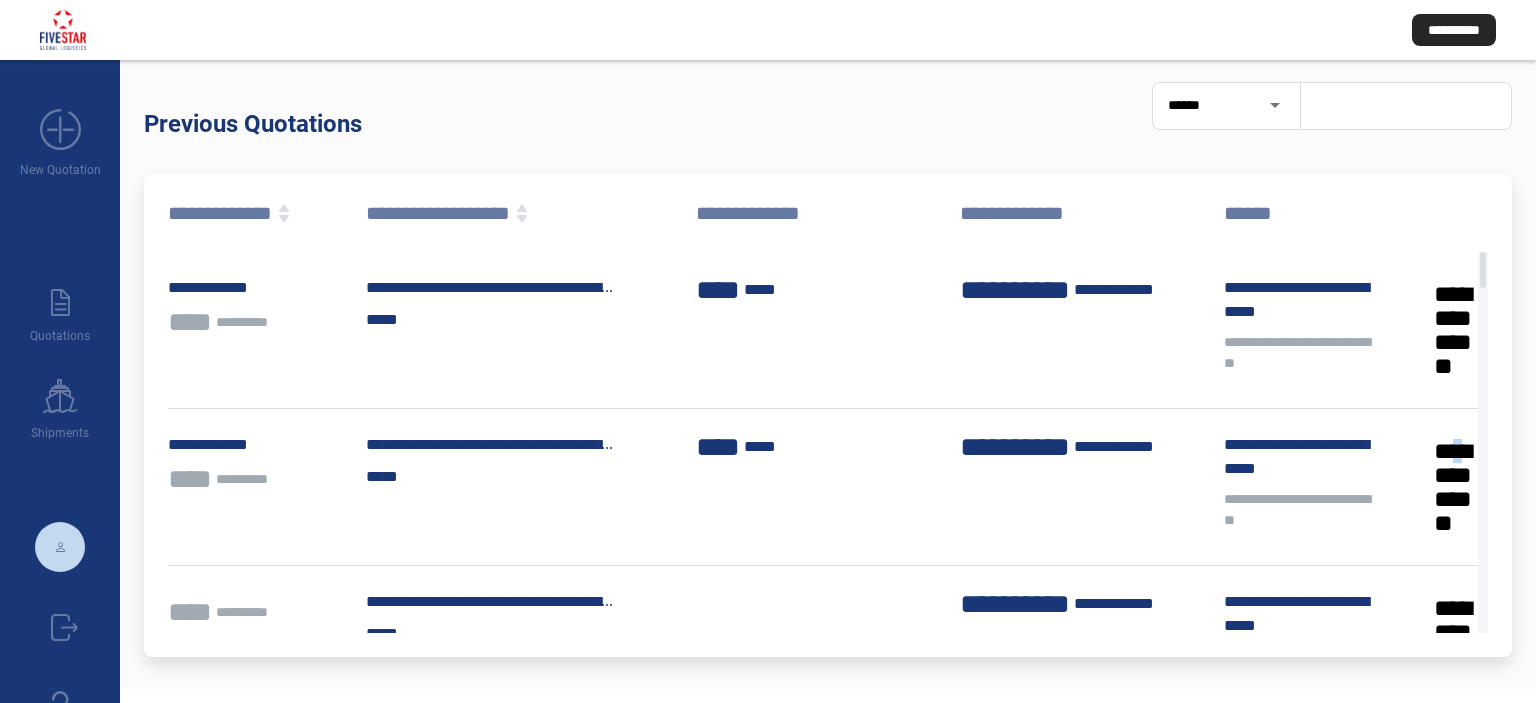 click on "**********" 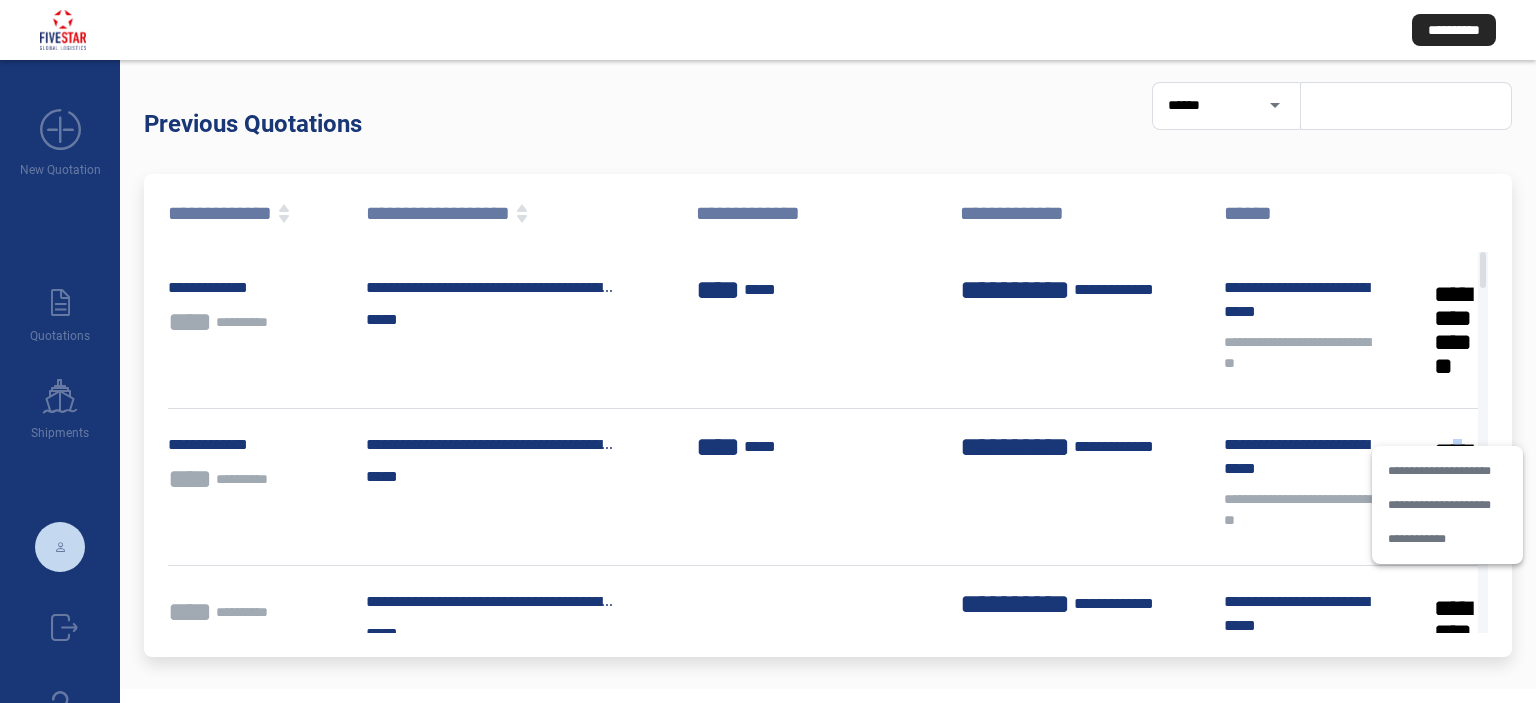 click on "**********" at bounding box center (1447, 505) 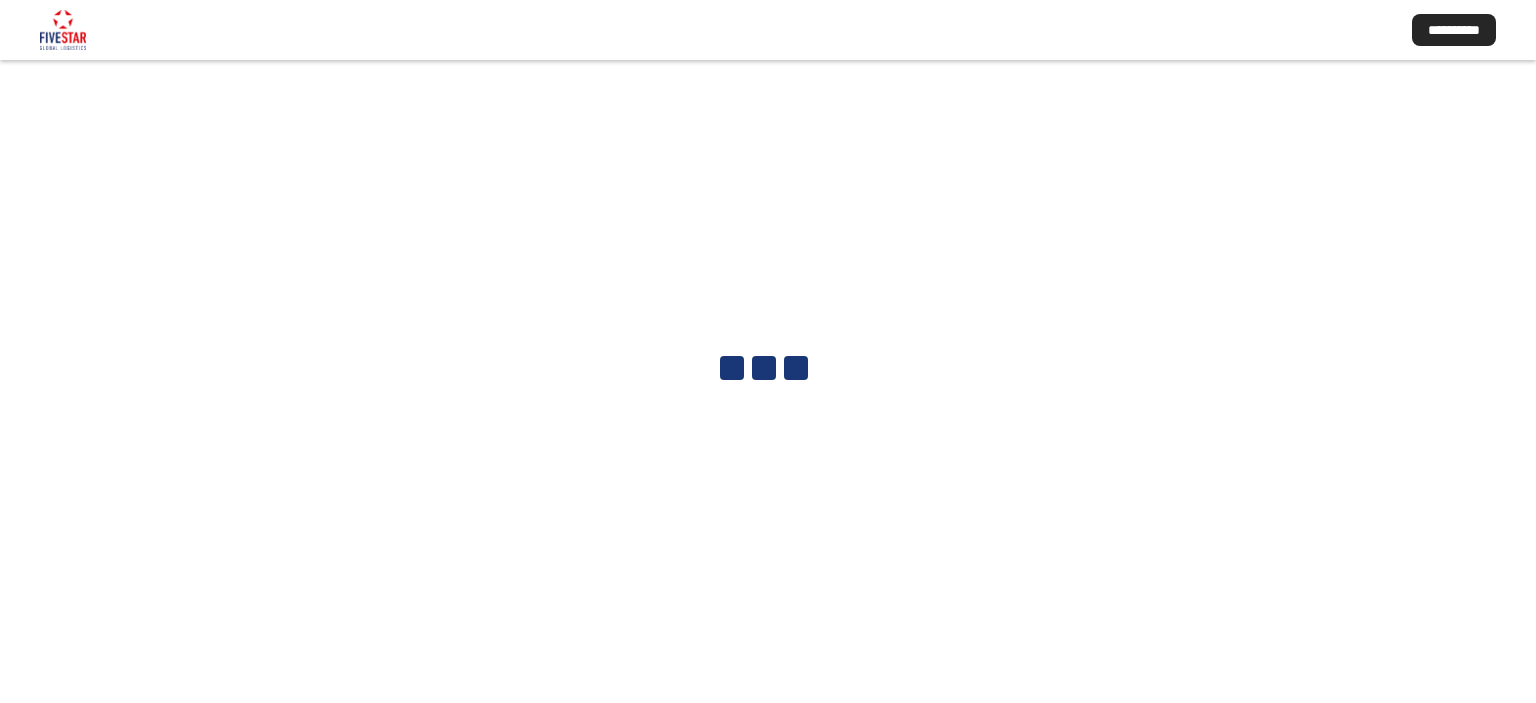 scroll, scrollTop: 0, scrollLeft: 0, axis: both 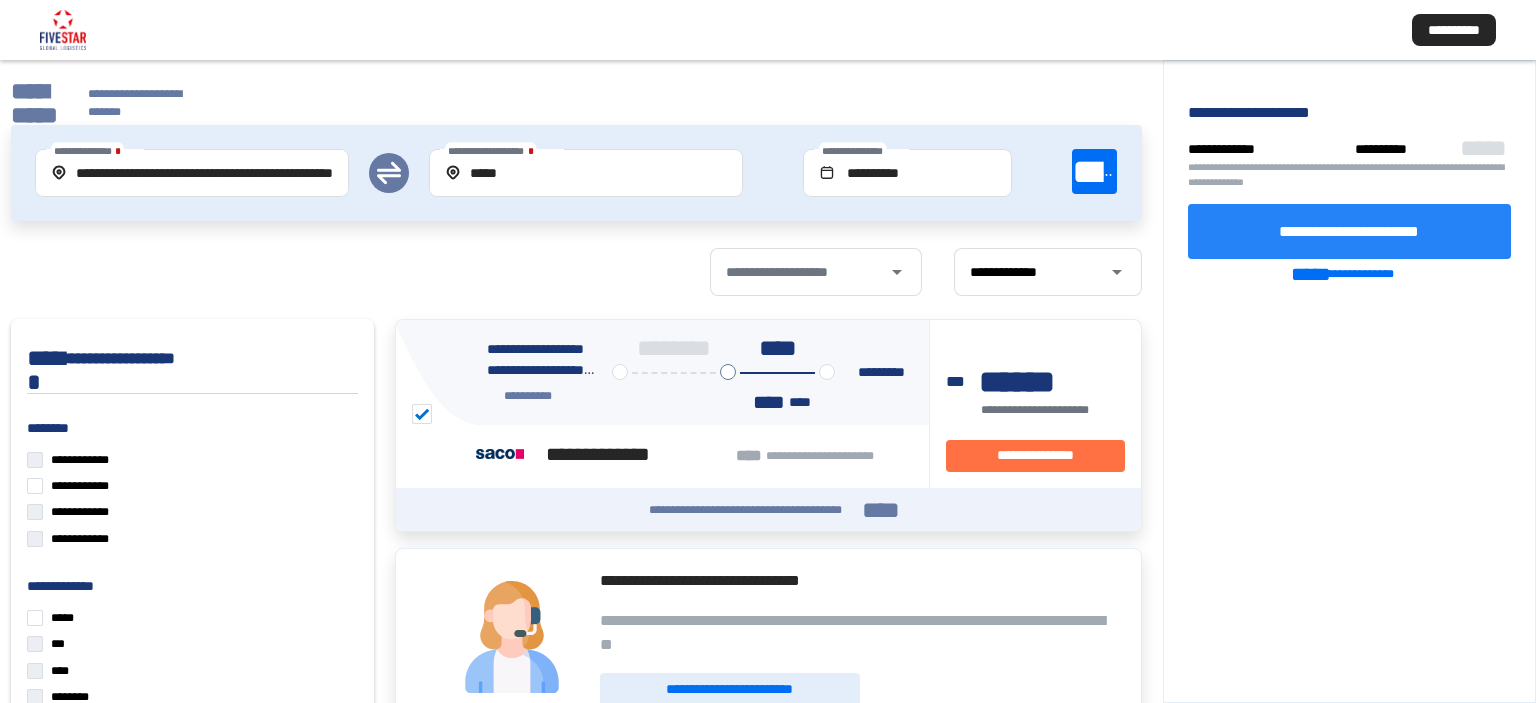 click on "**********" 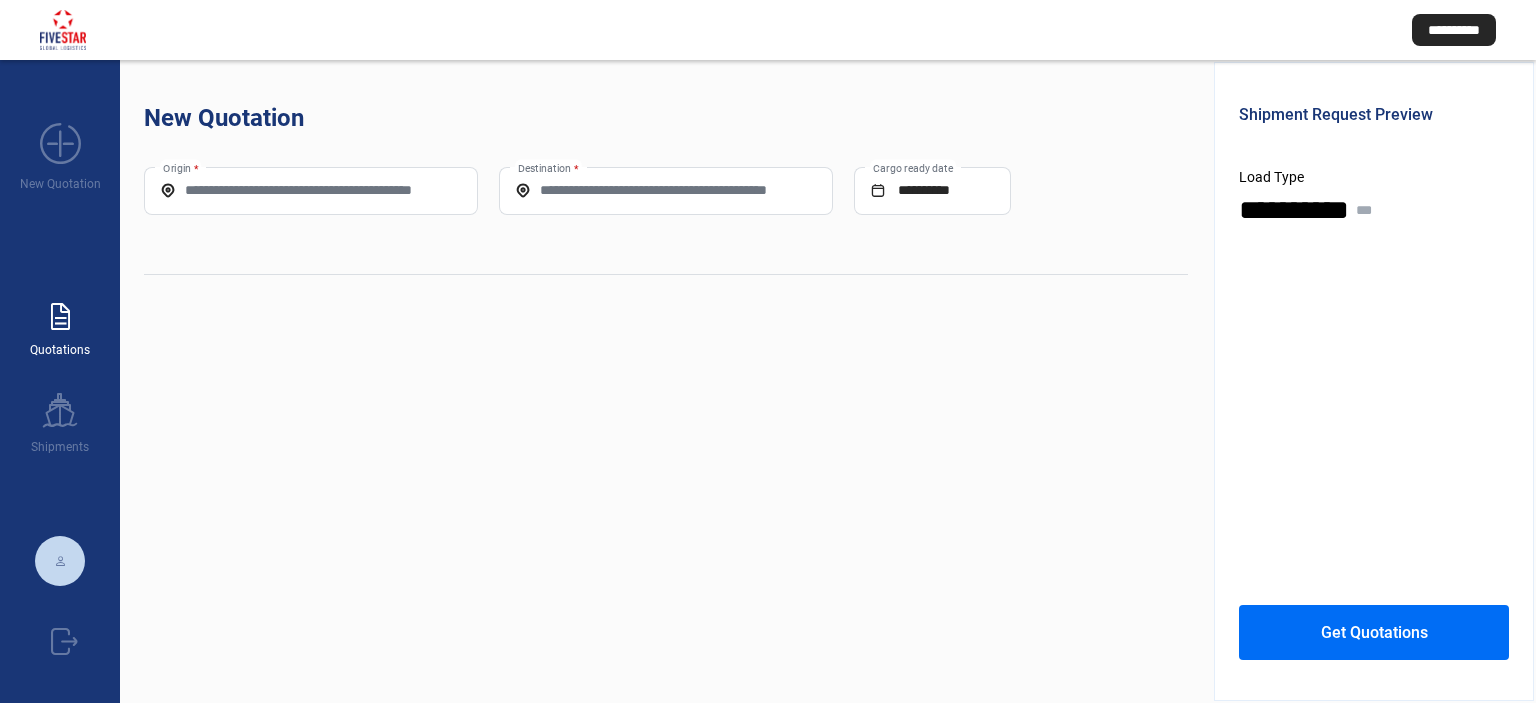 click on "paper_text  Quotations" at bounding box center (60, 320) 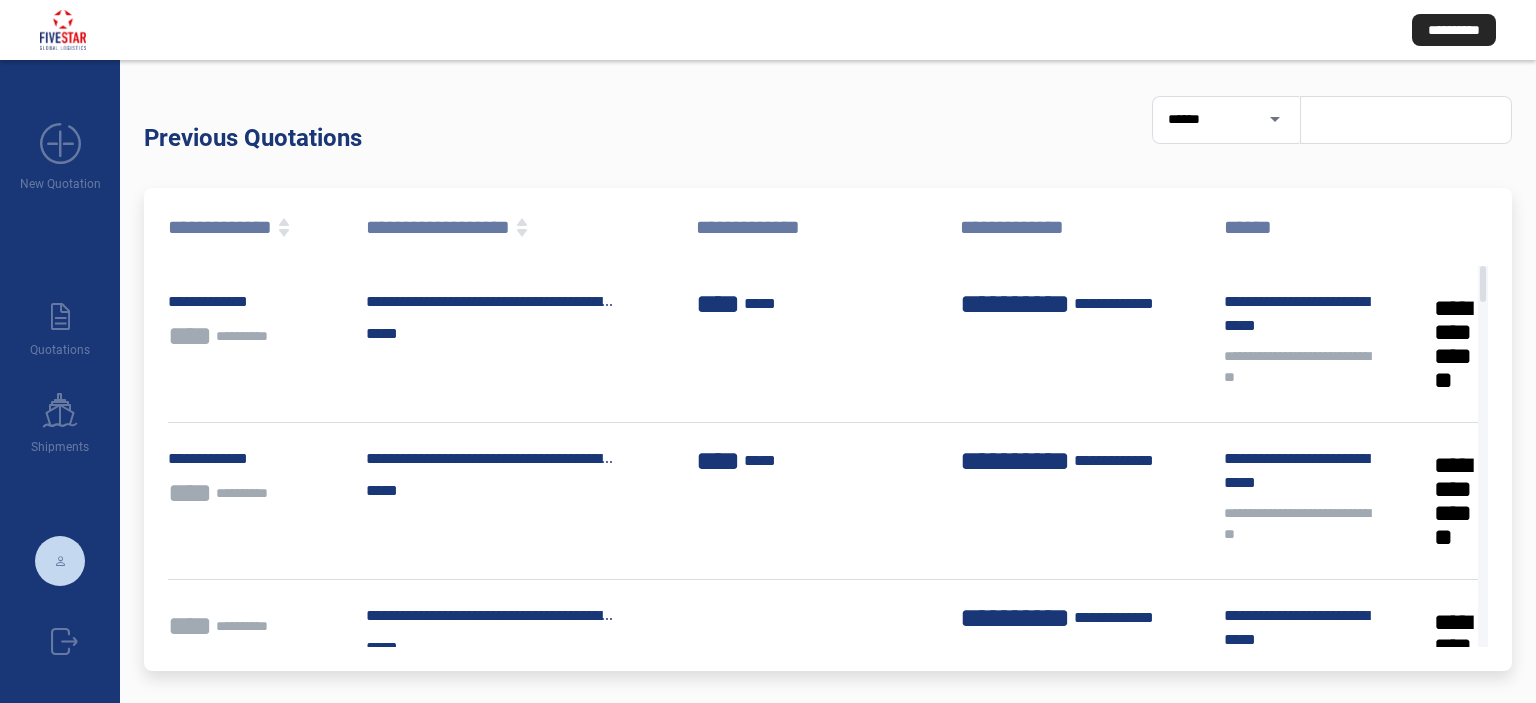 click at bounding box center [1406, 119] 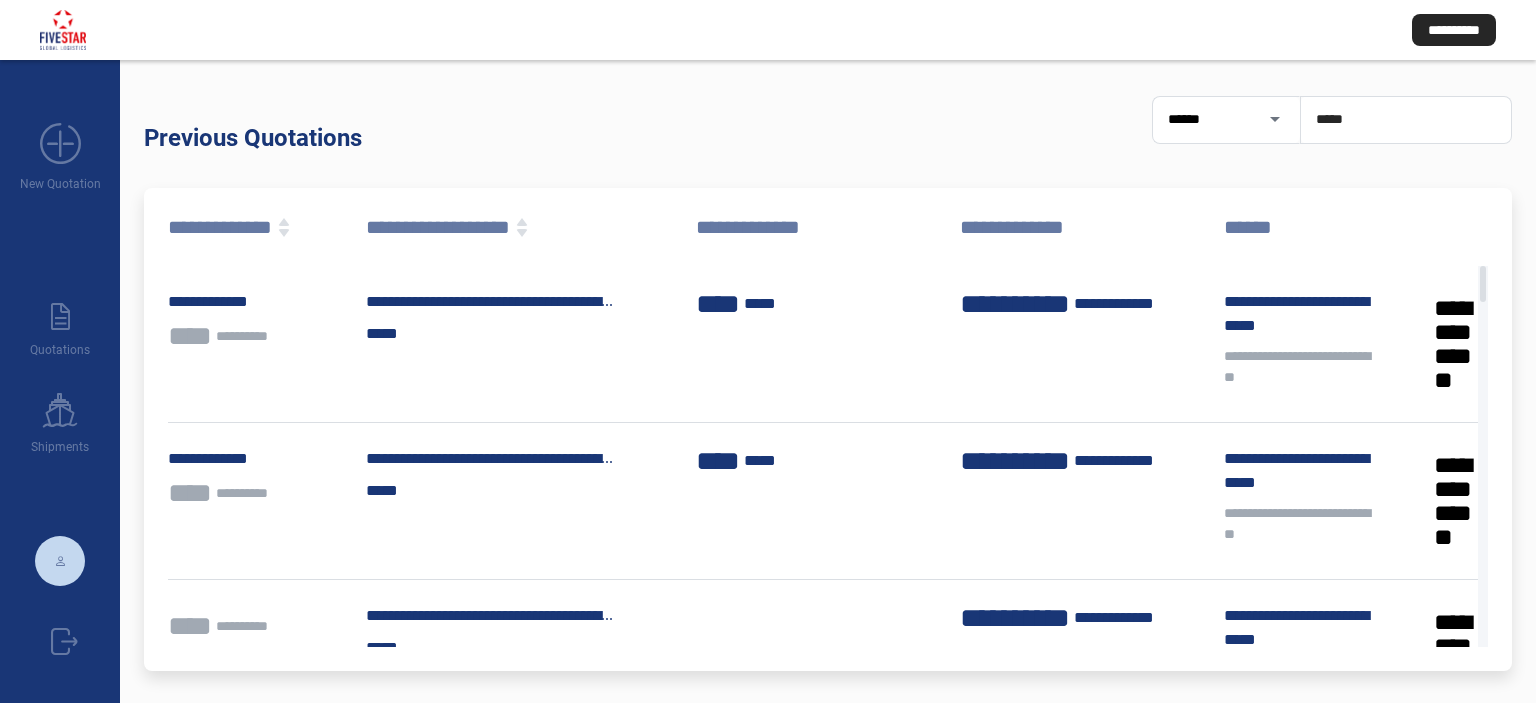type on "*****" 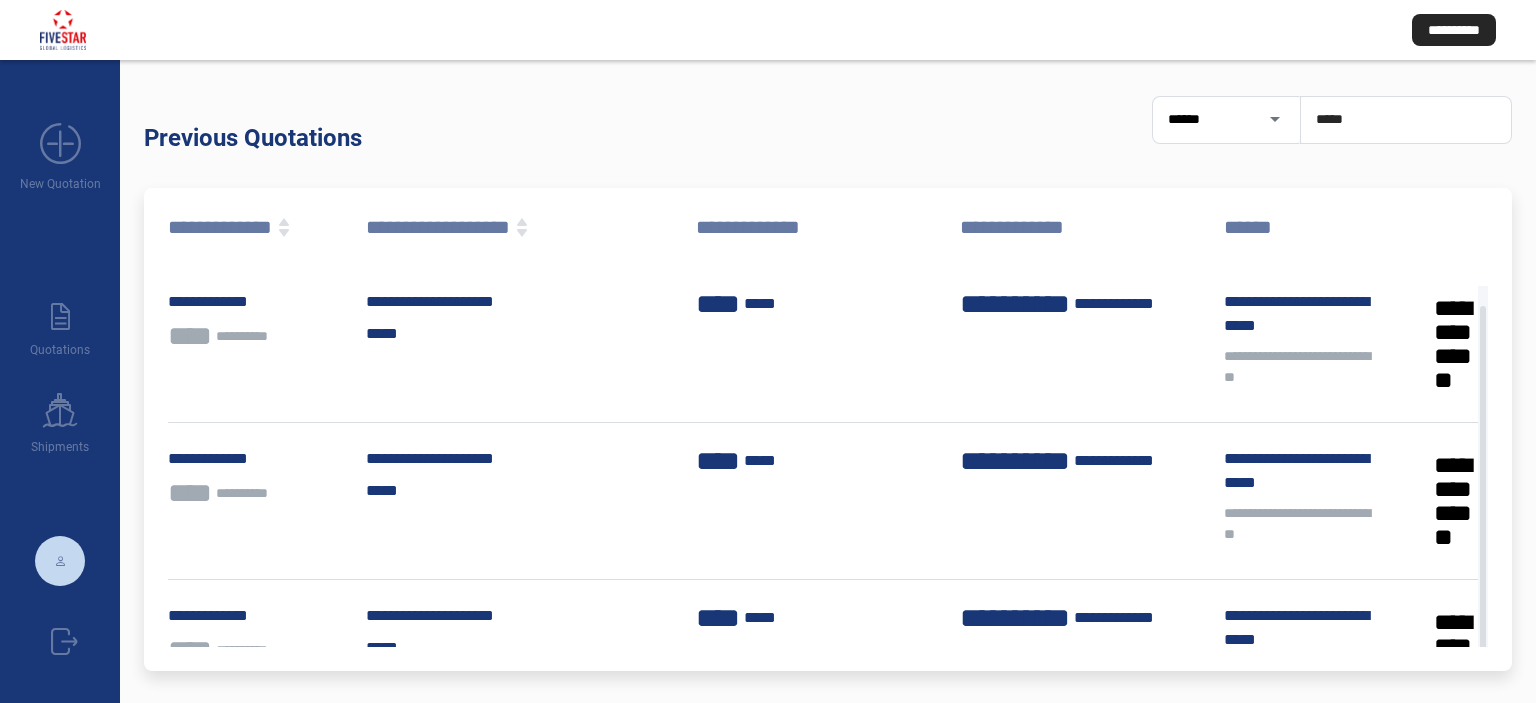 scroll, scrollTop: 107, scrollLeft: 0, axis: vertical 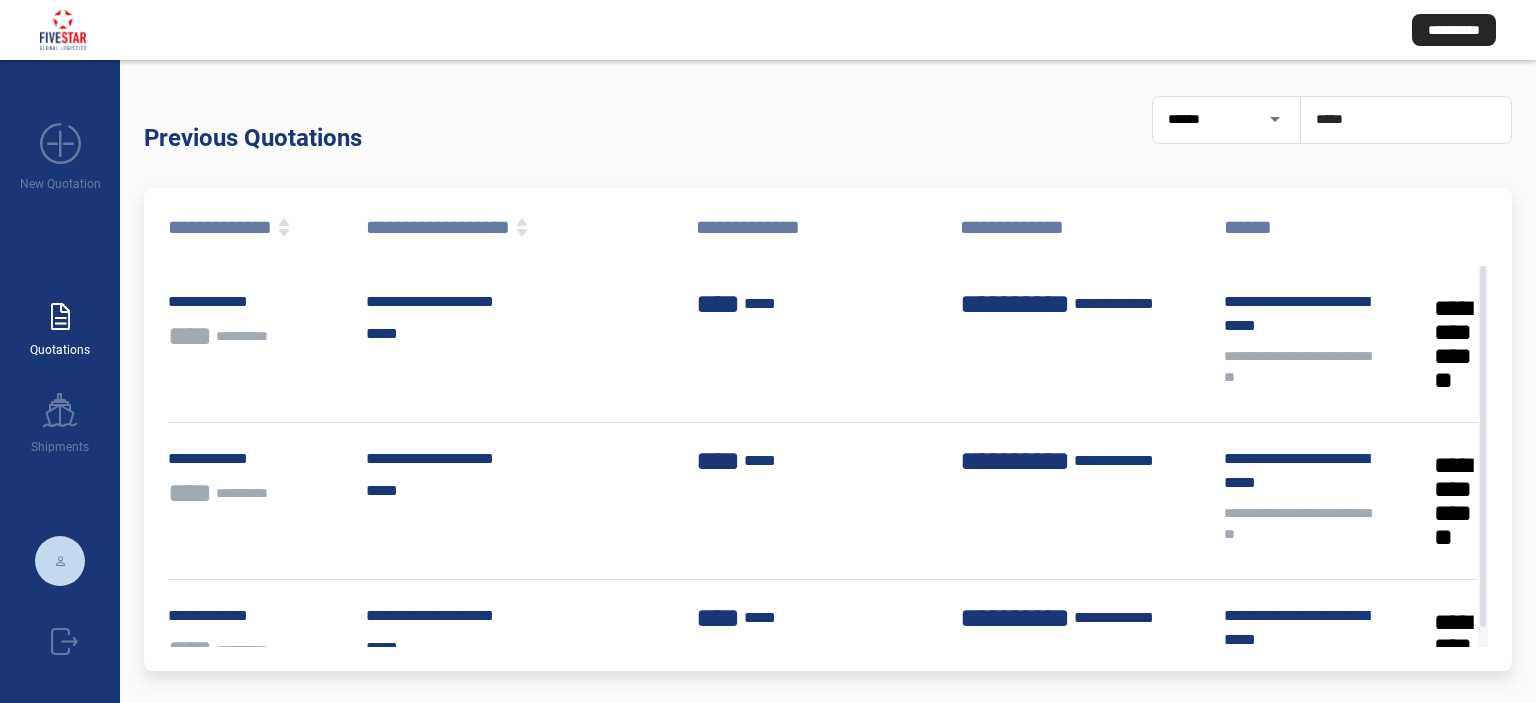 click on "paper_text" at bounding box center [60, 317] 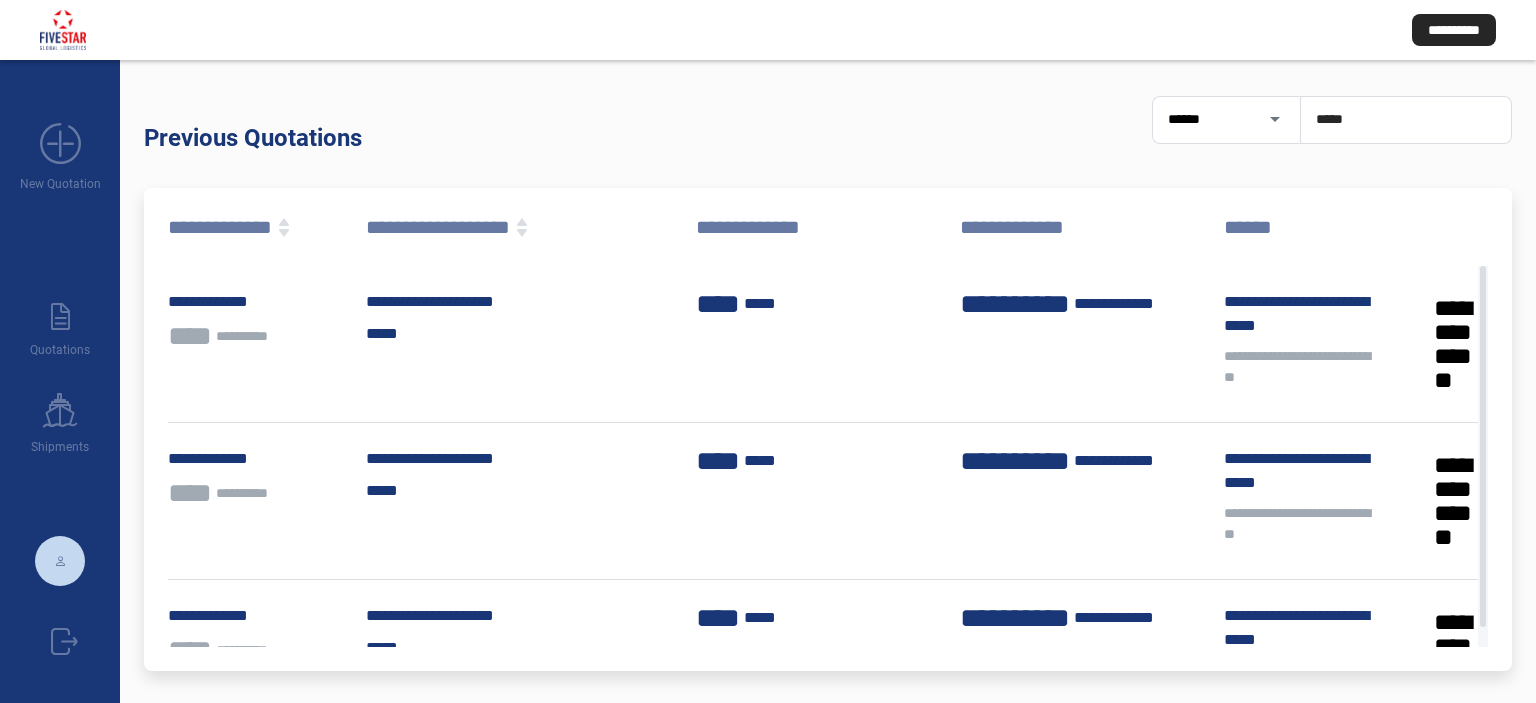 drag, startPoint x: 1371, startPoint y: 117, endPoint x: 1140, endPoint y: 110, distance: 231.10603 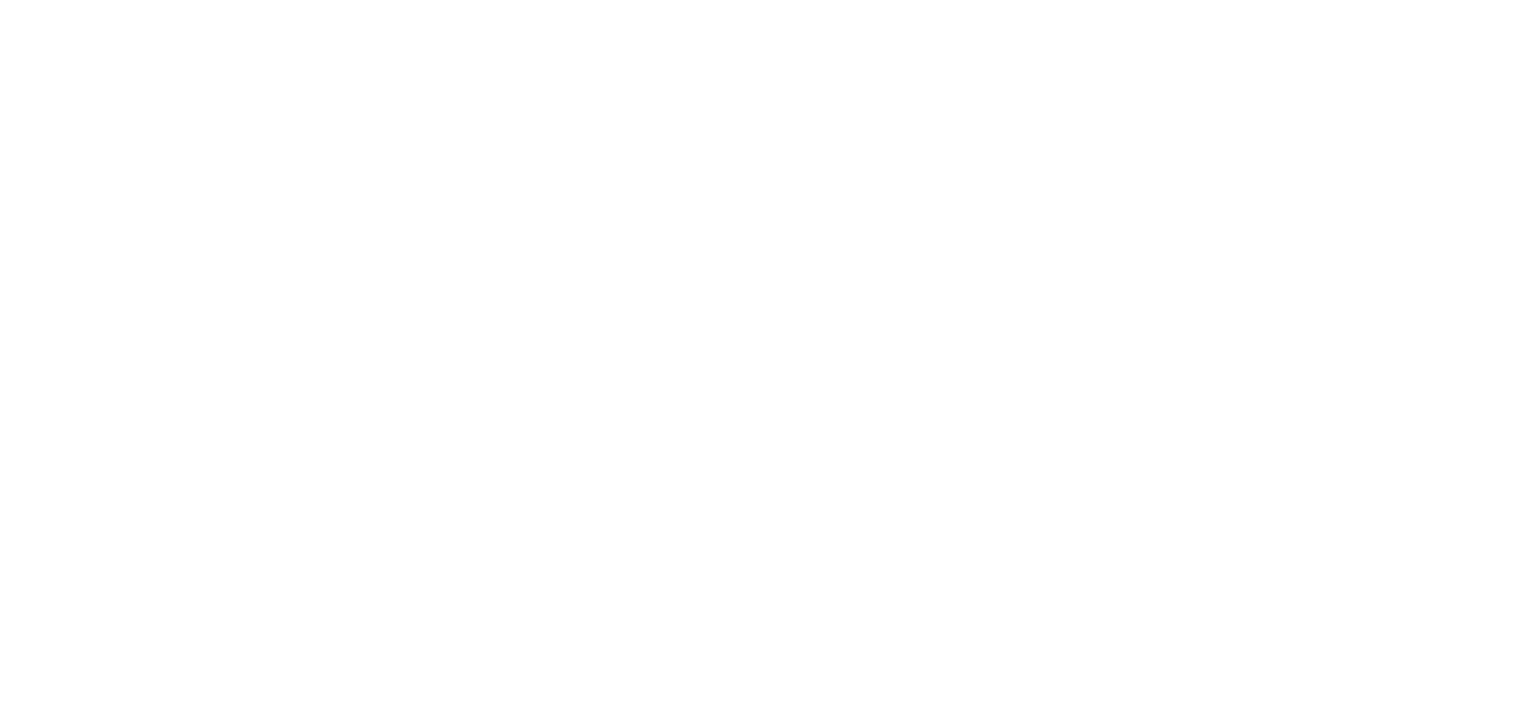 scroll, scrollTop: 0, scrollLeft: 0, axis: both 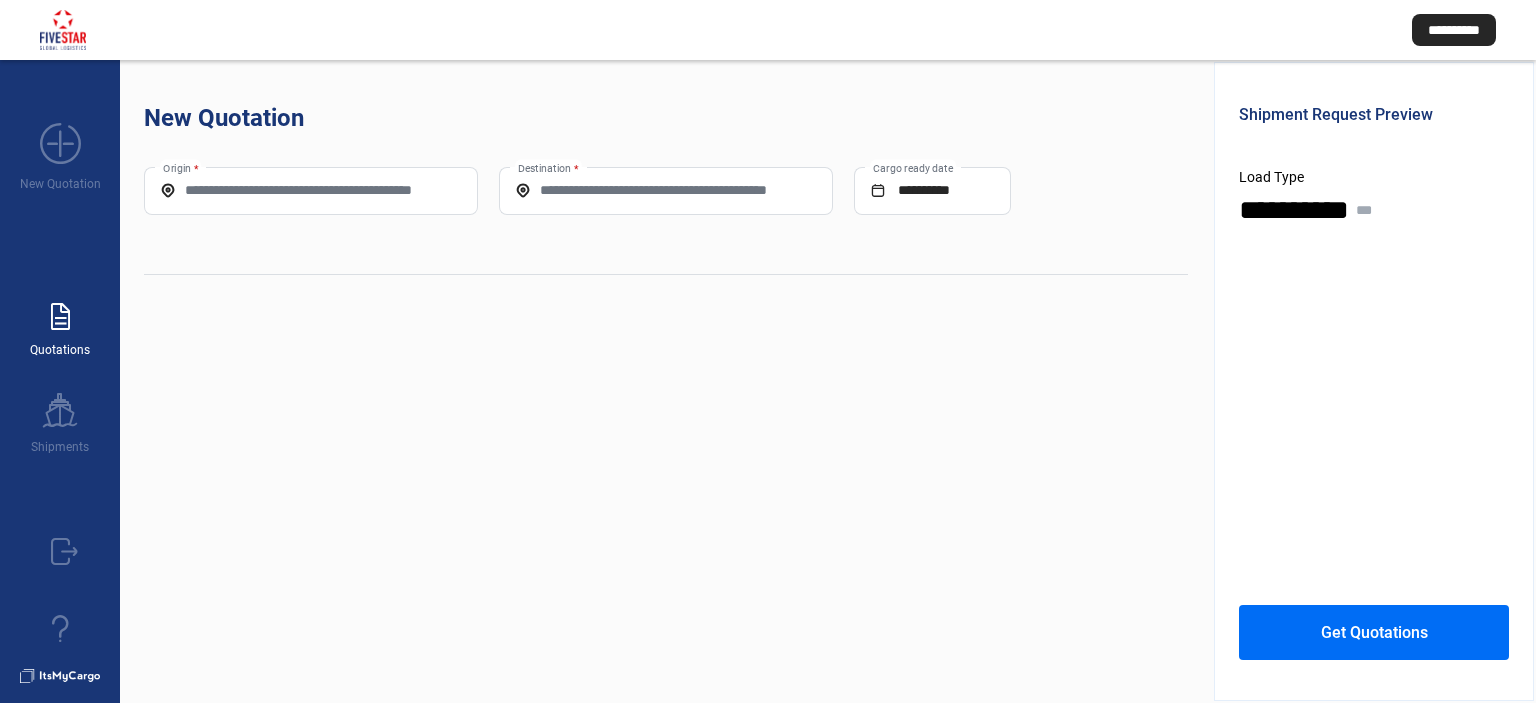 click on "paper_text" at bounding box center (60, 317) 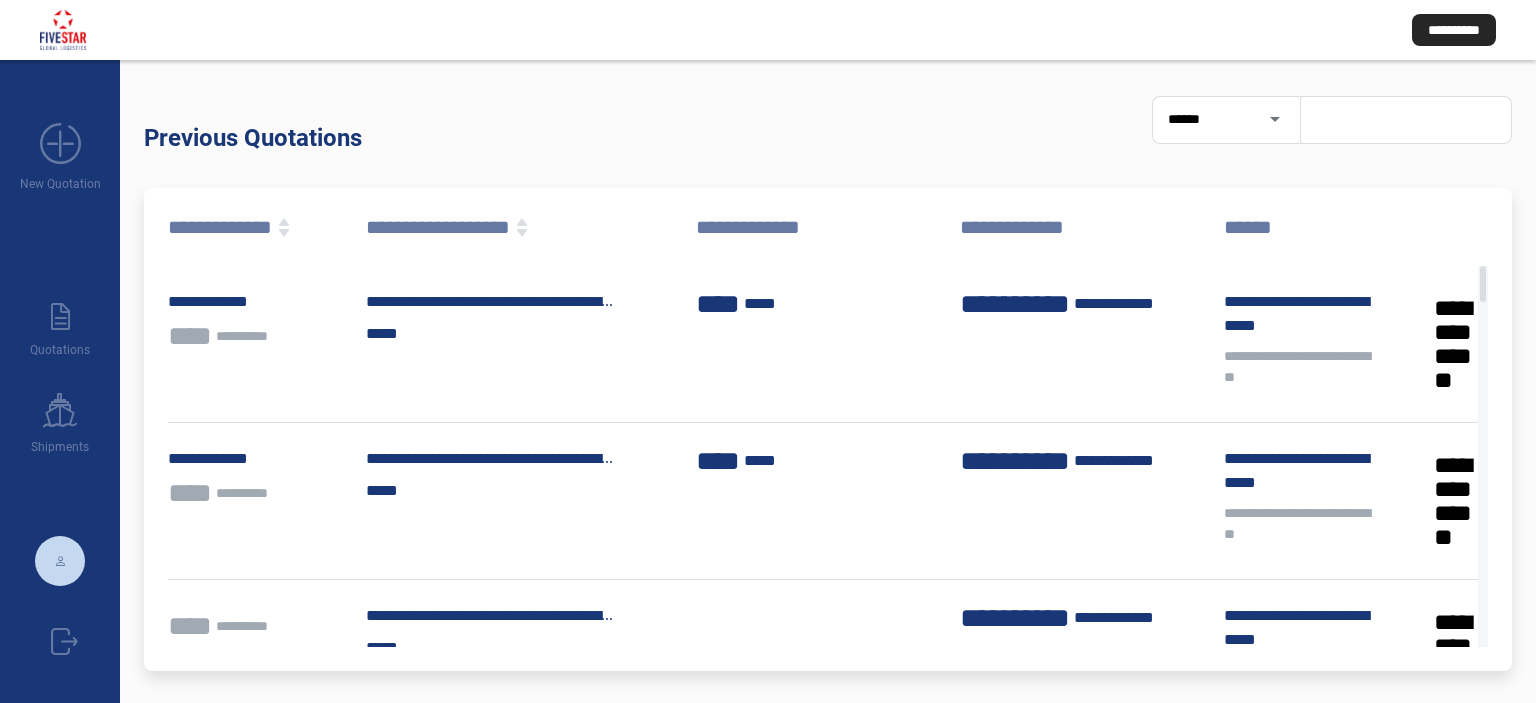 scroll, scrollTop: 10, scrollLeft: 0, axis: vertical 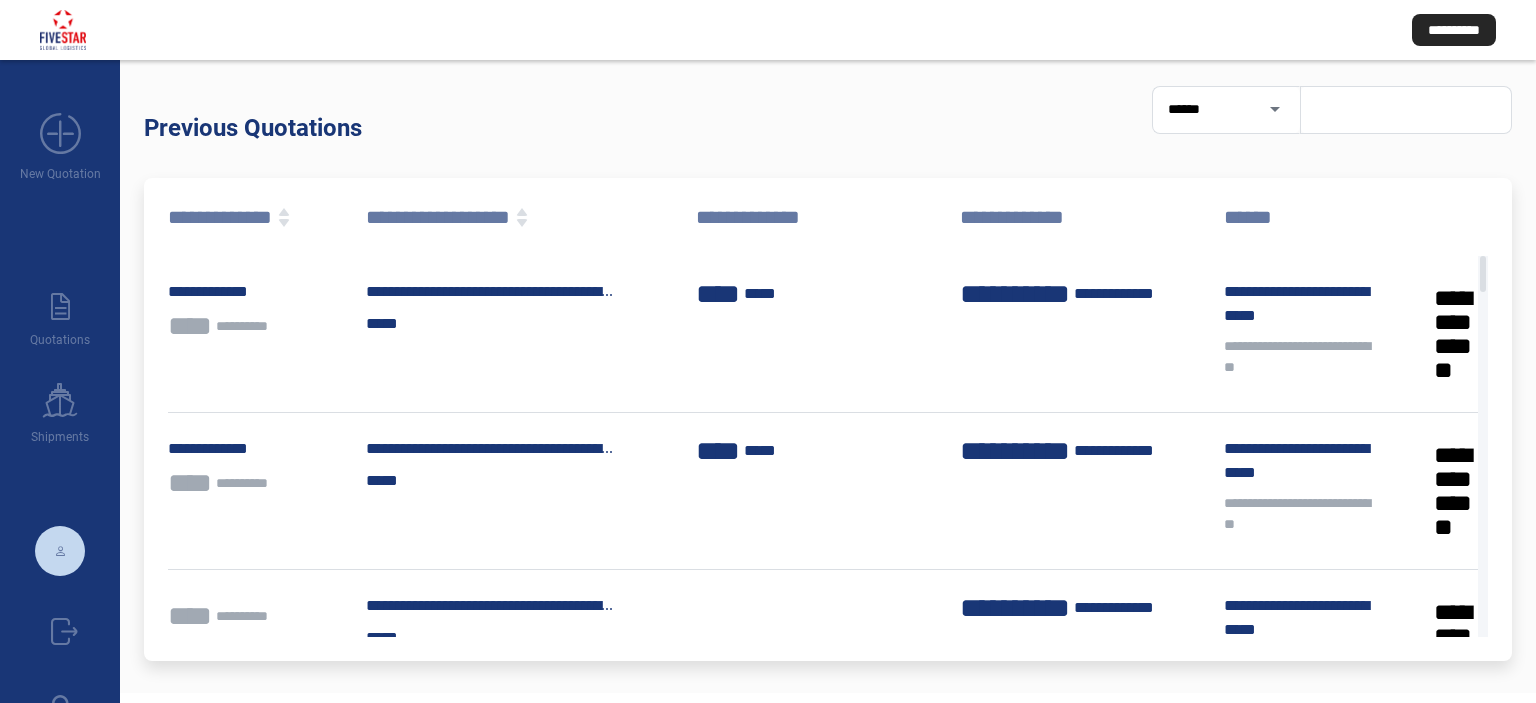 click on "**********" 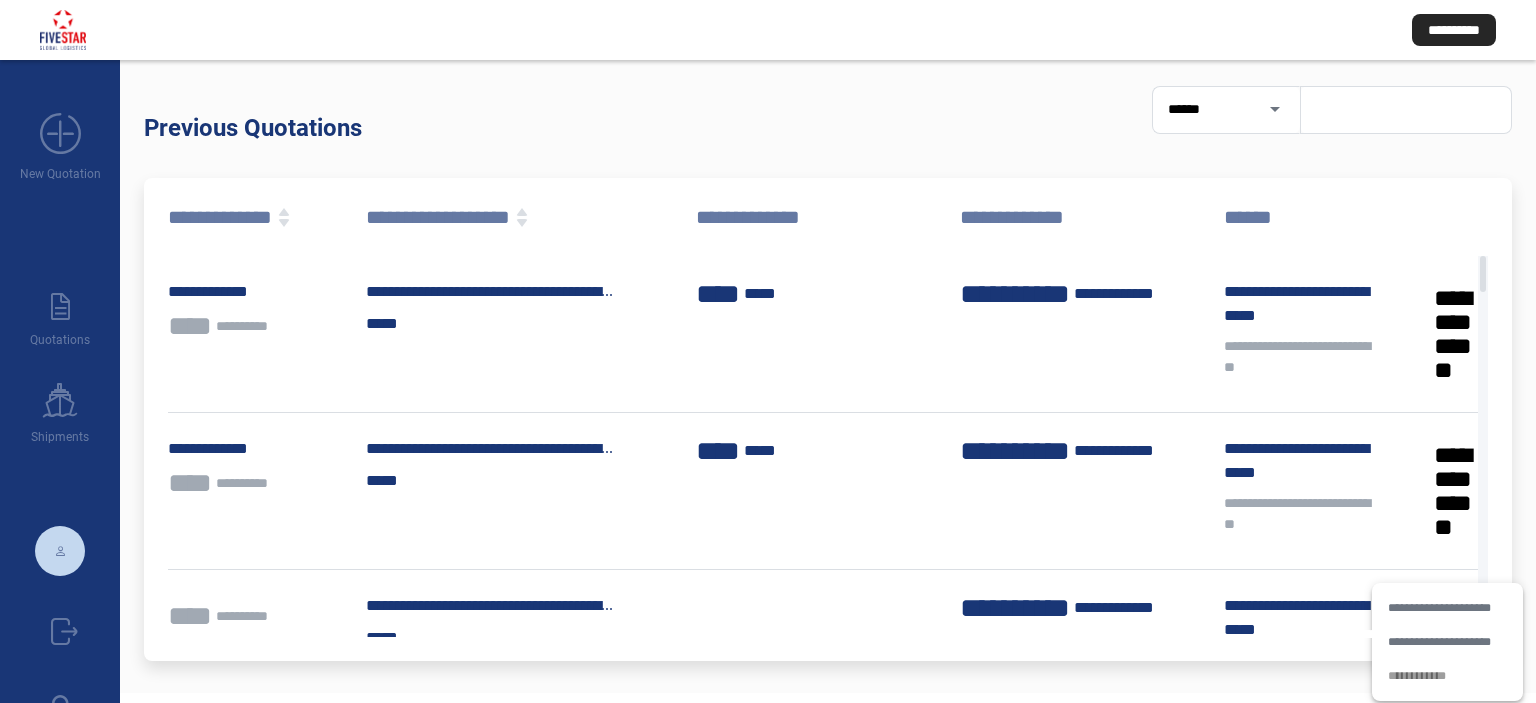 click on "**********" at bounding box center (1447, 676) 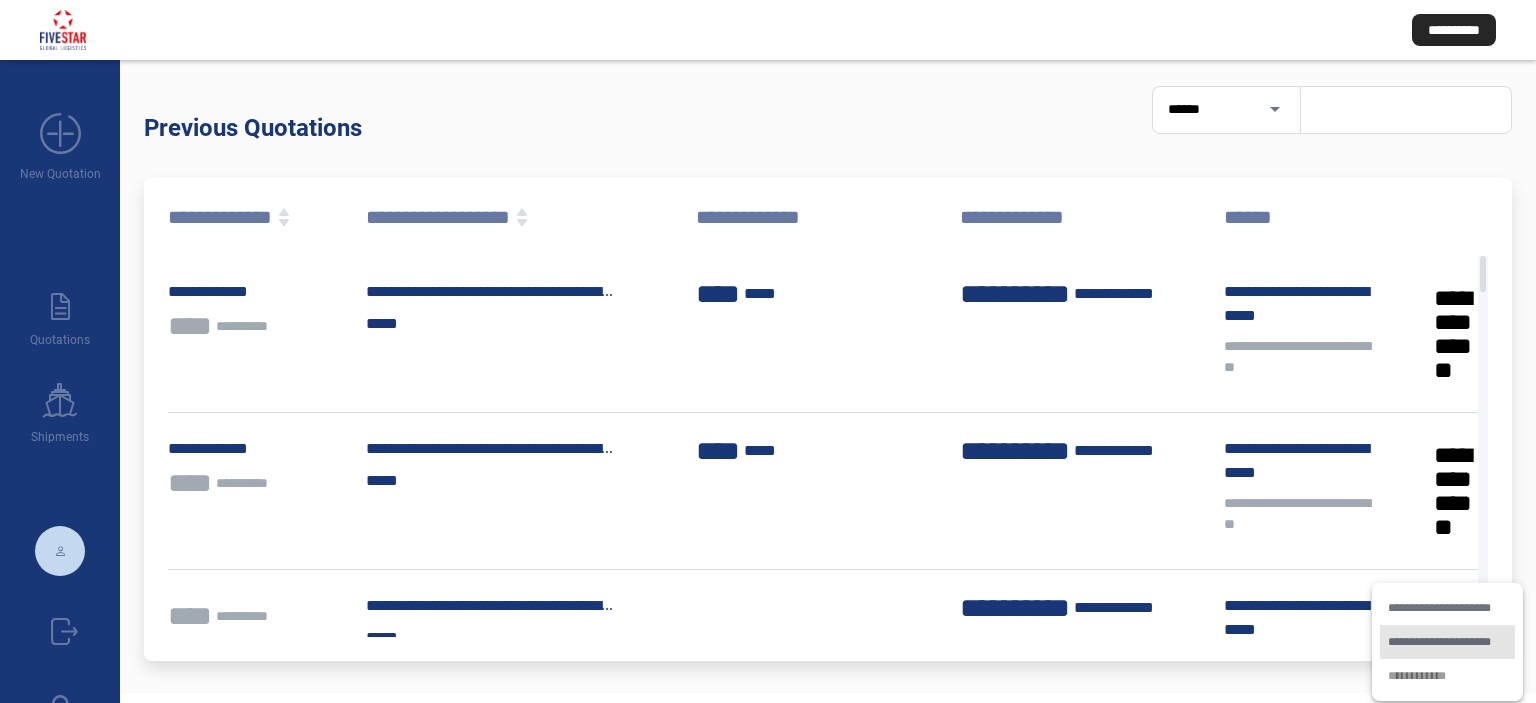 click on "**********" at bounding box center (1447, 642) 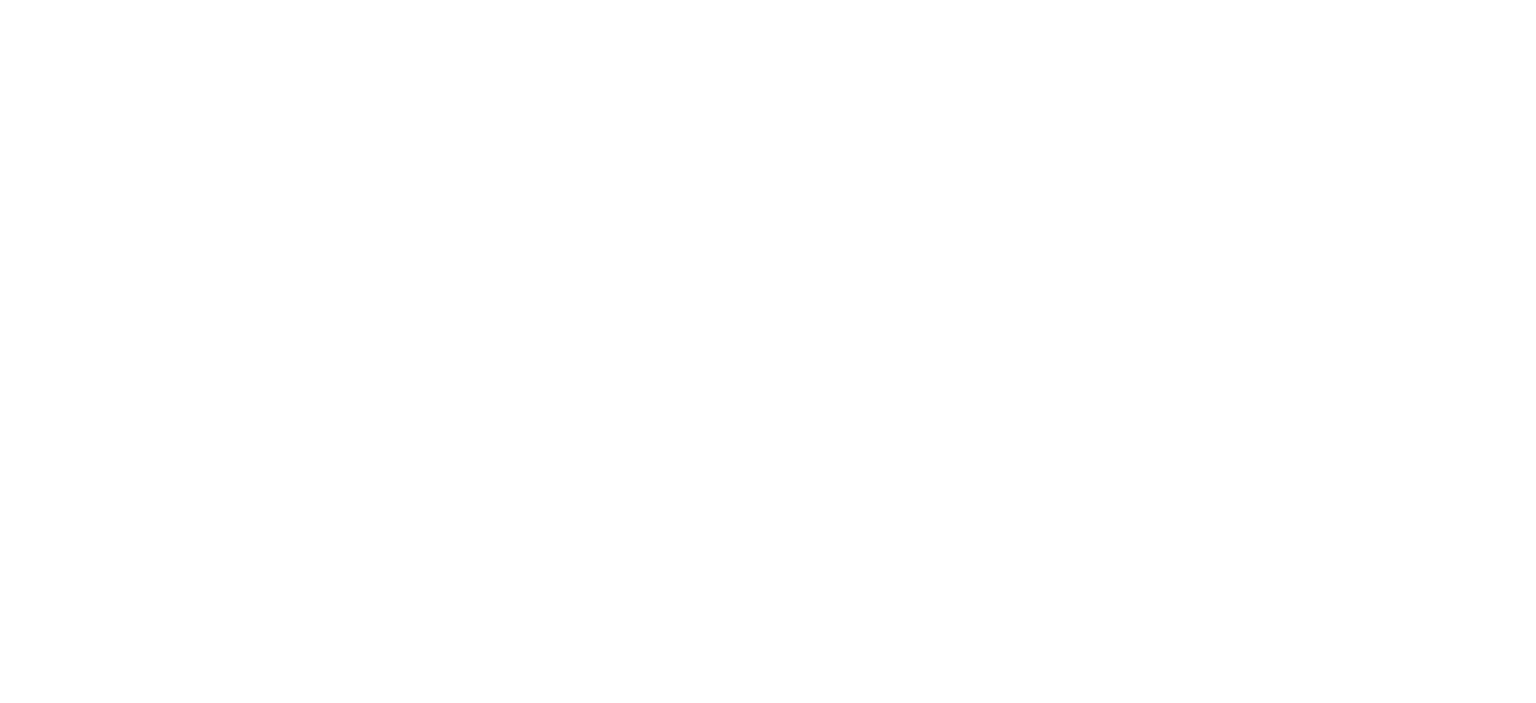 scroll, scrollTop: 0, scrollLeft: 0, axis: both 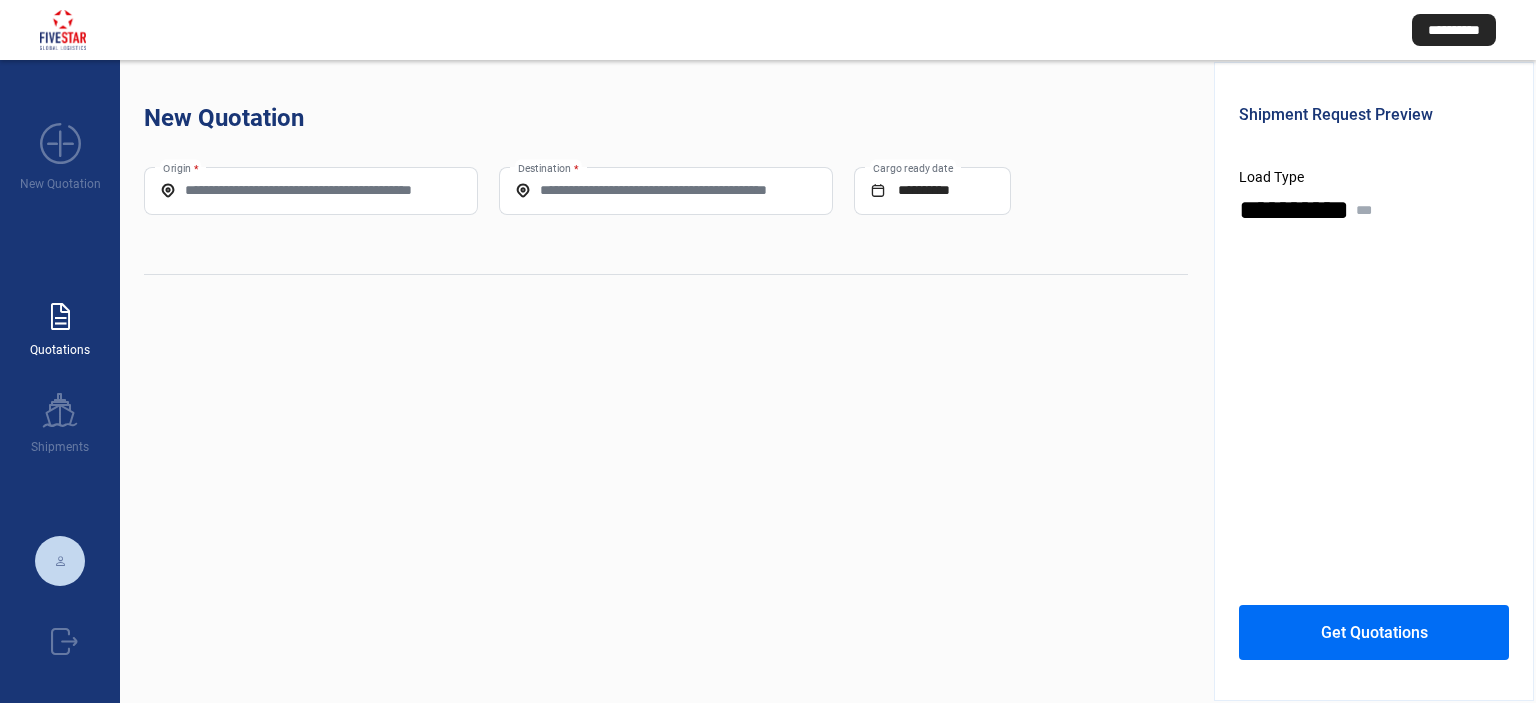 click on "paper_text" at bounding box center [60, 317] 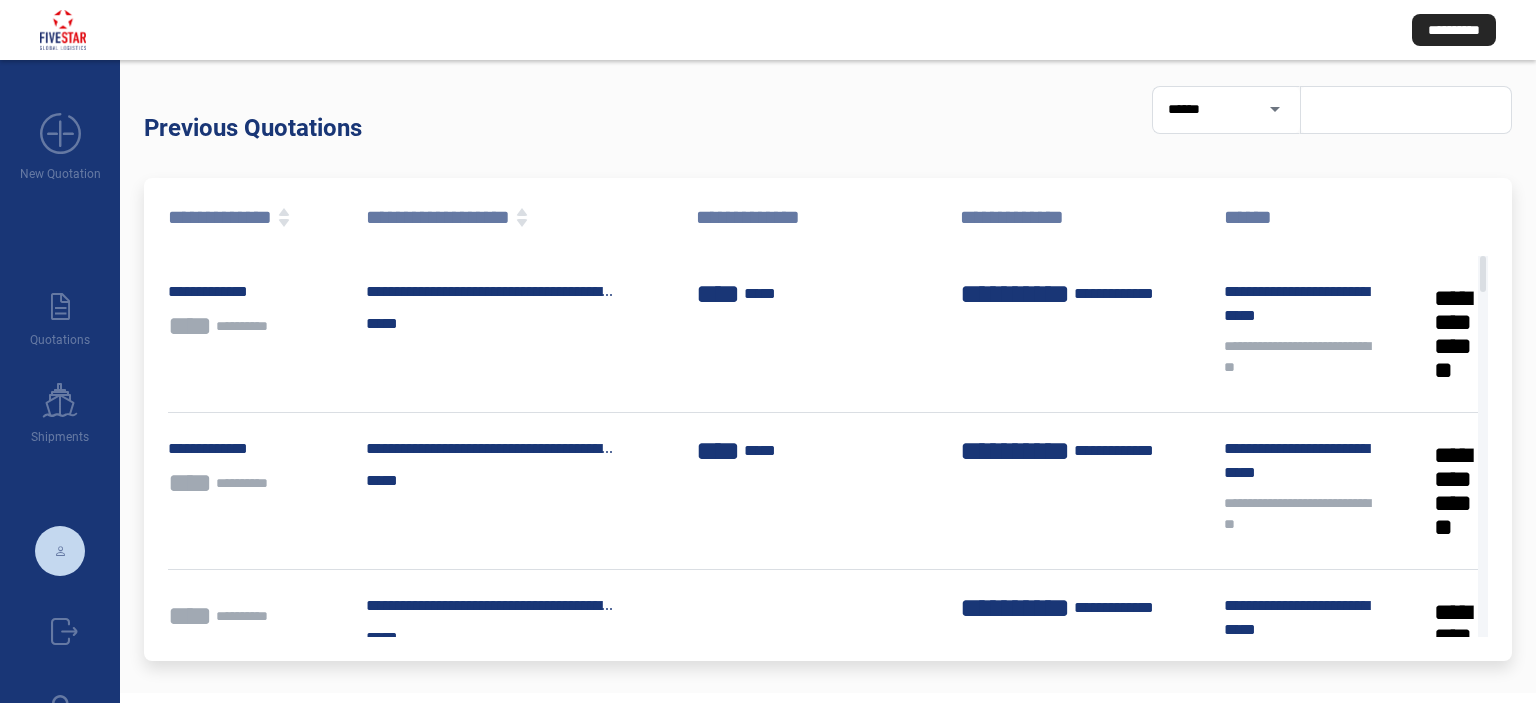 scroll, scrollTop: 114, scrollLeft: 0, axis: vertical 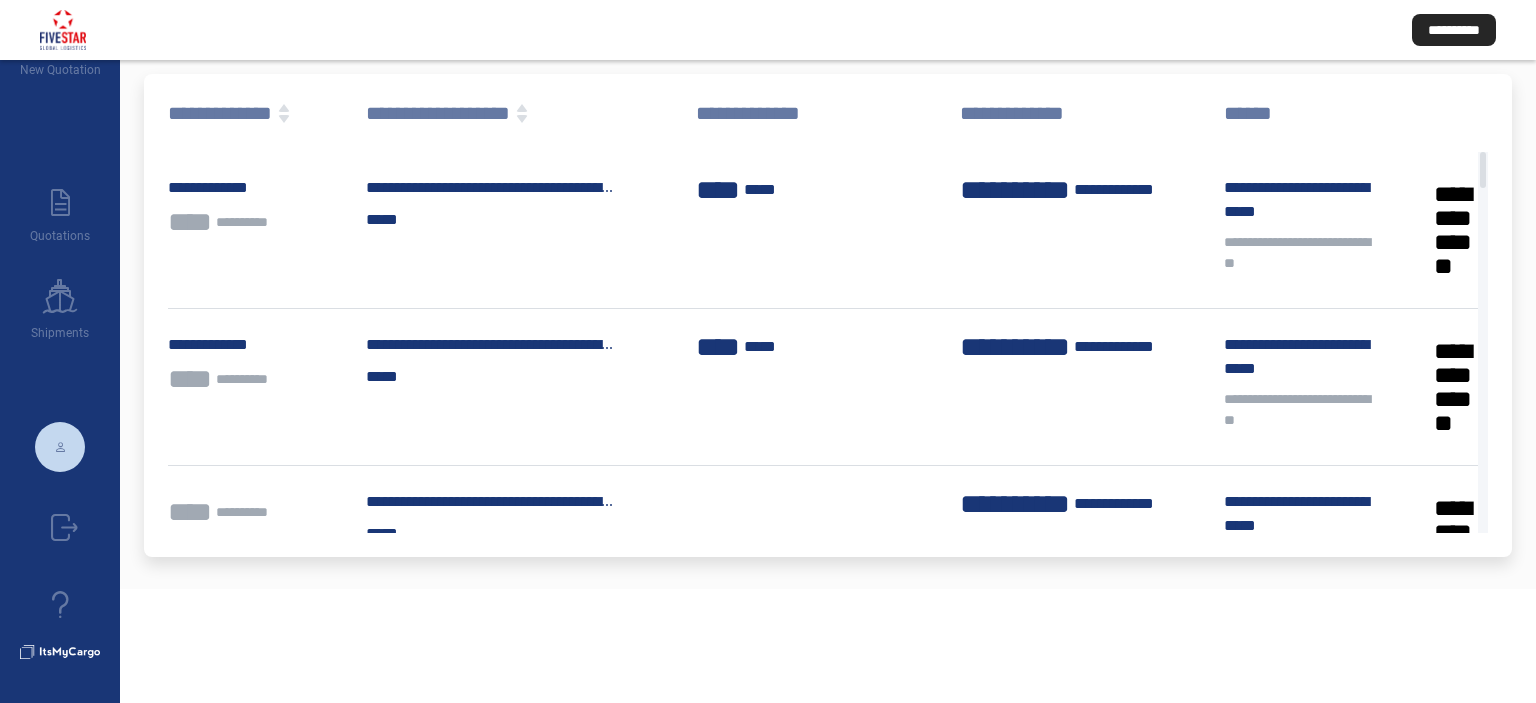 click on "**********" 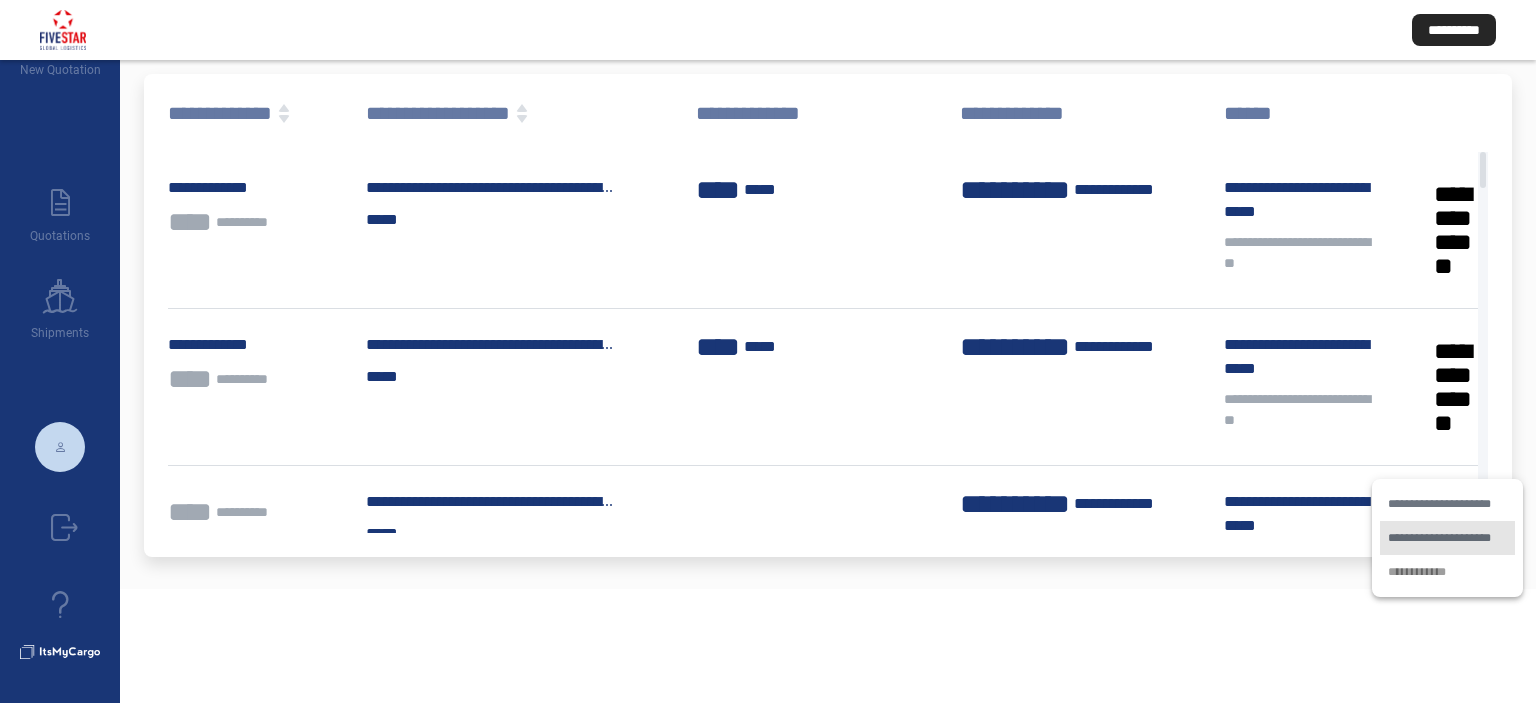 click on "**********" at bounding box center [1447, 538] 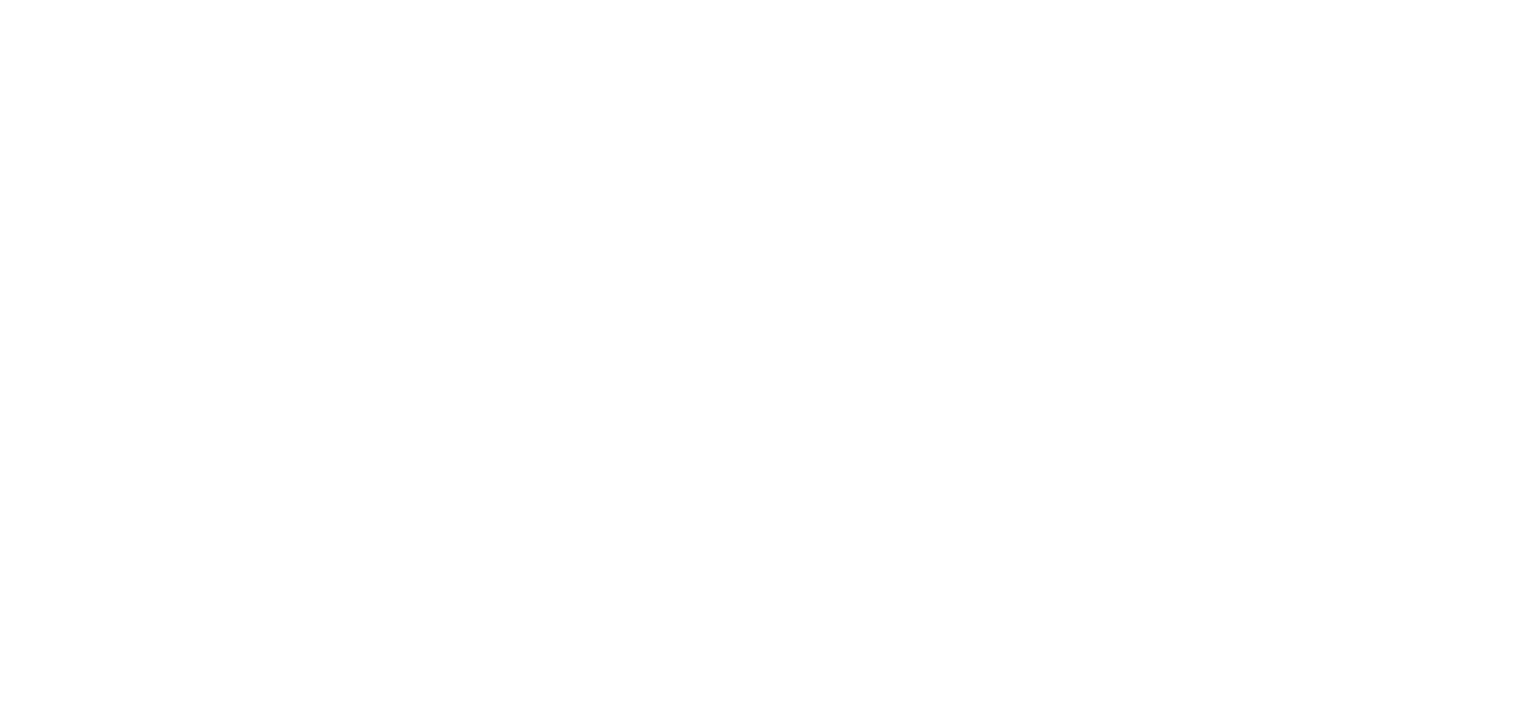 scroll, scrollTop: 0, scrollLeft: 0, axis: both 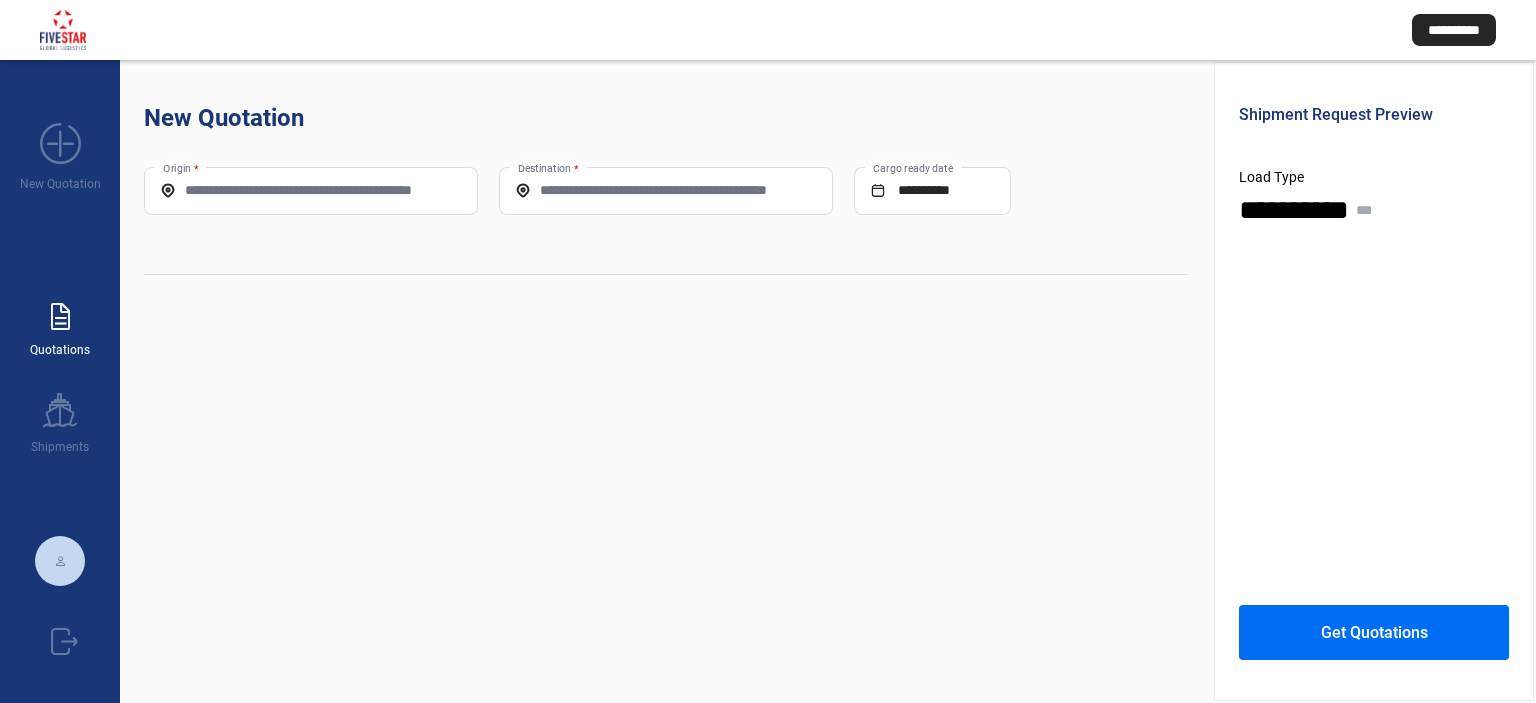 click on "paper_text  Quotations" at bounding box center [60, 320] 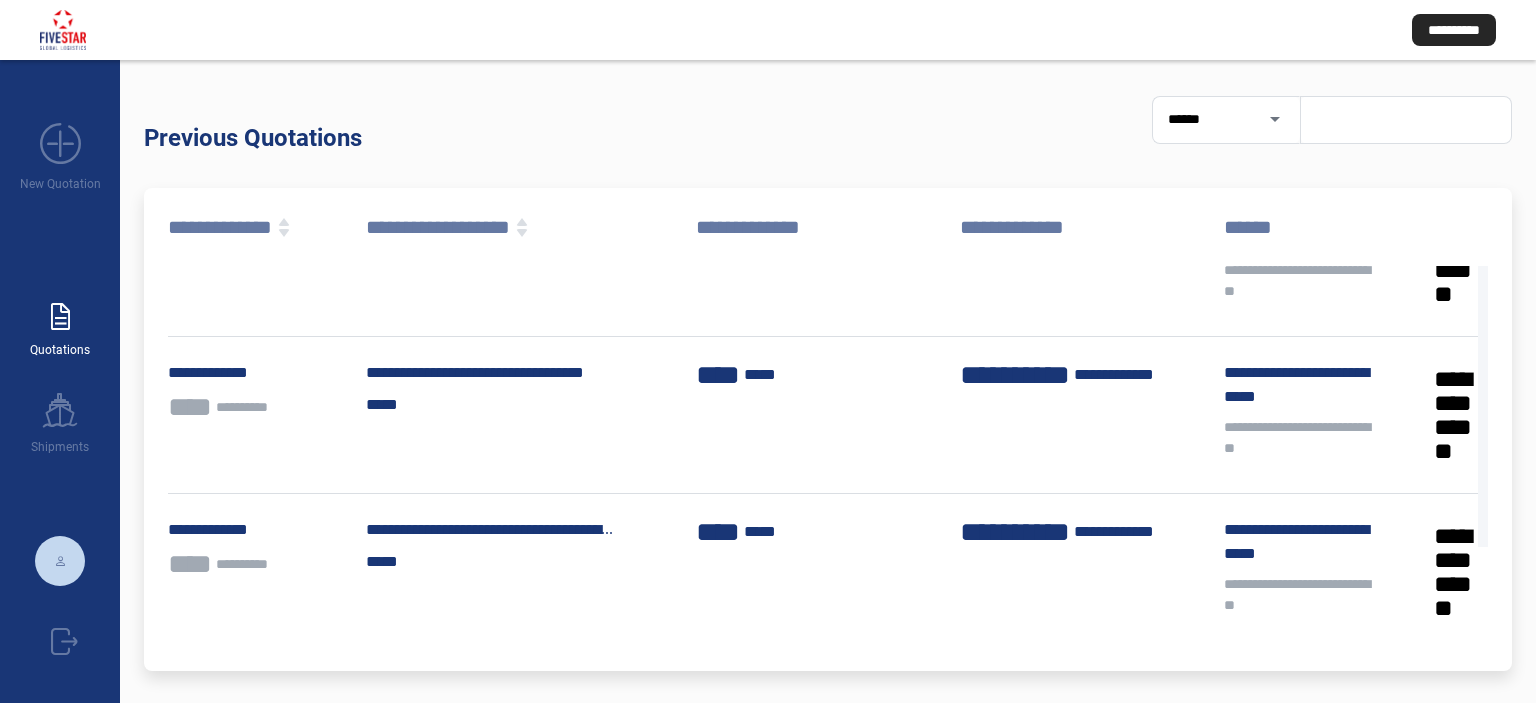 scroll, scrollTop: 300, scrollLeft: 0, axis: vertical 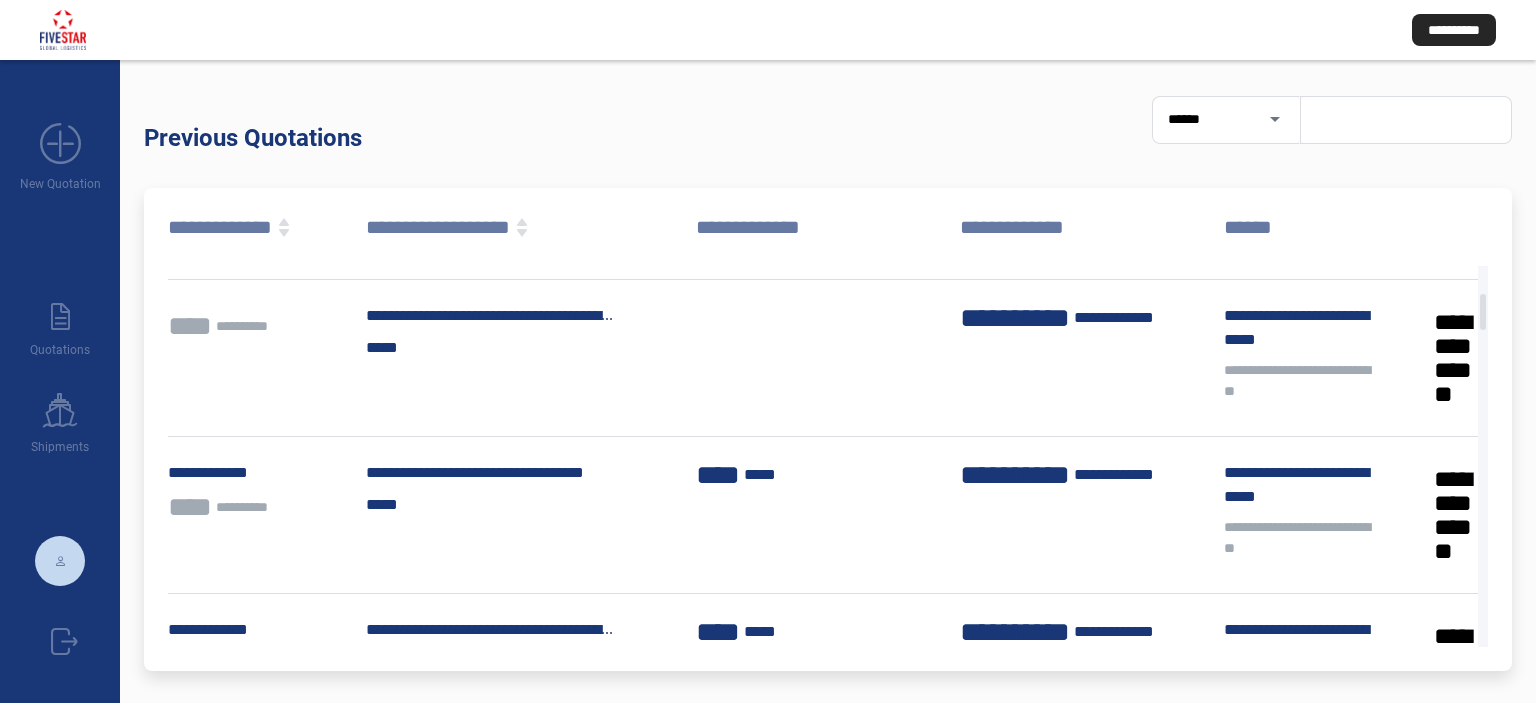 click on "**********" 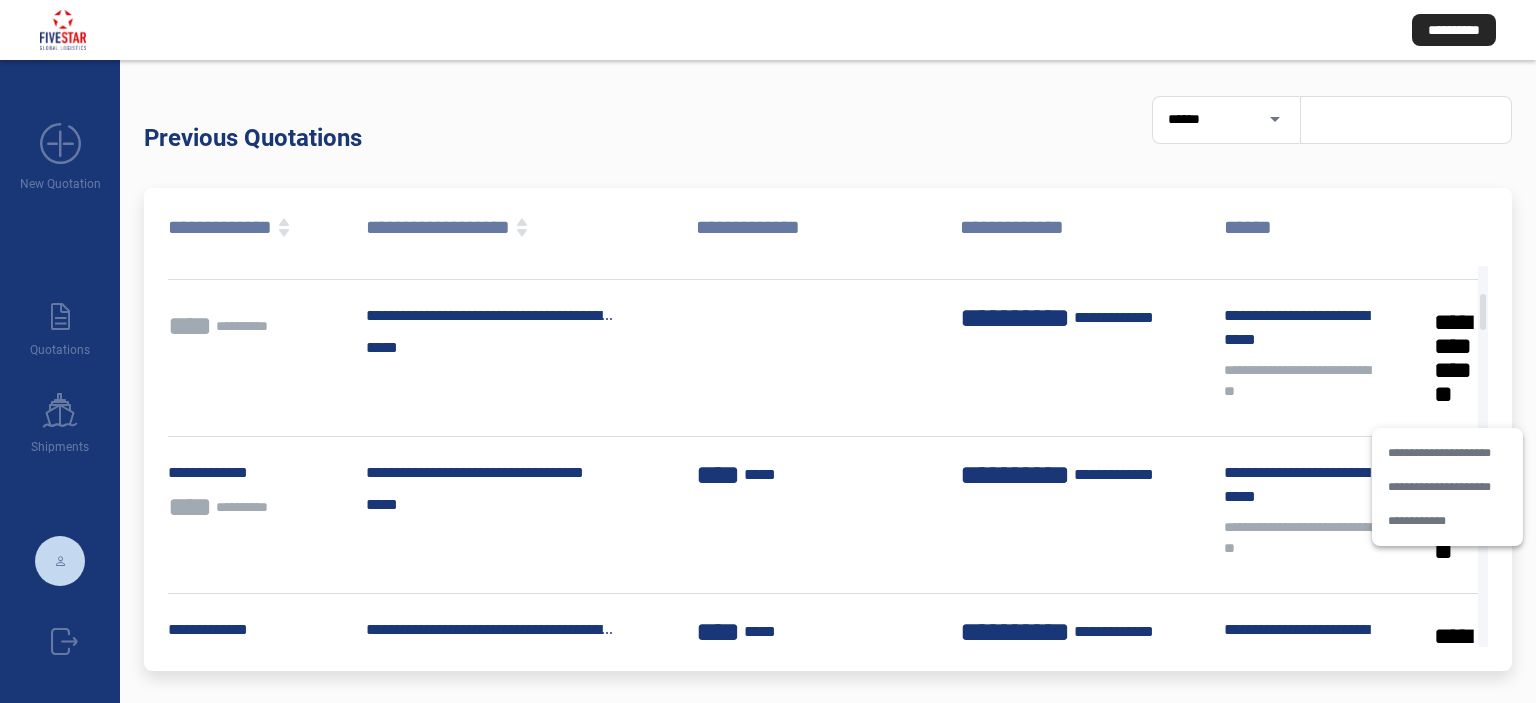 click on "**********" at bounding box center [1447, 521] 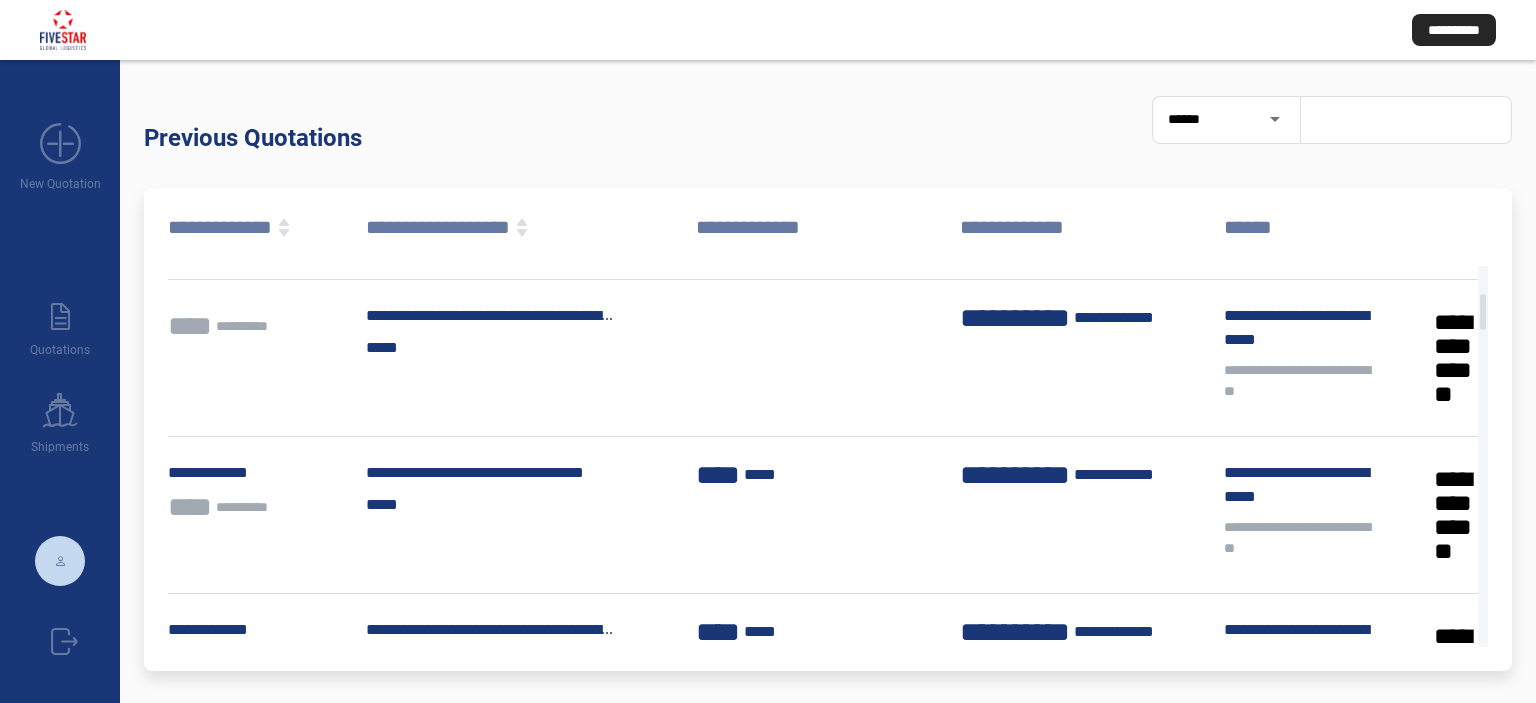 click on "**********" 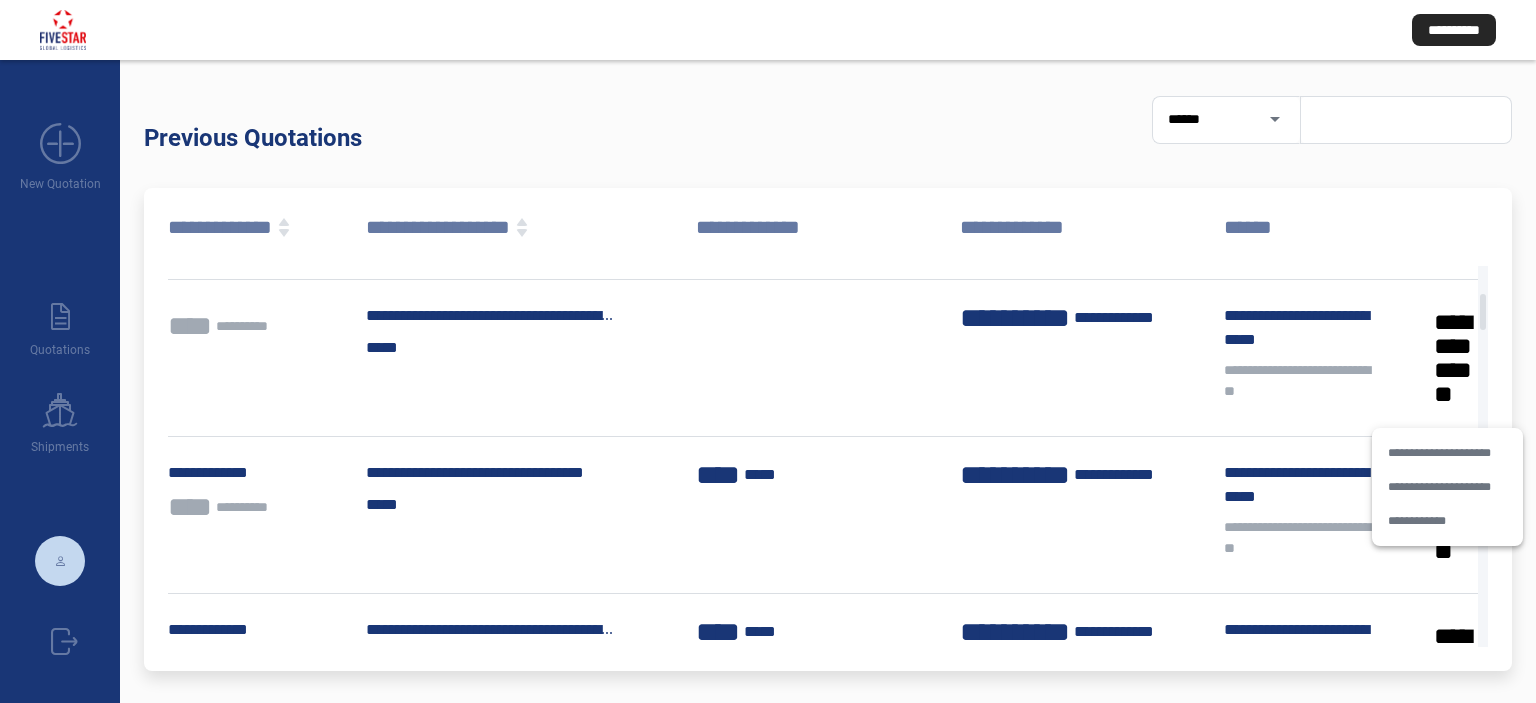 click on "**********" 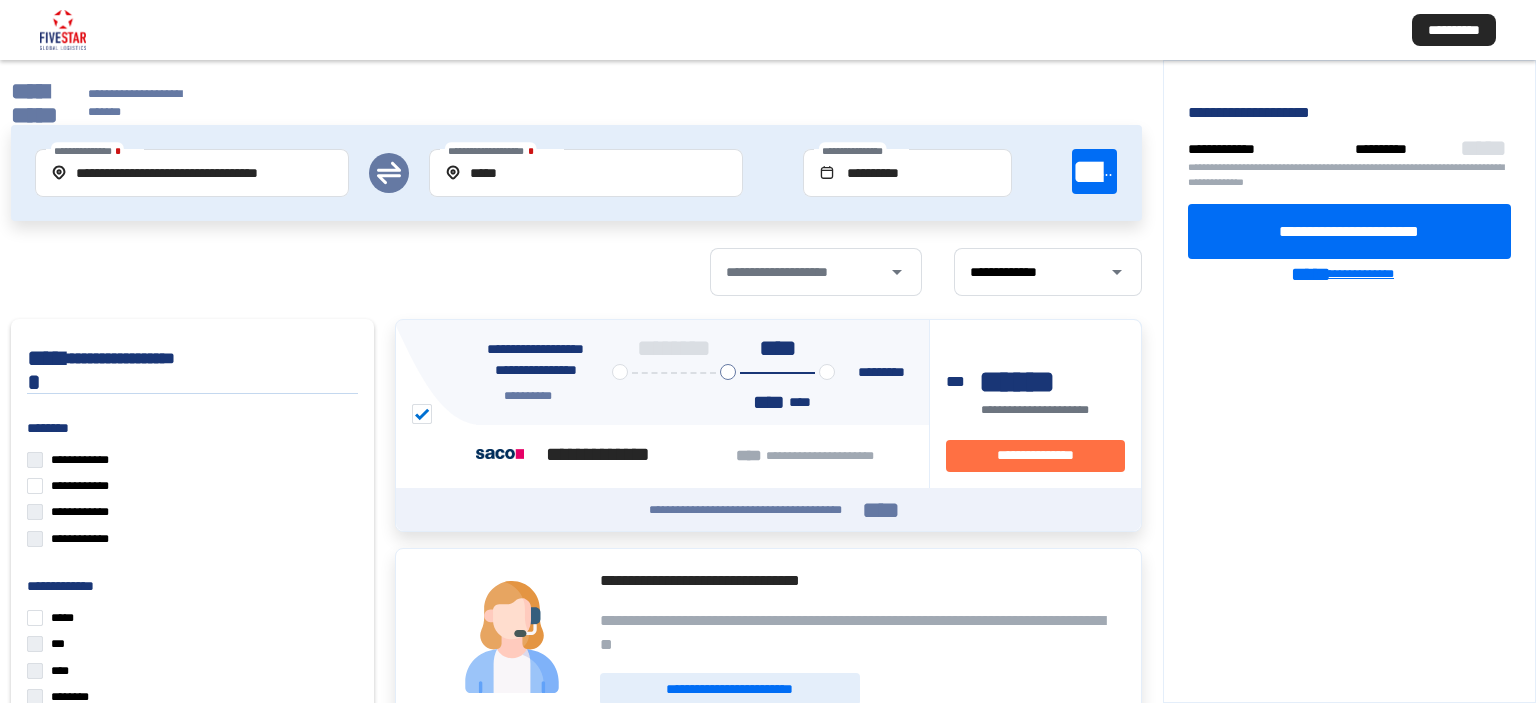click on "**********" 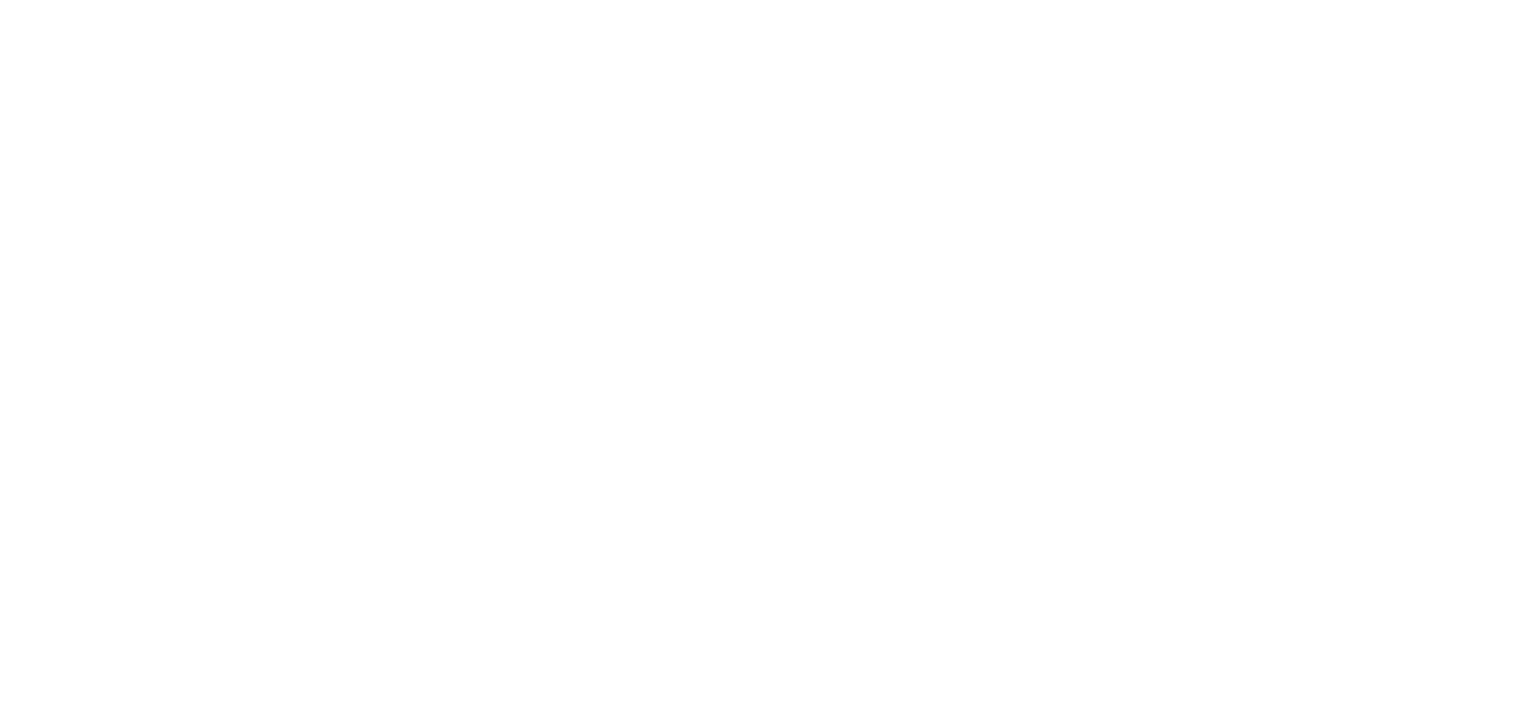 scroll, scrollTop: 0, scrollLeft: 0, axis: both 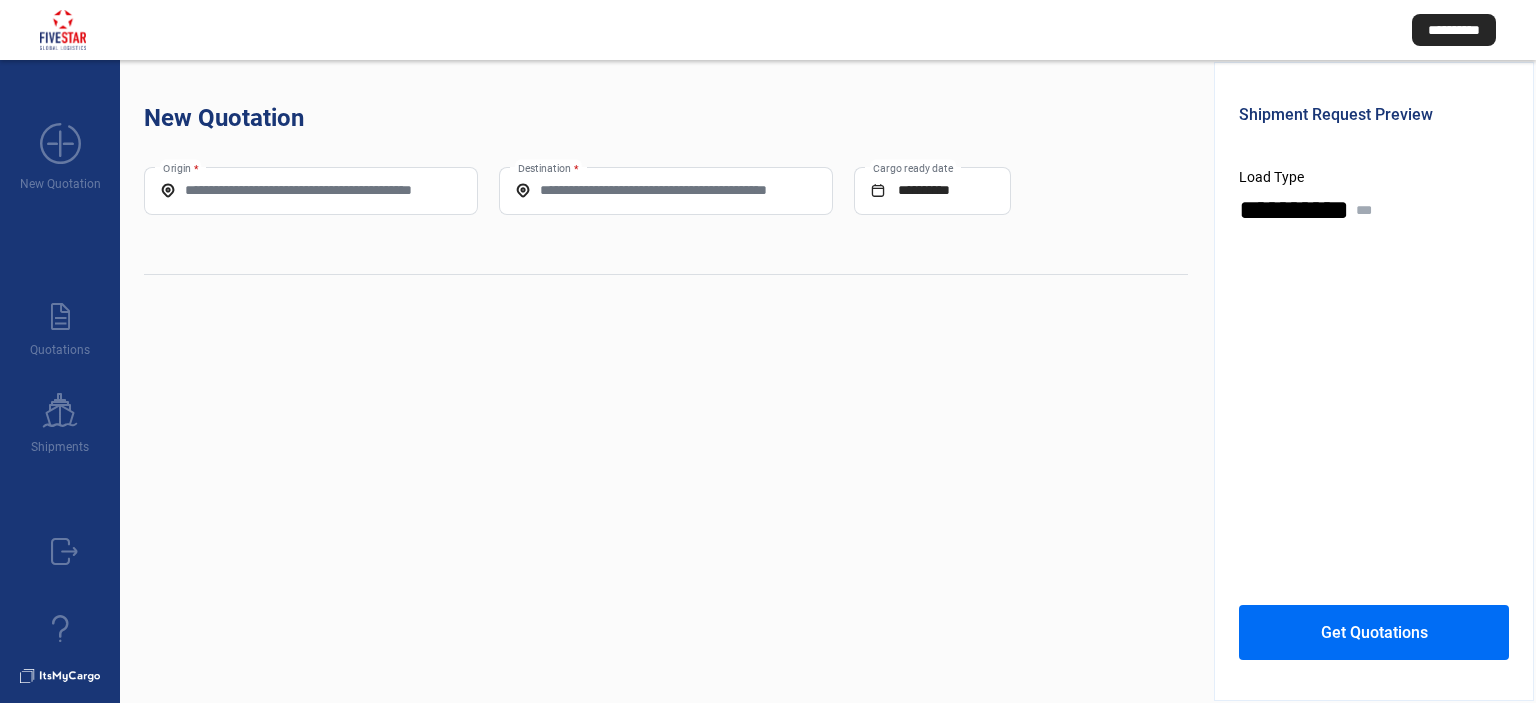 click on "Origin *" 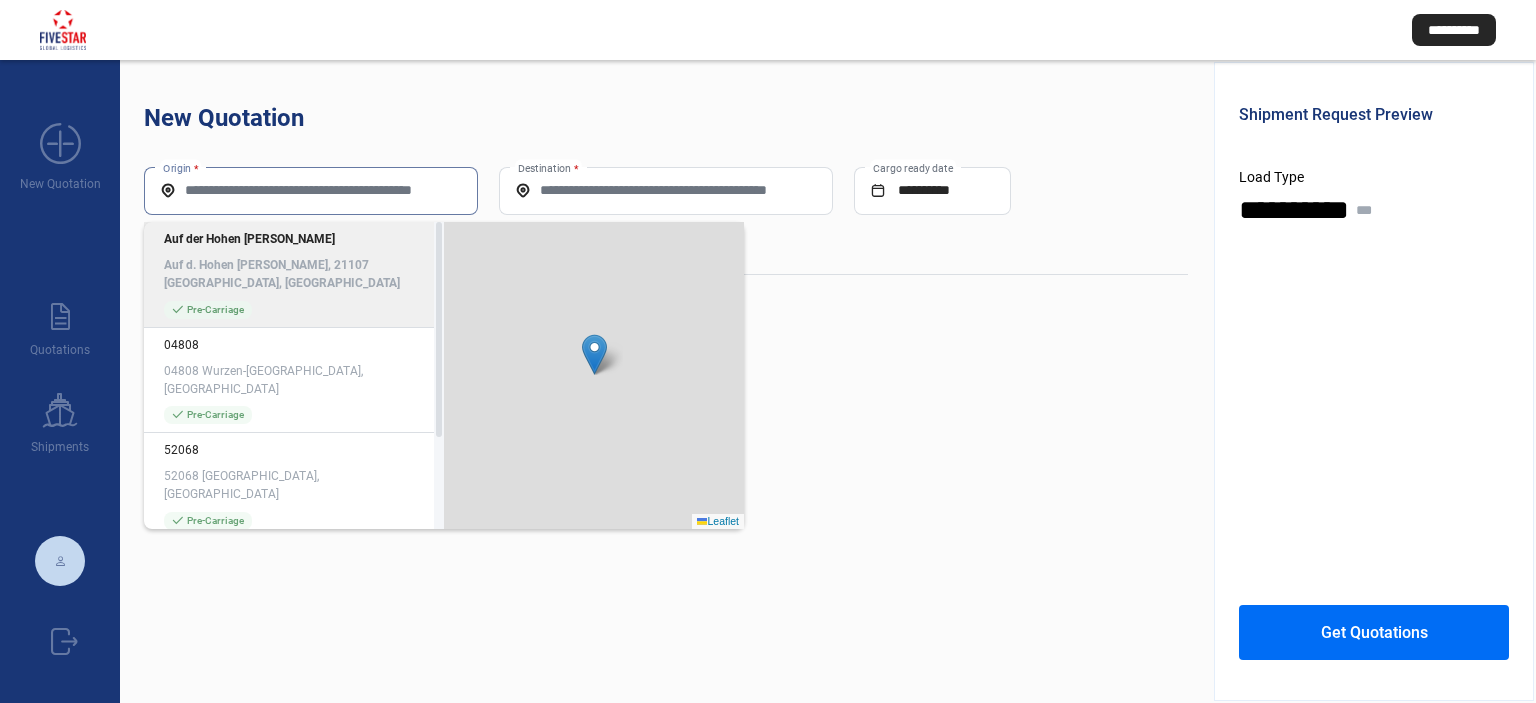 click on "Origin *" at bounding box center [311, 190] 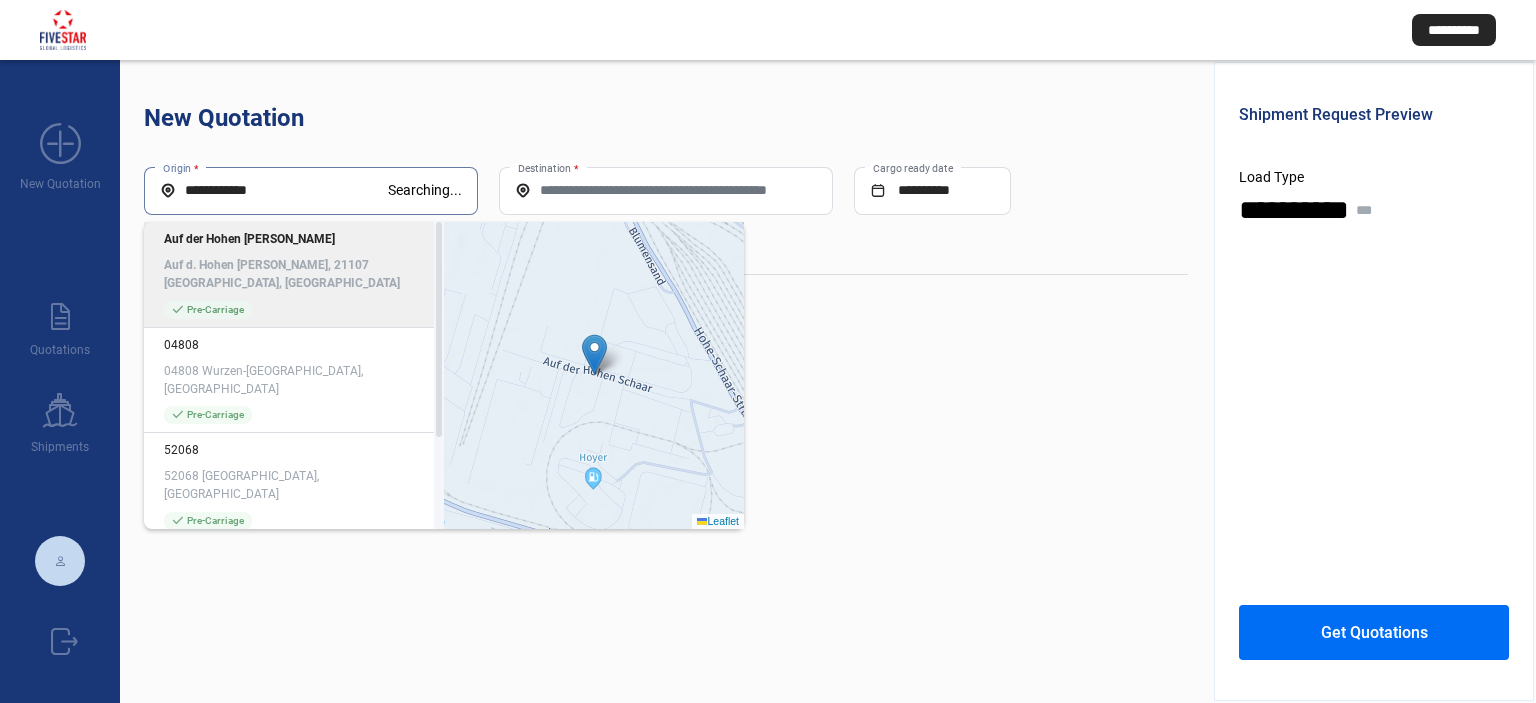 click on "**********" at bounding box center [274, 190] 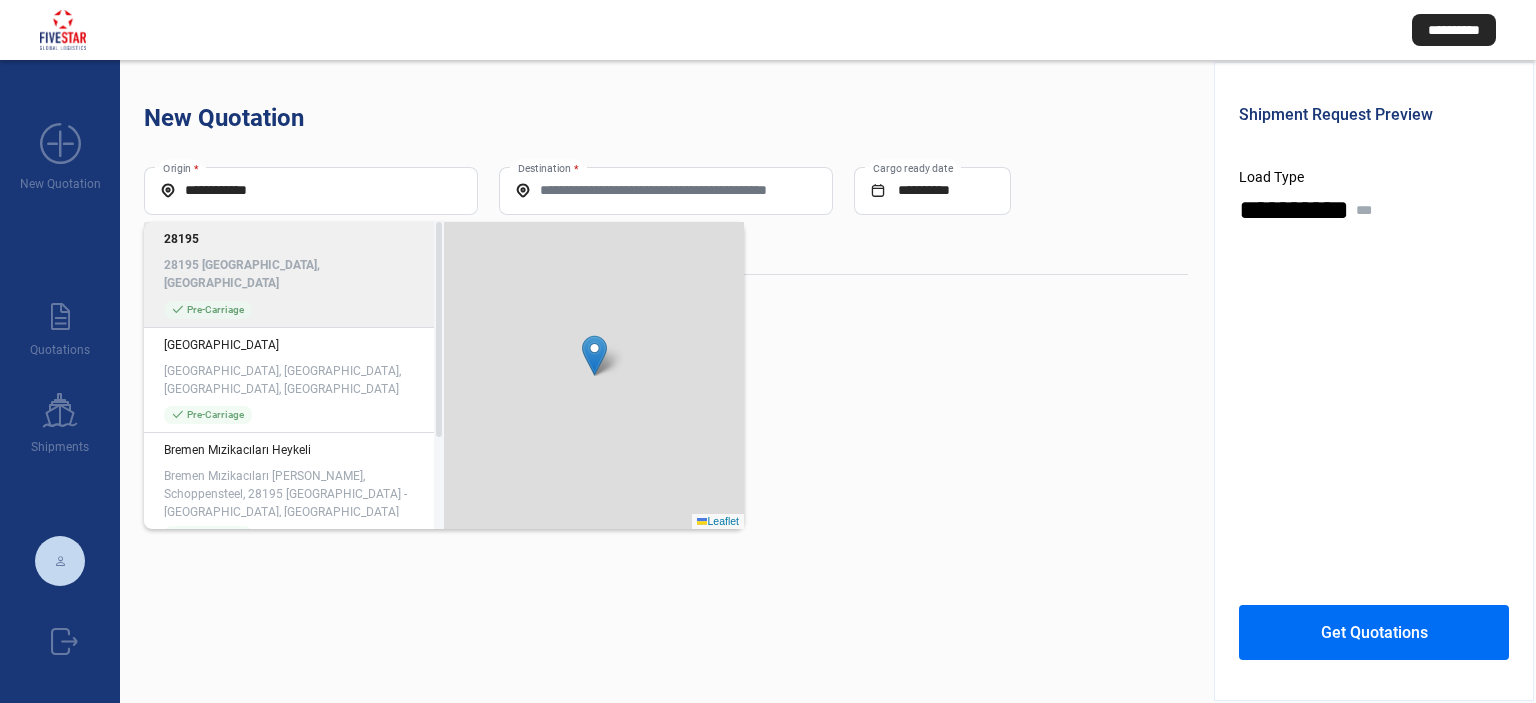 click on "28195 Bremen, Germany" 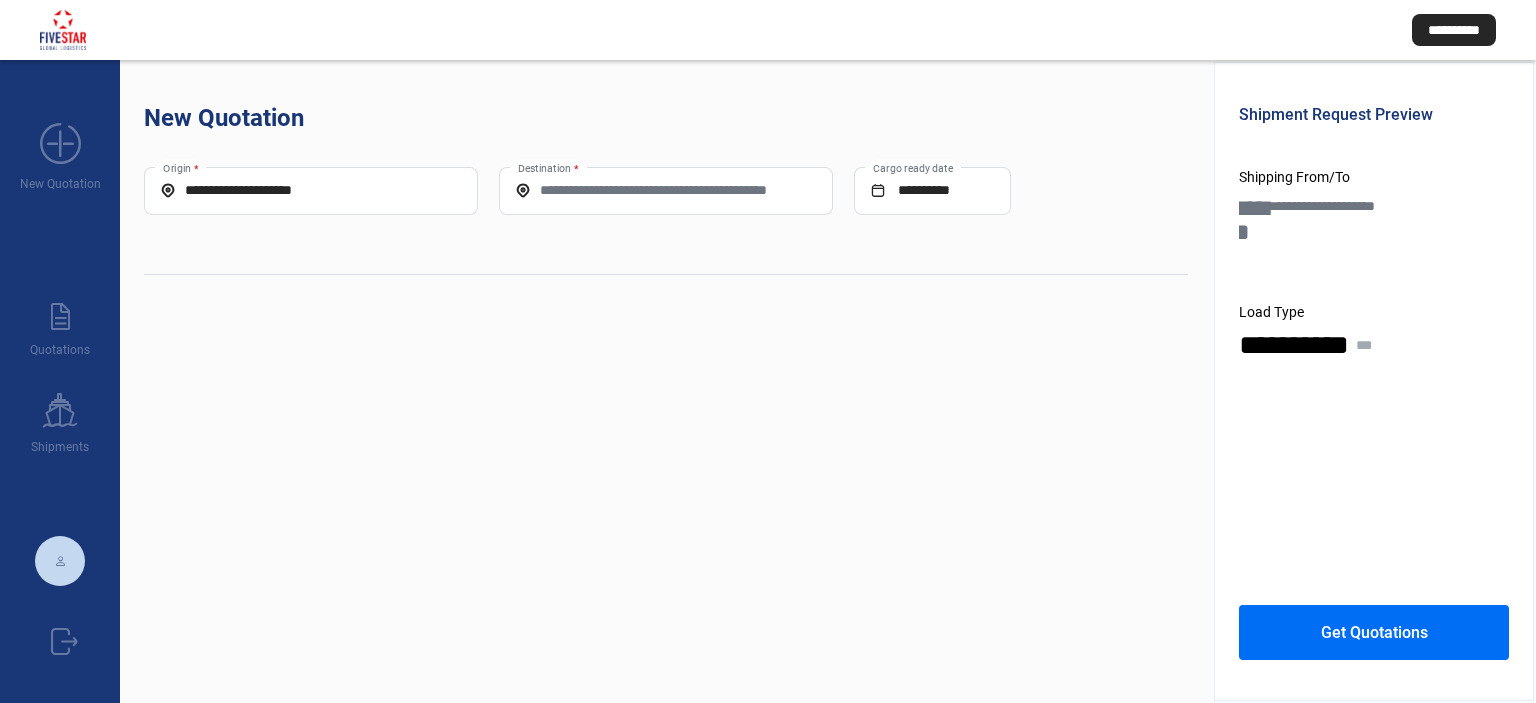 click on "Destination *" 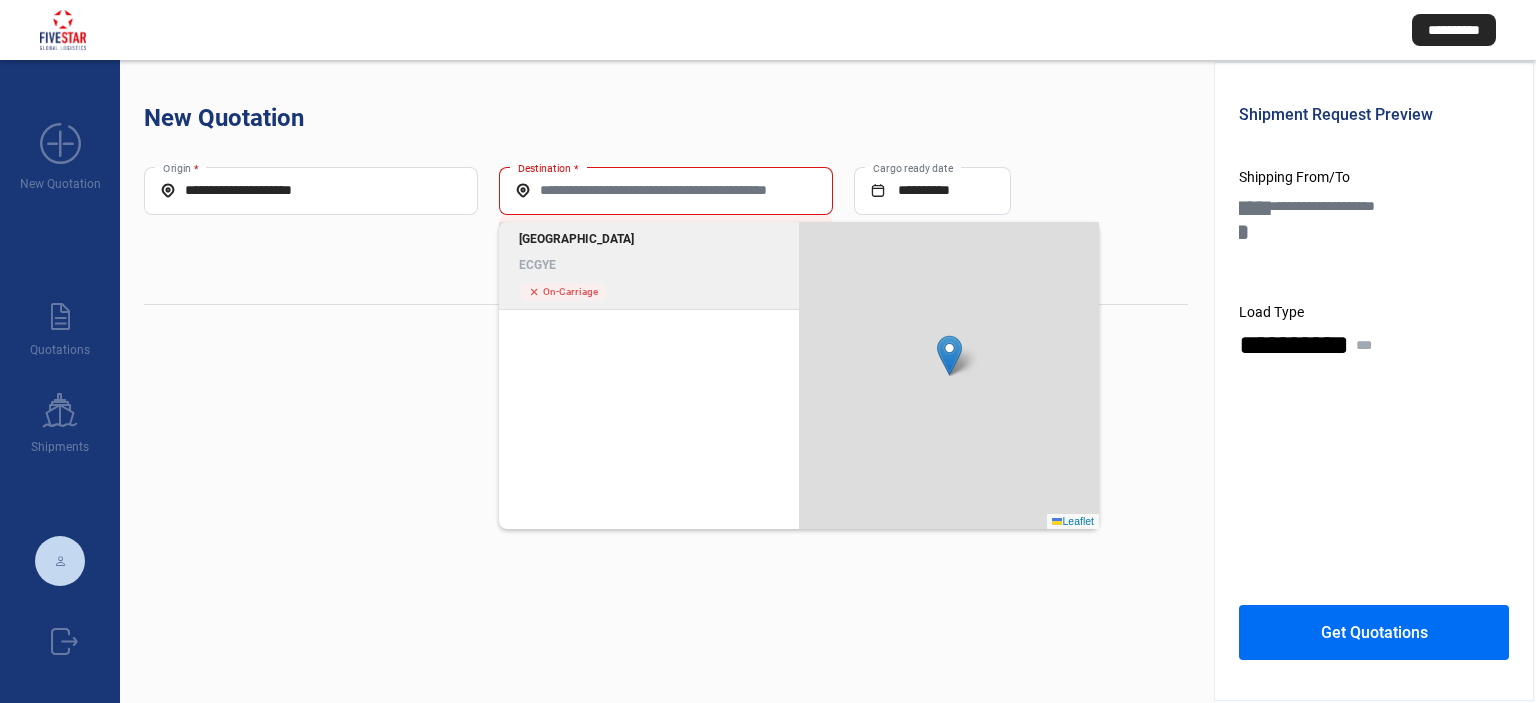 click on "Guayaquil ECGYE" 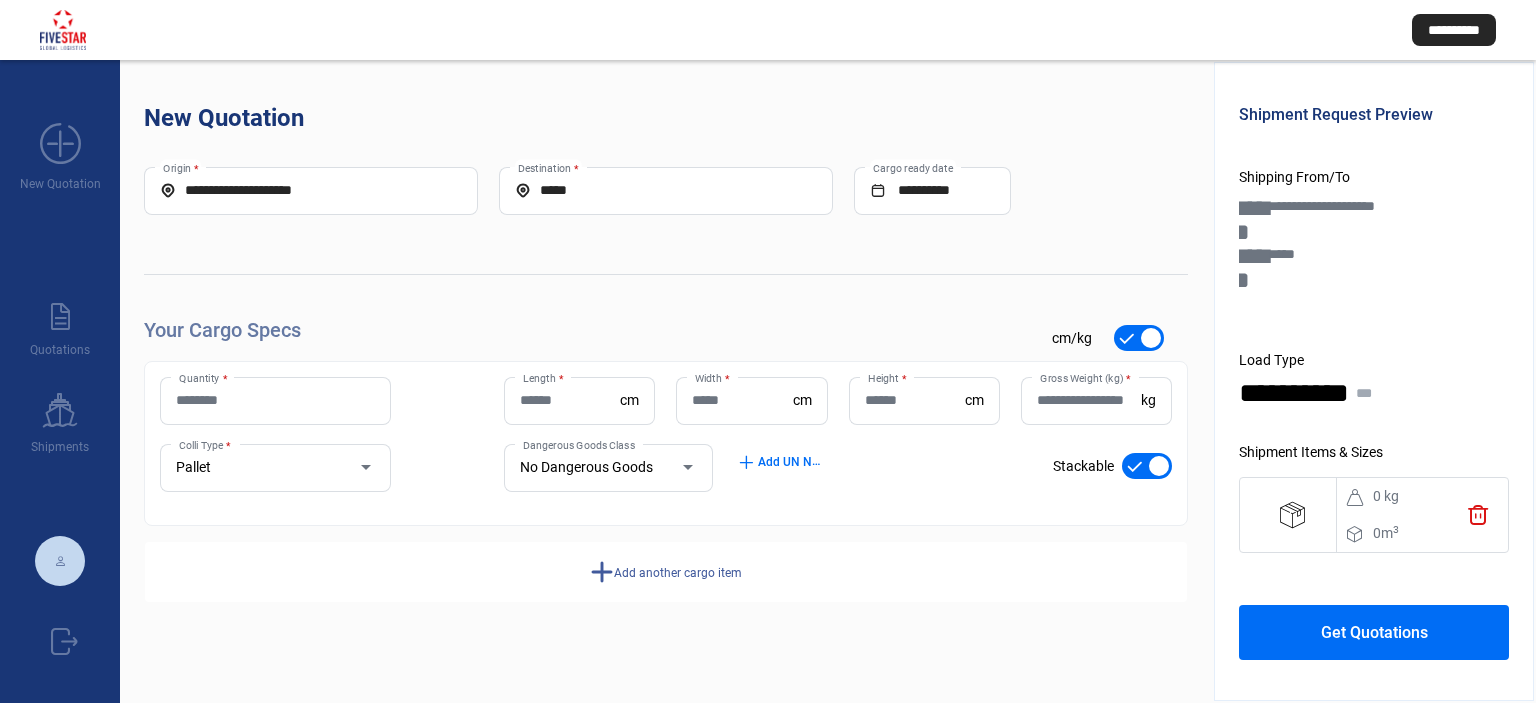 click on "Quantity *" at bounding box center (275, 400) 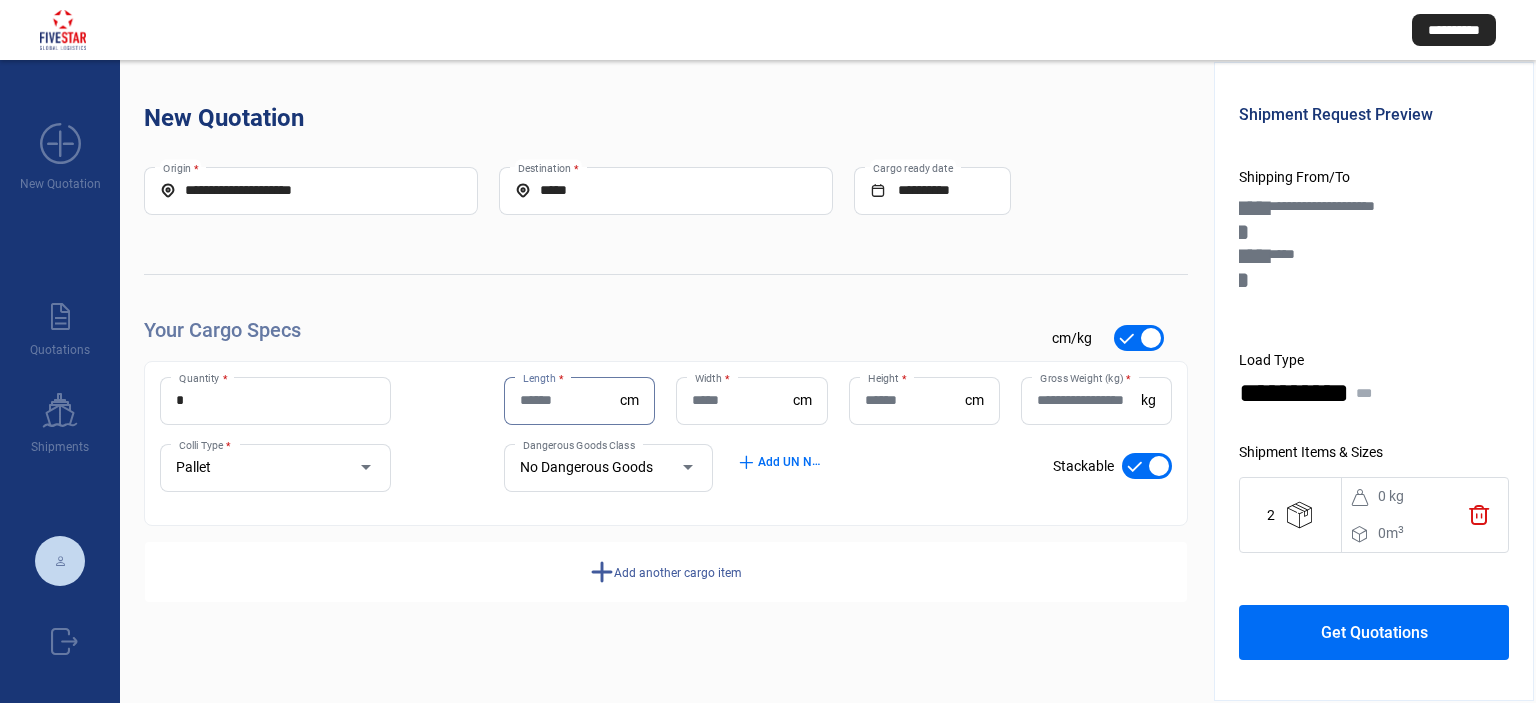 drag, startPoint x: 241, startPoint y: 403, endPoint x: -40, endPoint y: 384, distance: 281.6416 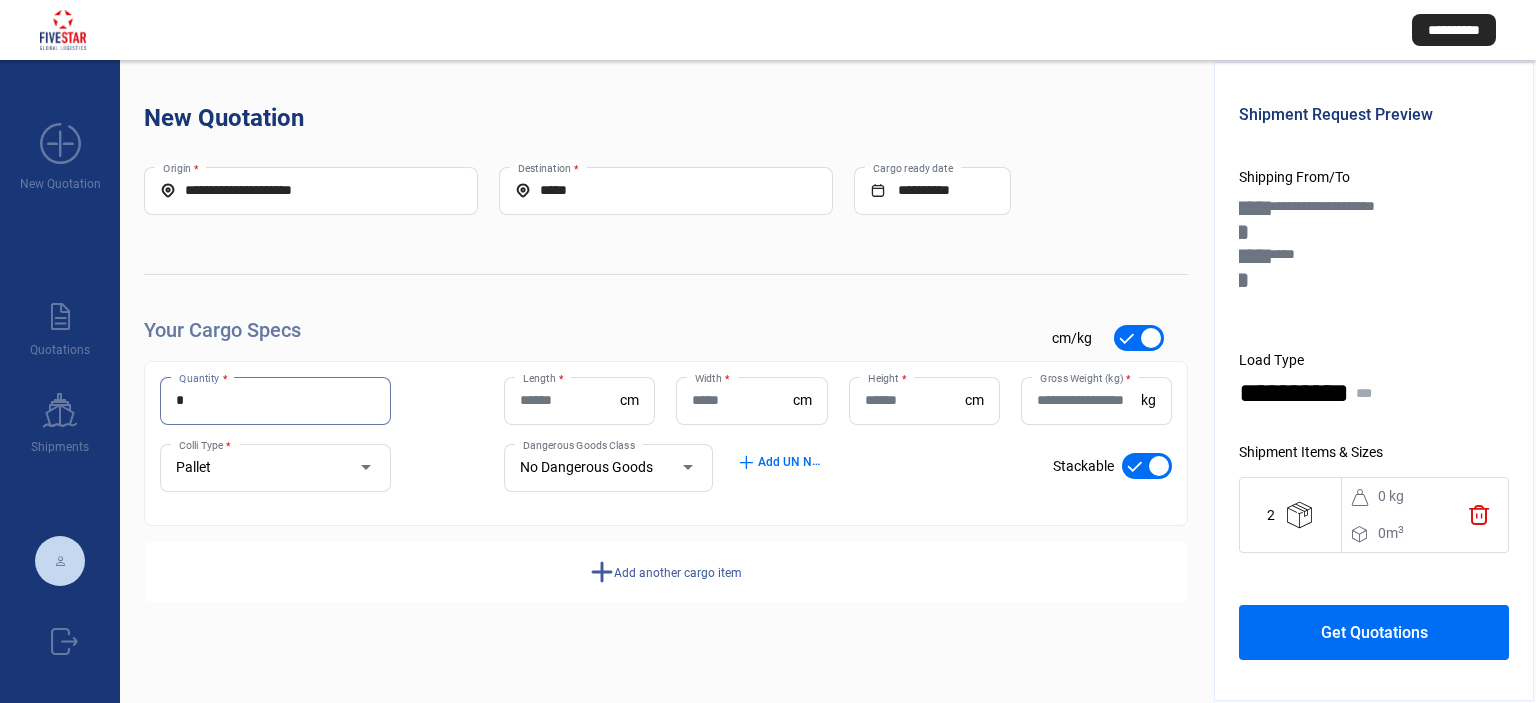 type on "*" 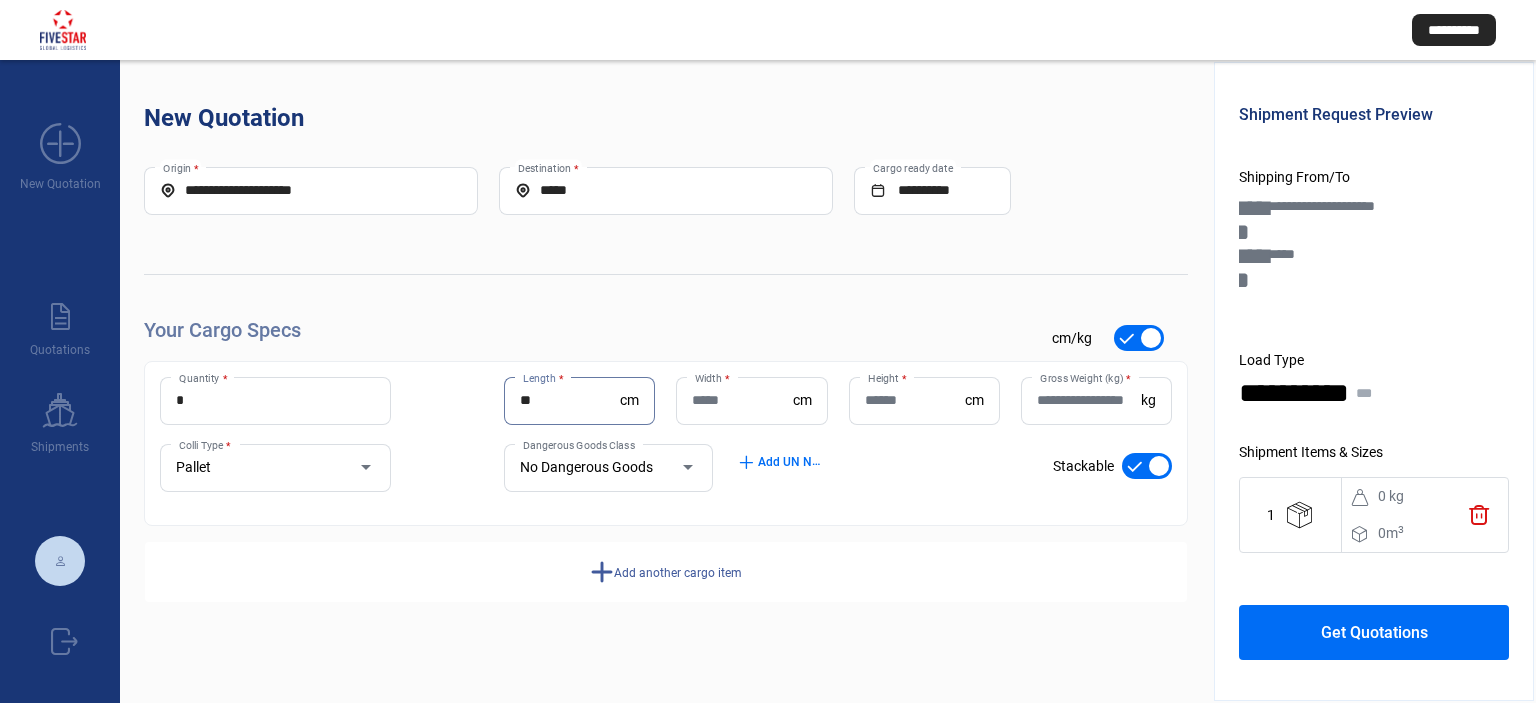 type on "**" 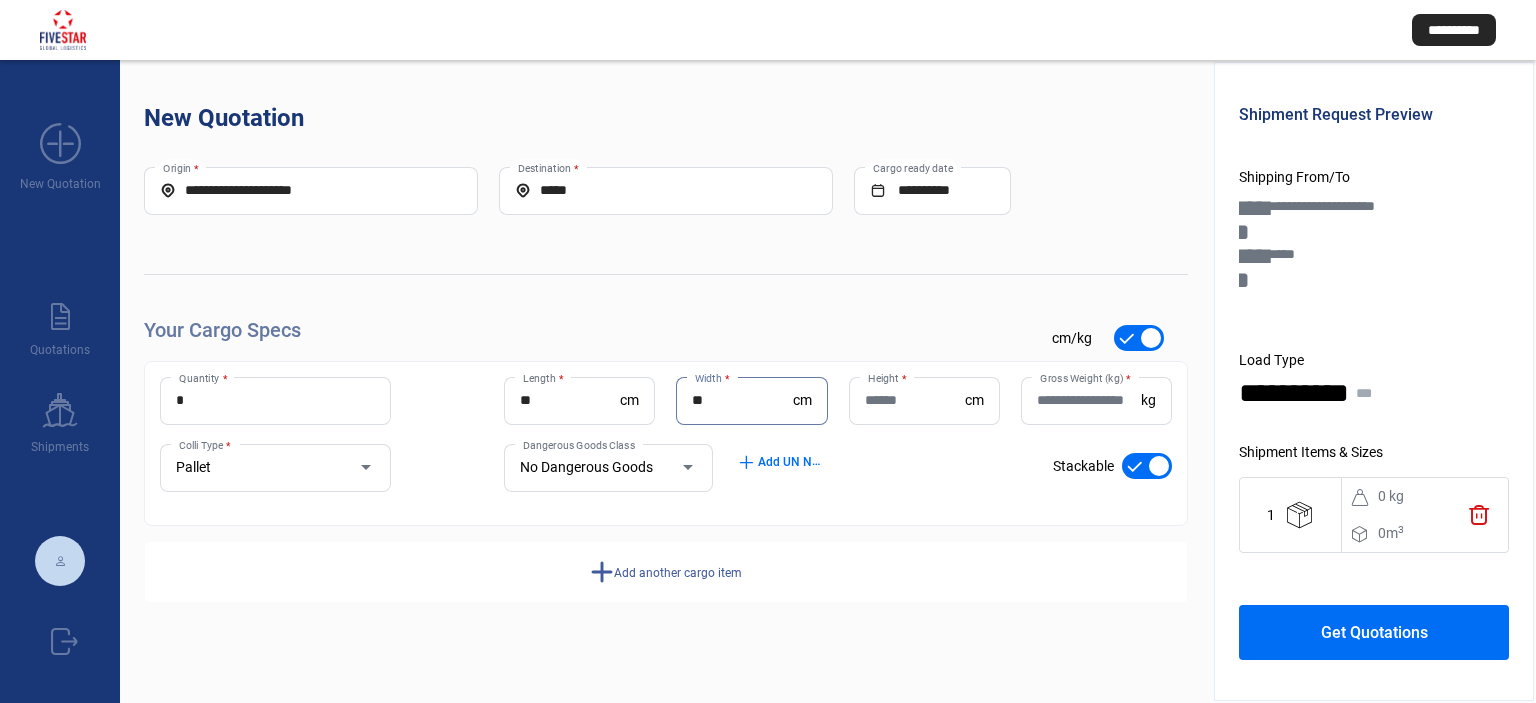 type on "**" 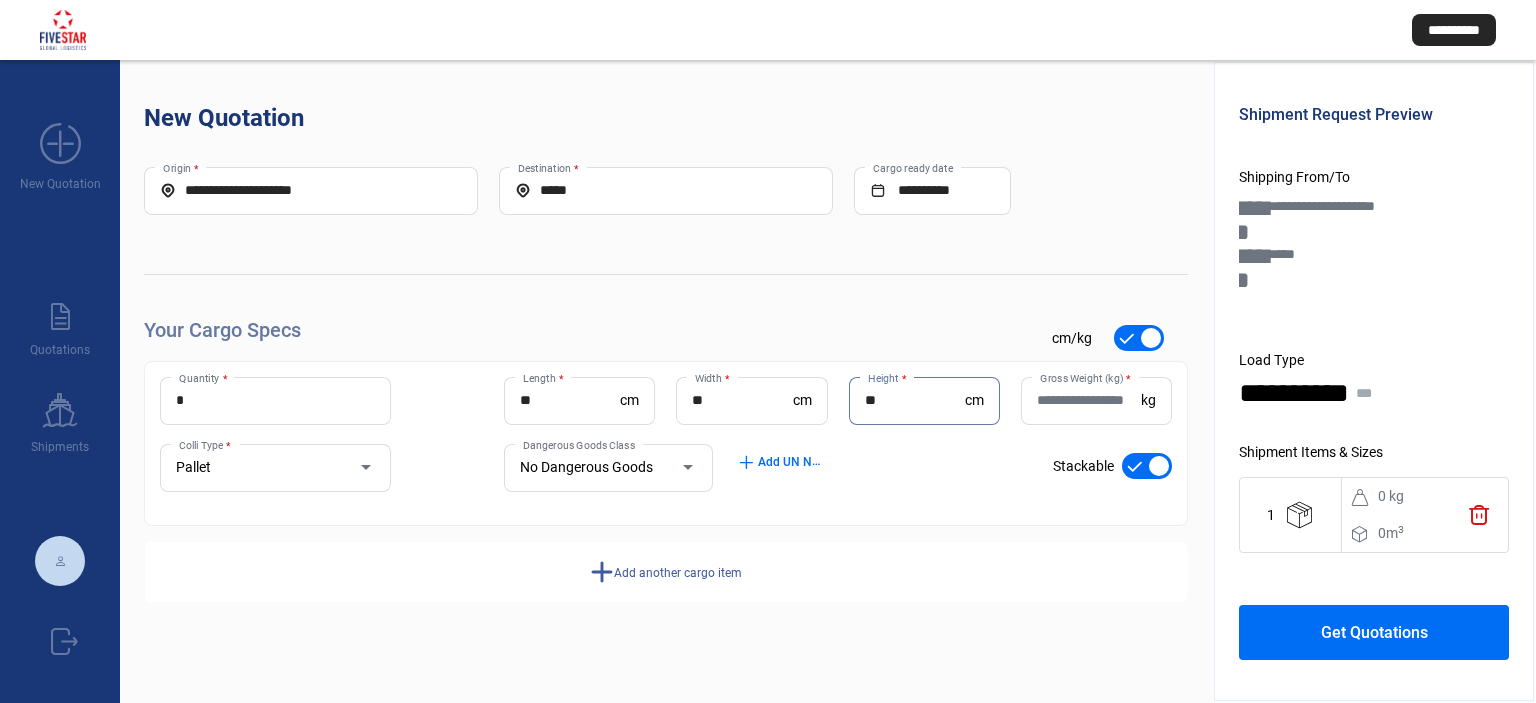 type on "**" 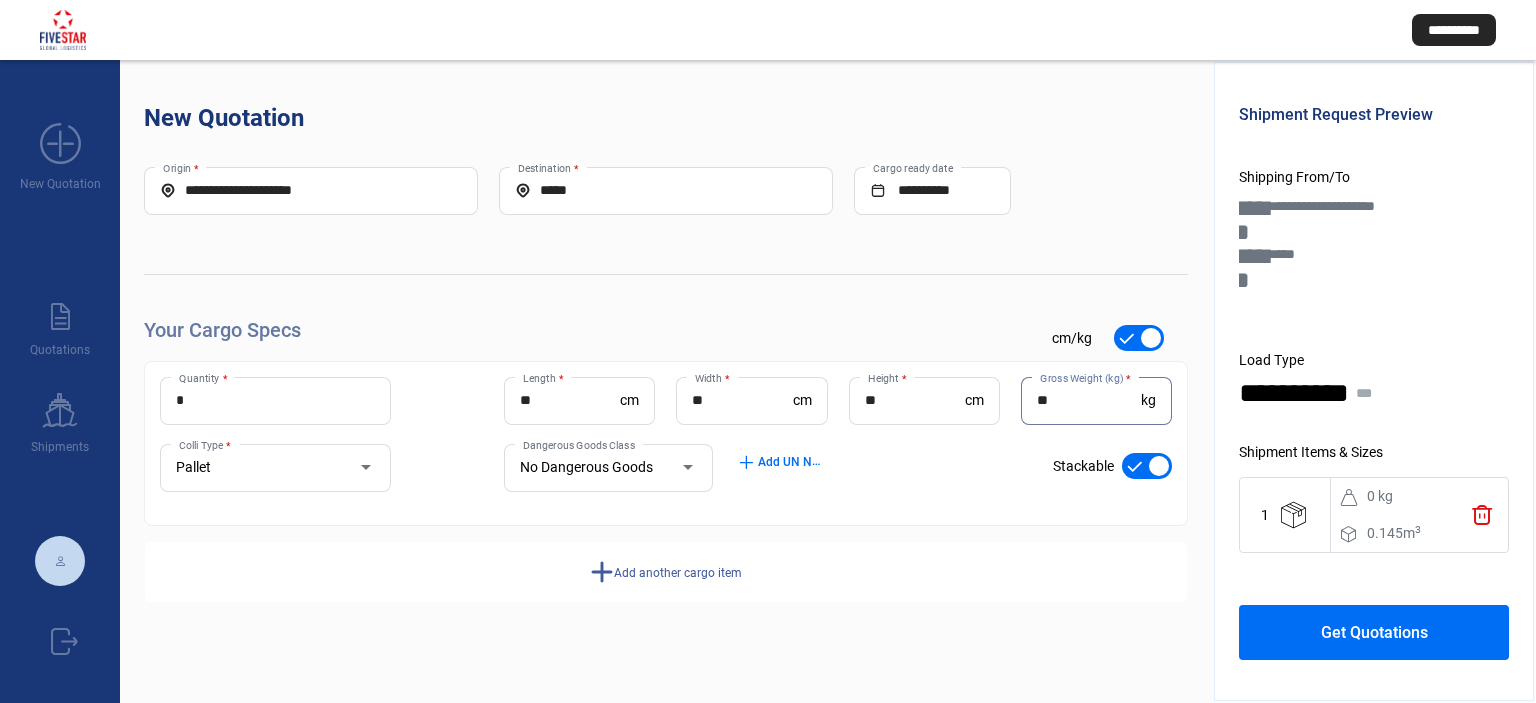type on "**" 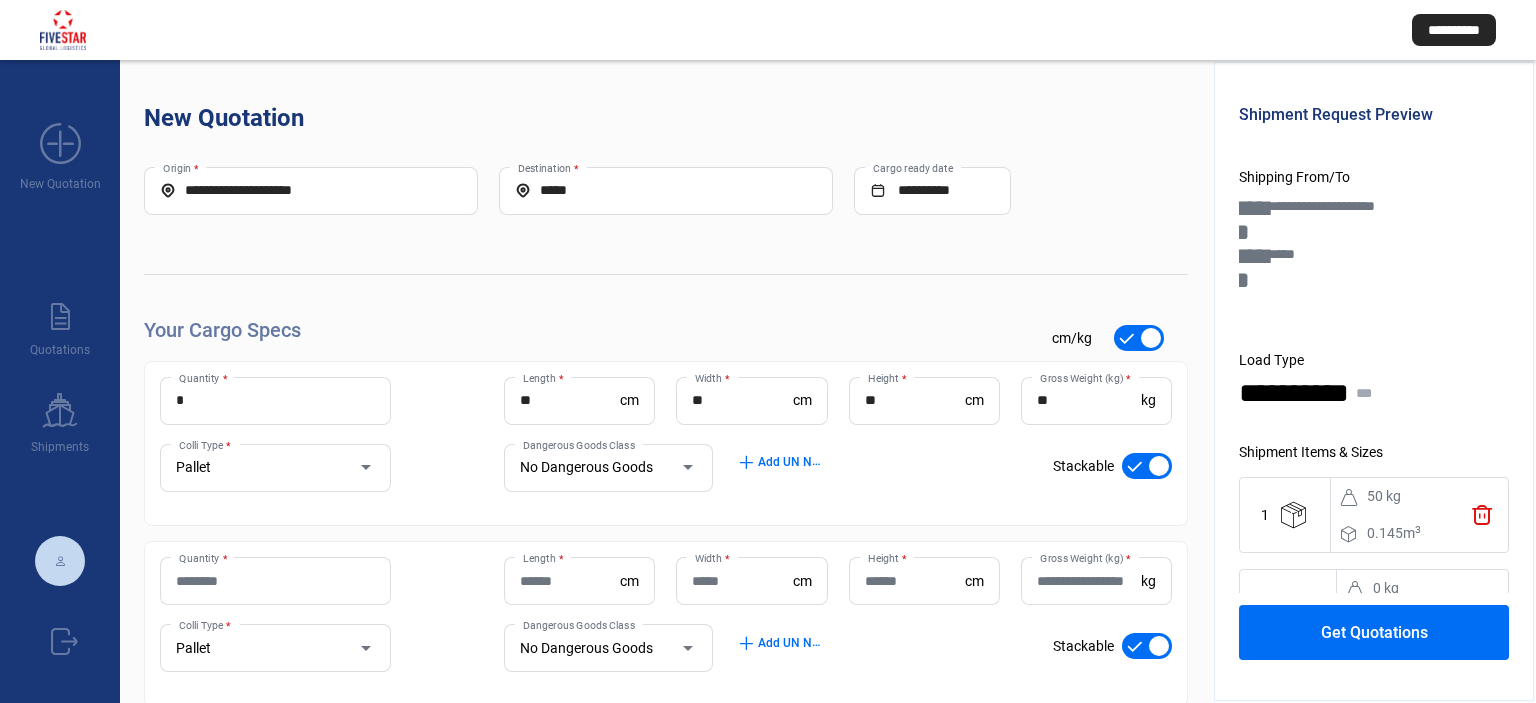click on "Quantity *" at bounding box center [275, 581] 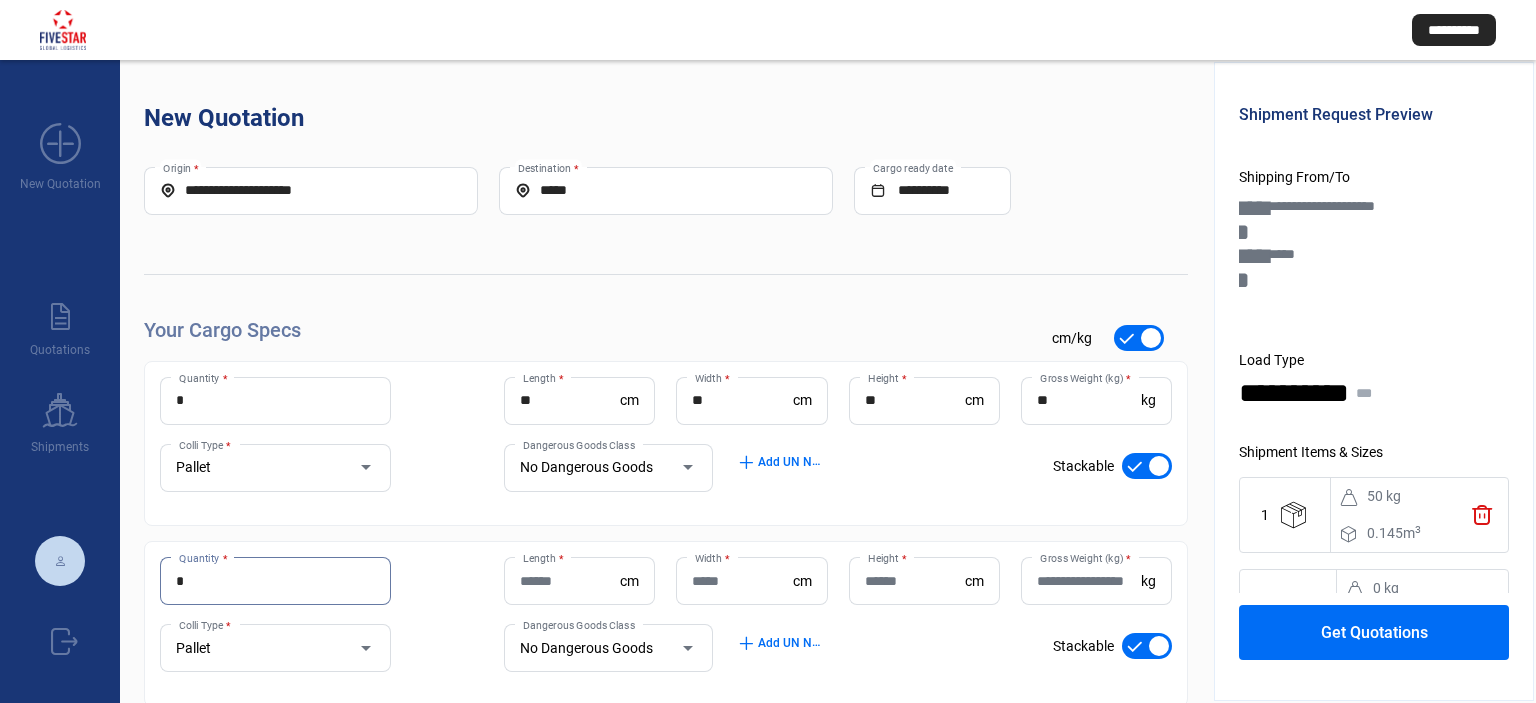 type on "*" 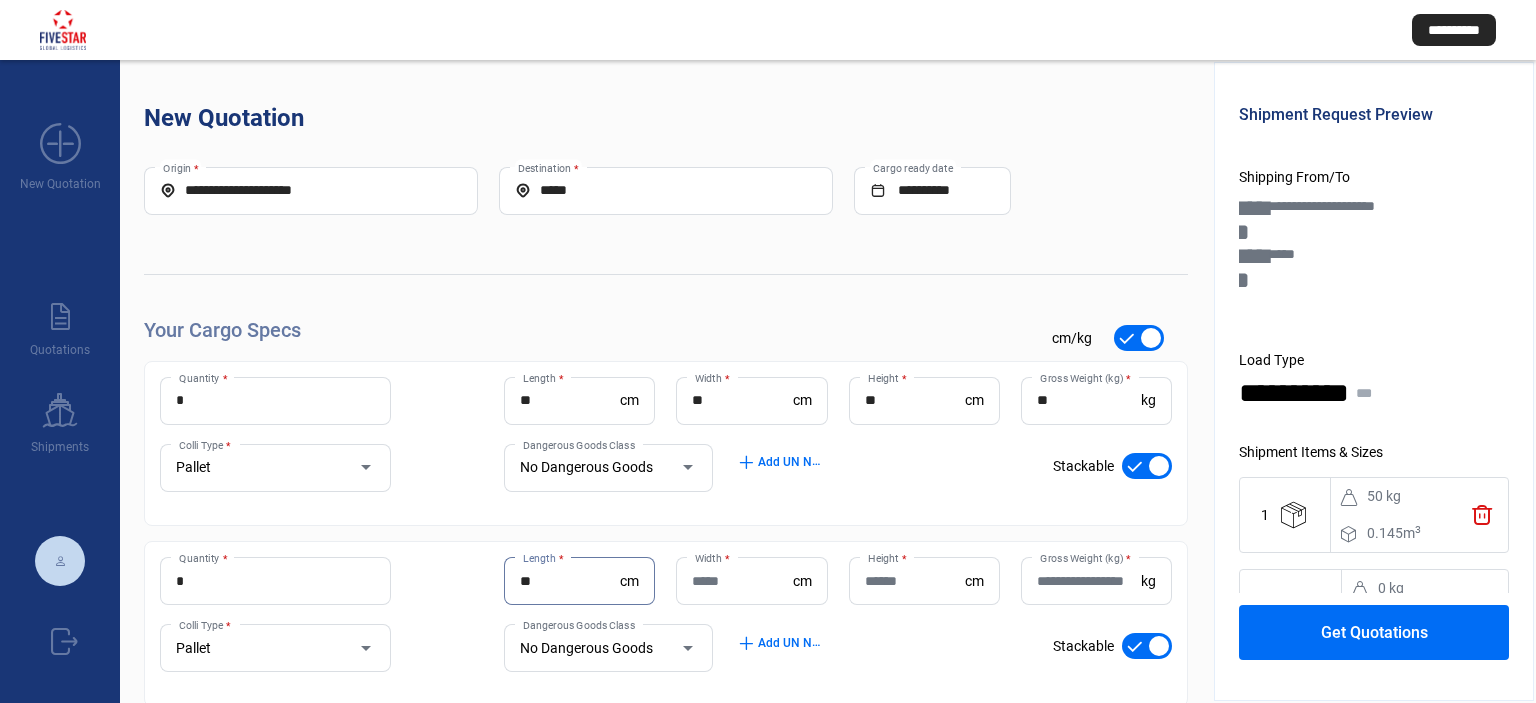 type on "**" 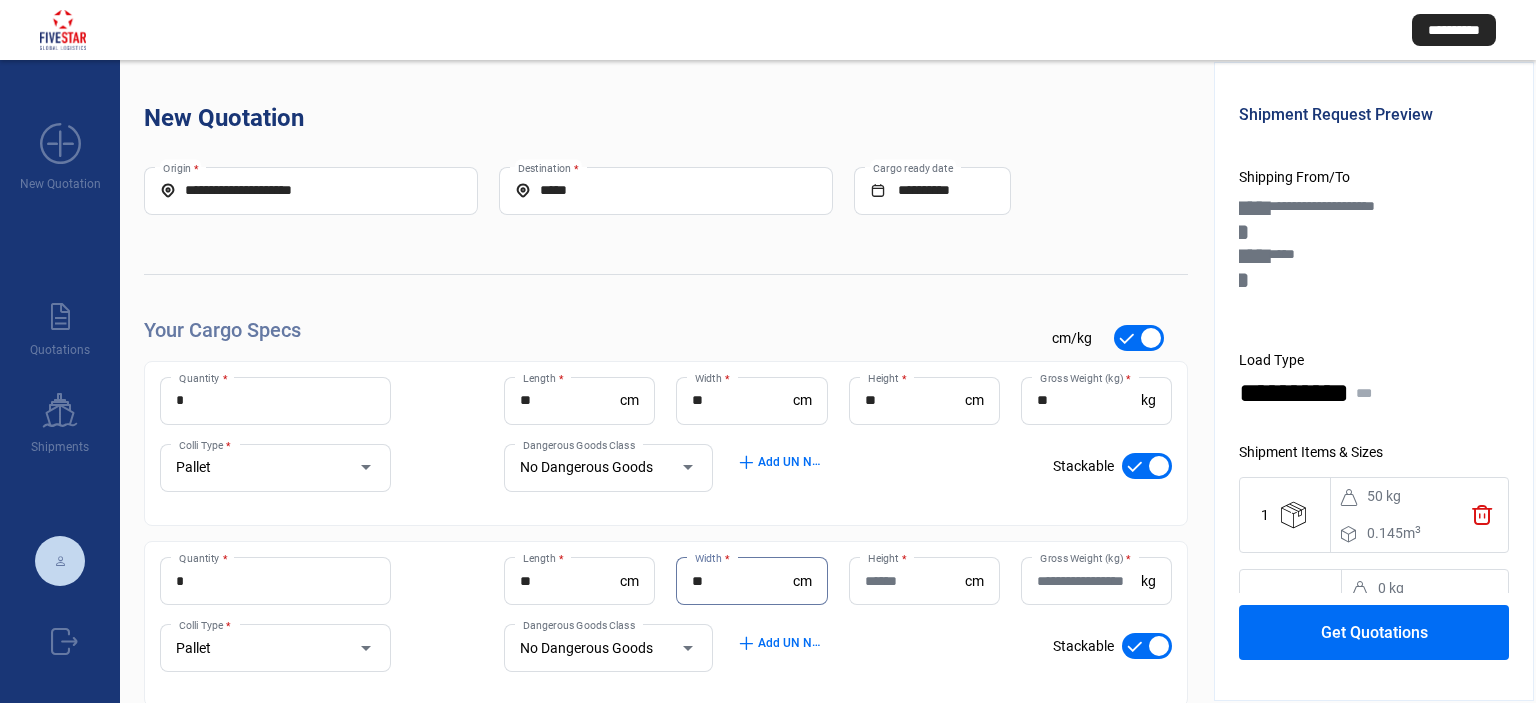 type on "**" 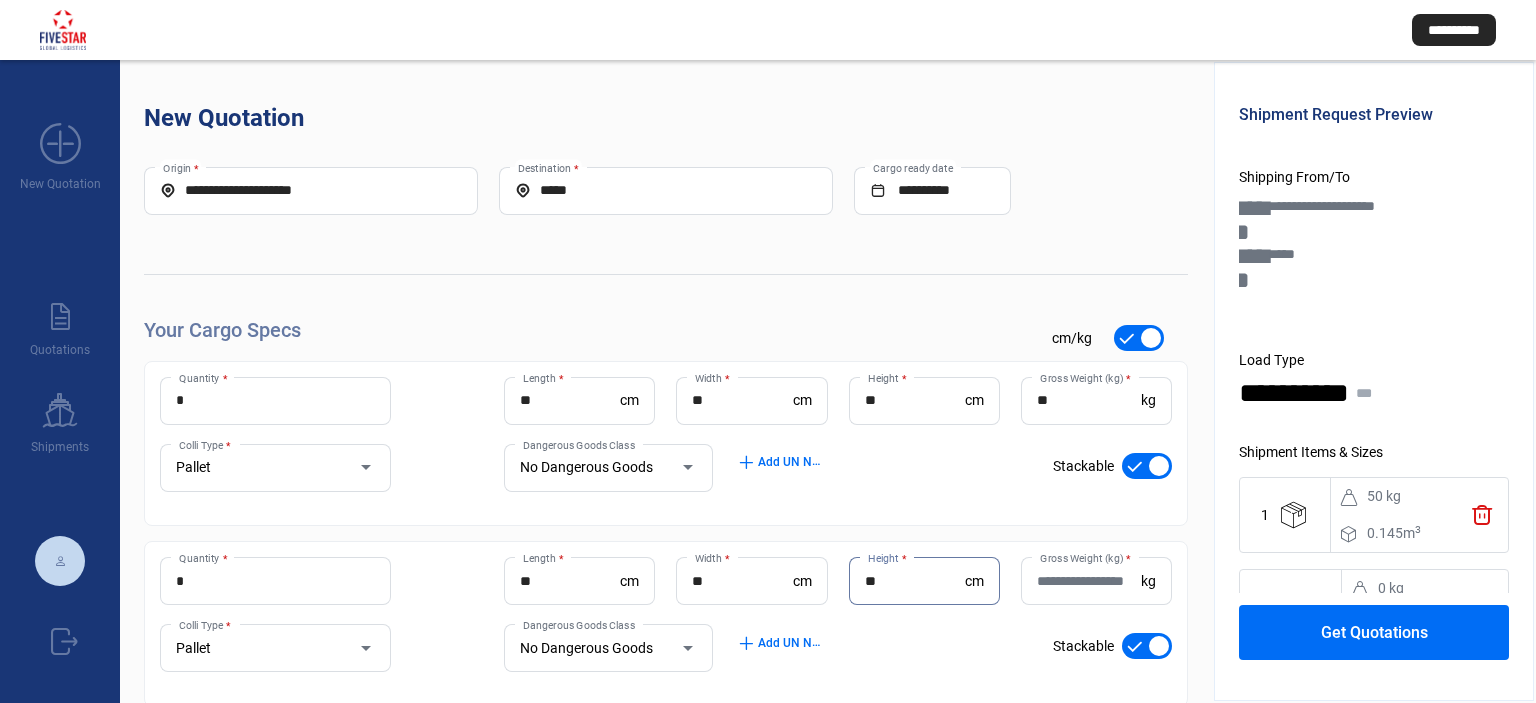 type on "**" 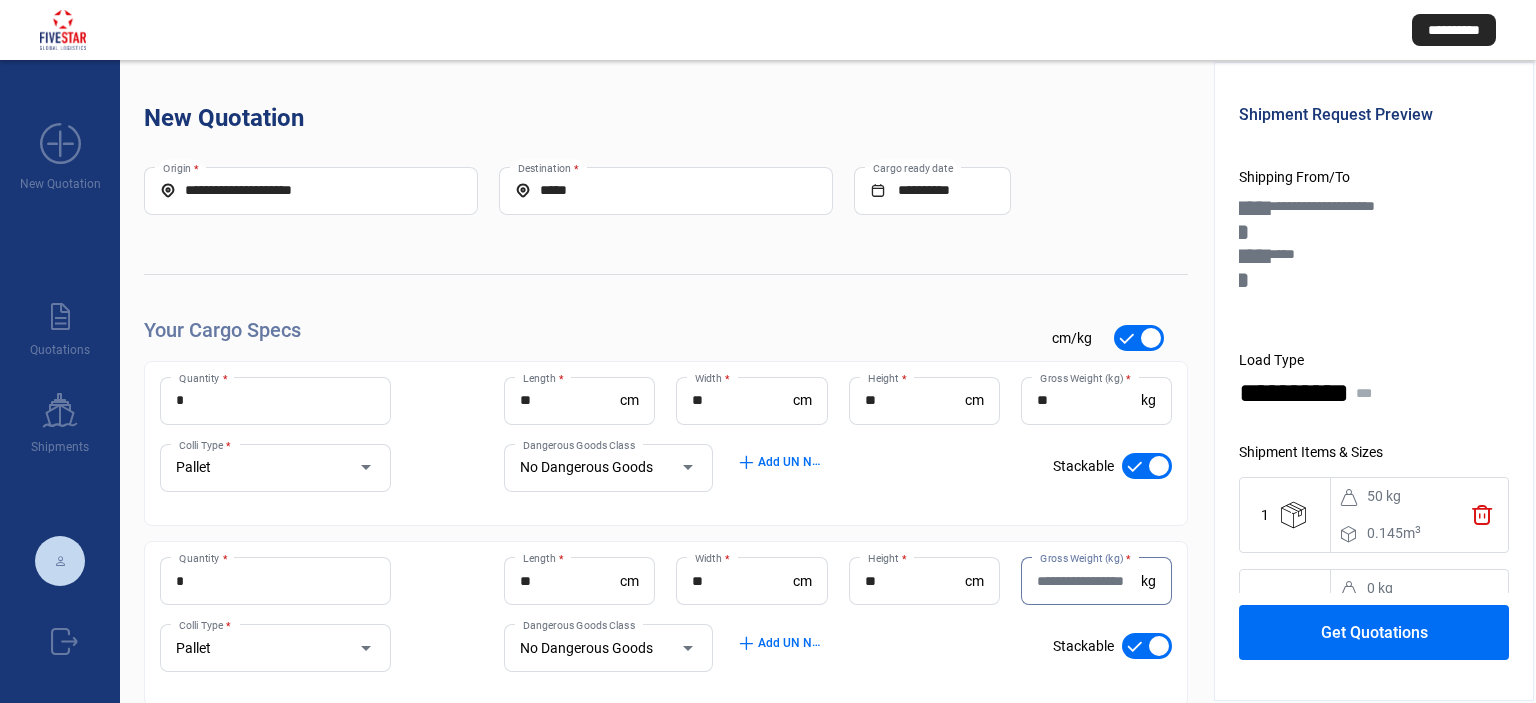 type on "*" 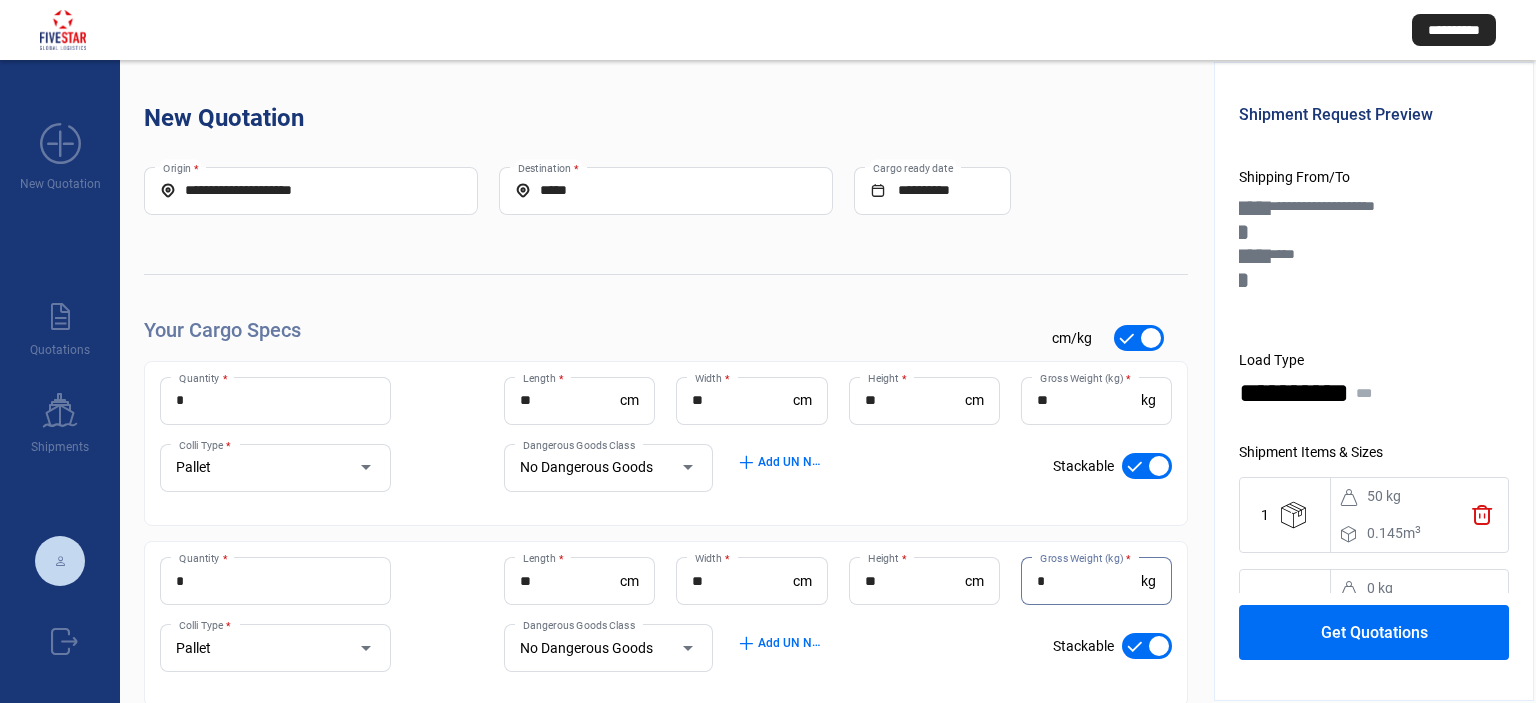 type on "*" 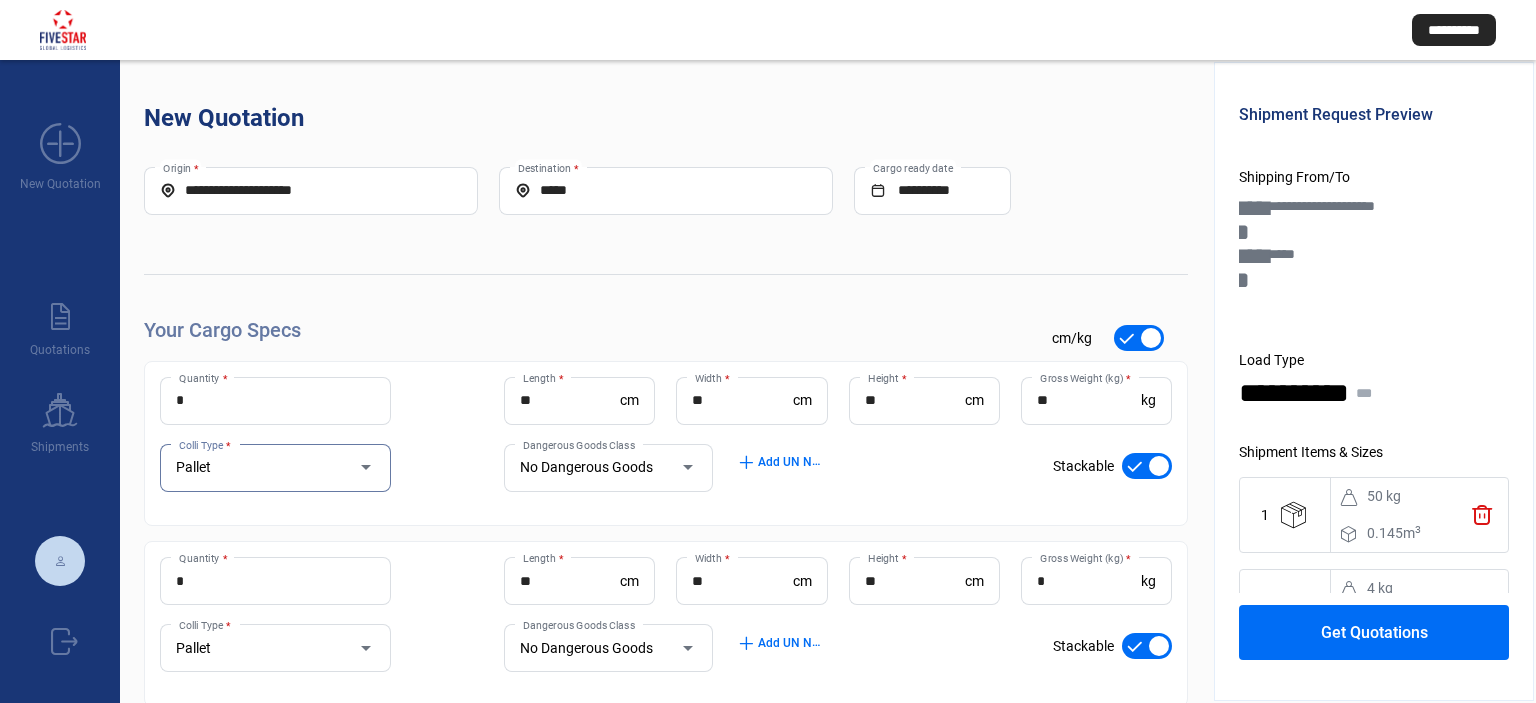 click on "Pallet" at bounding box center [256, 468] 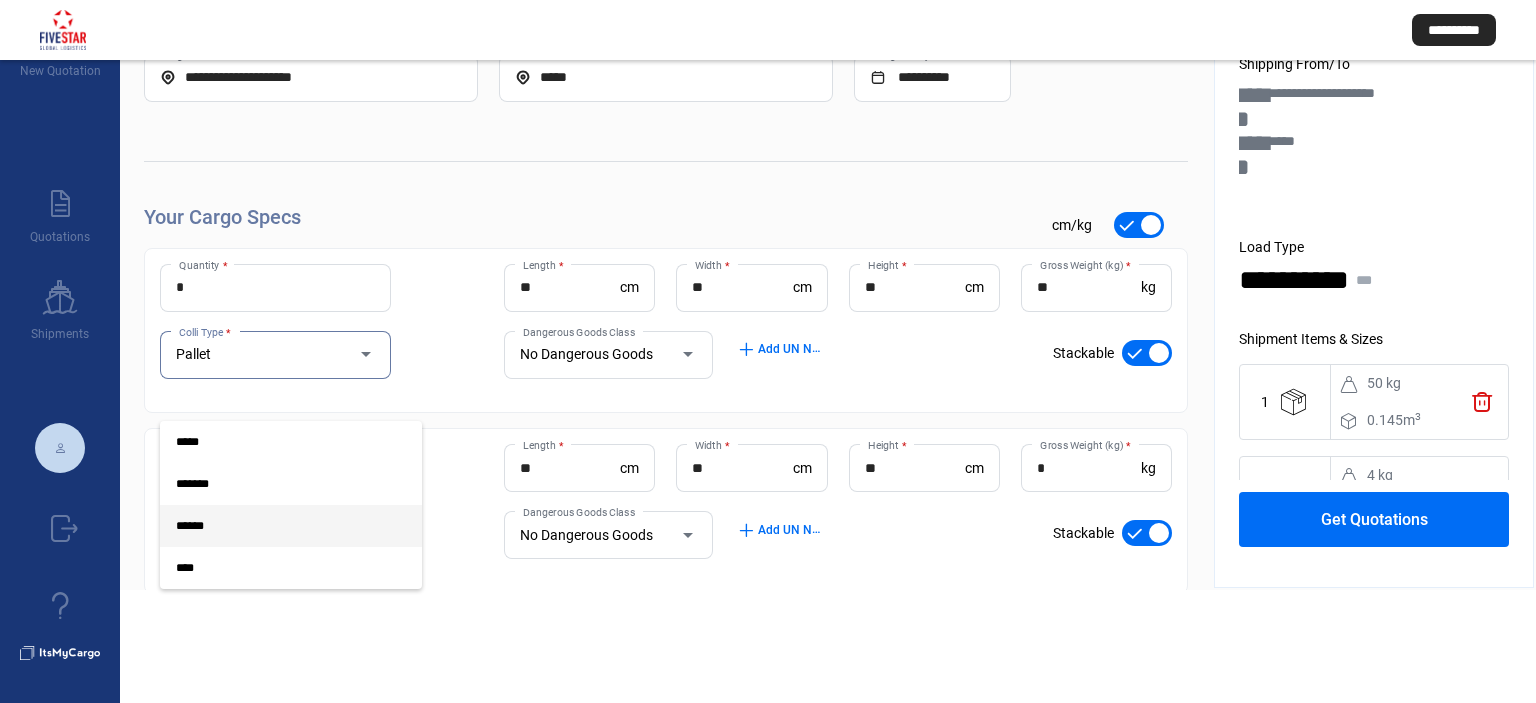 scroll, scrollTop: 114, scrollLeft: 0, axis: vertical 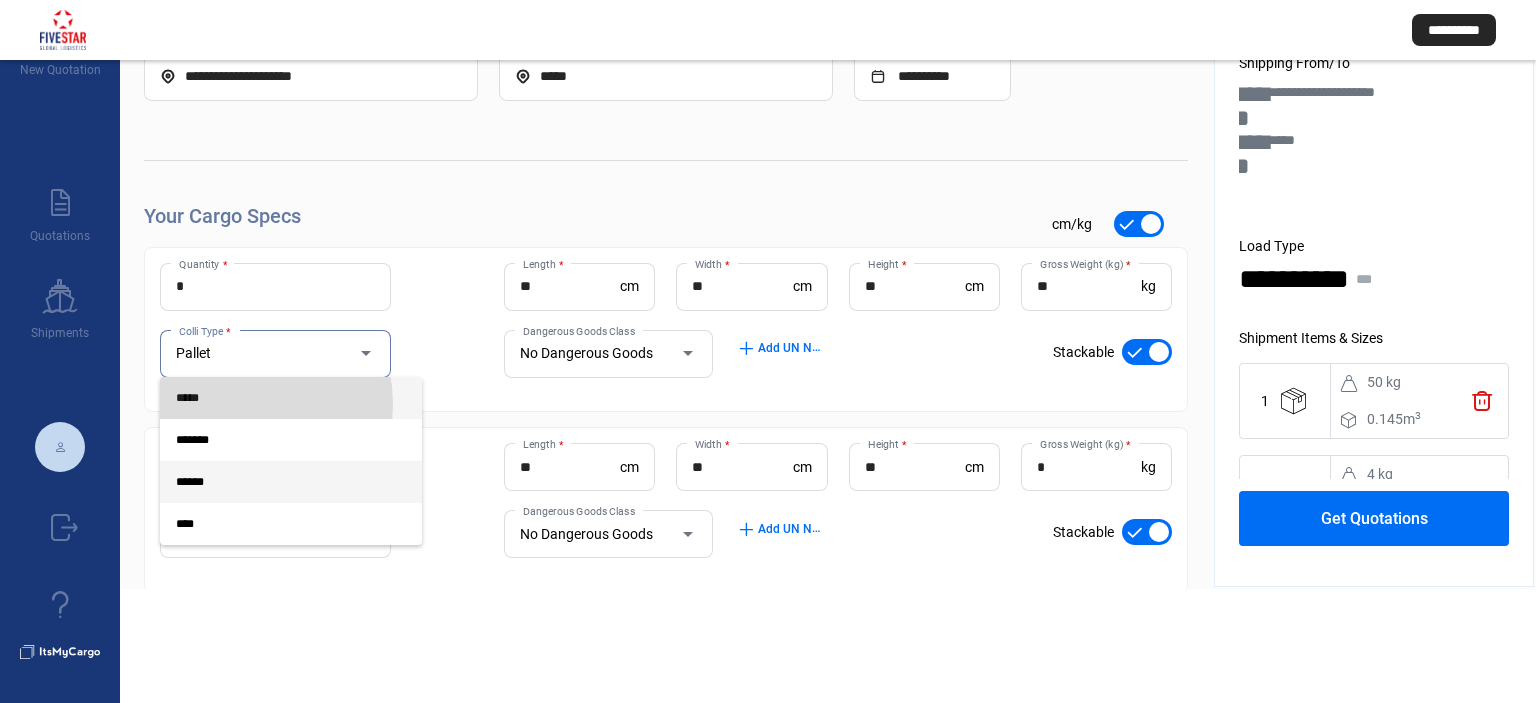 click on "*****" at bounding box center [275, 398] 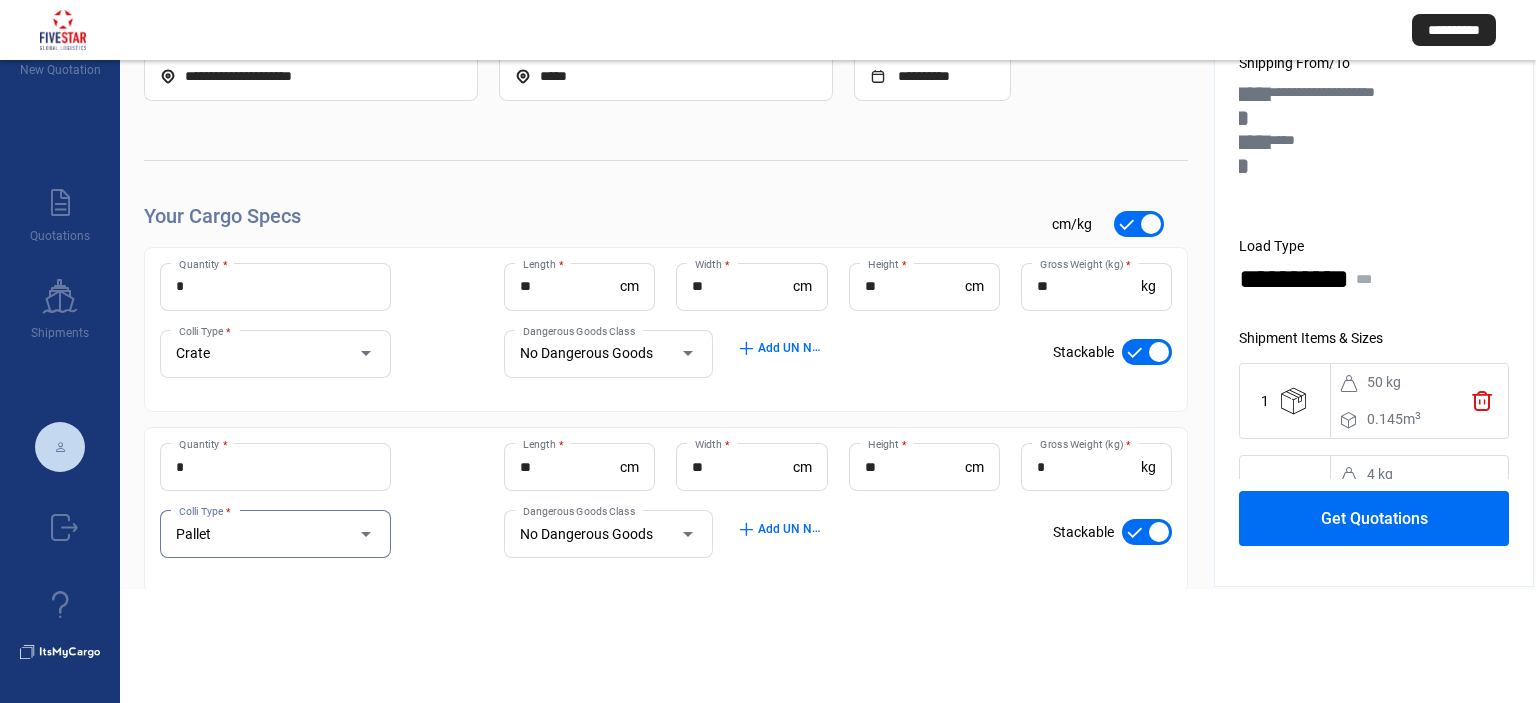 click at bounding box center (356, 534) 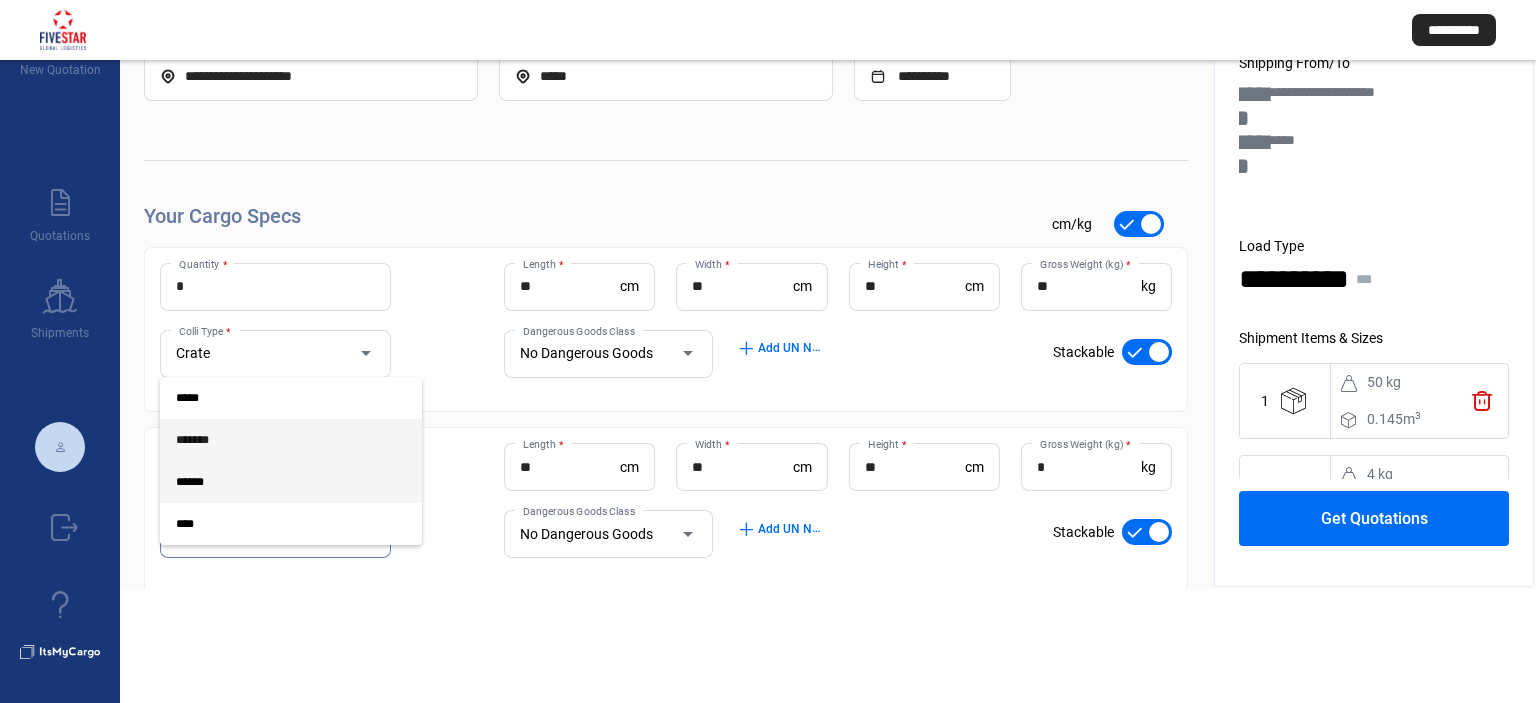 click on "*******" at bounding box center [275, 440] 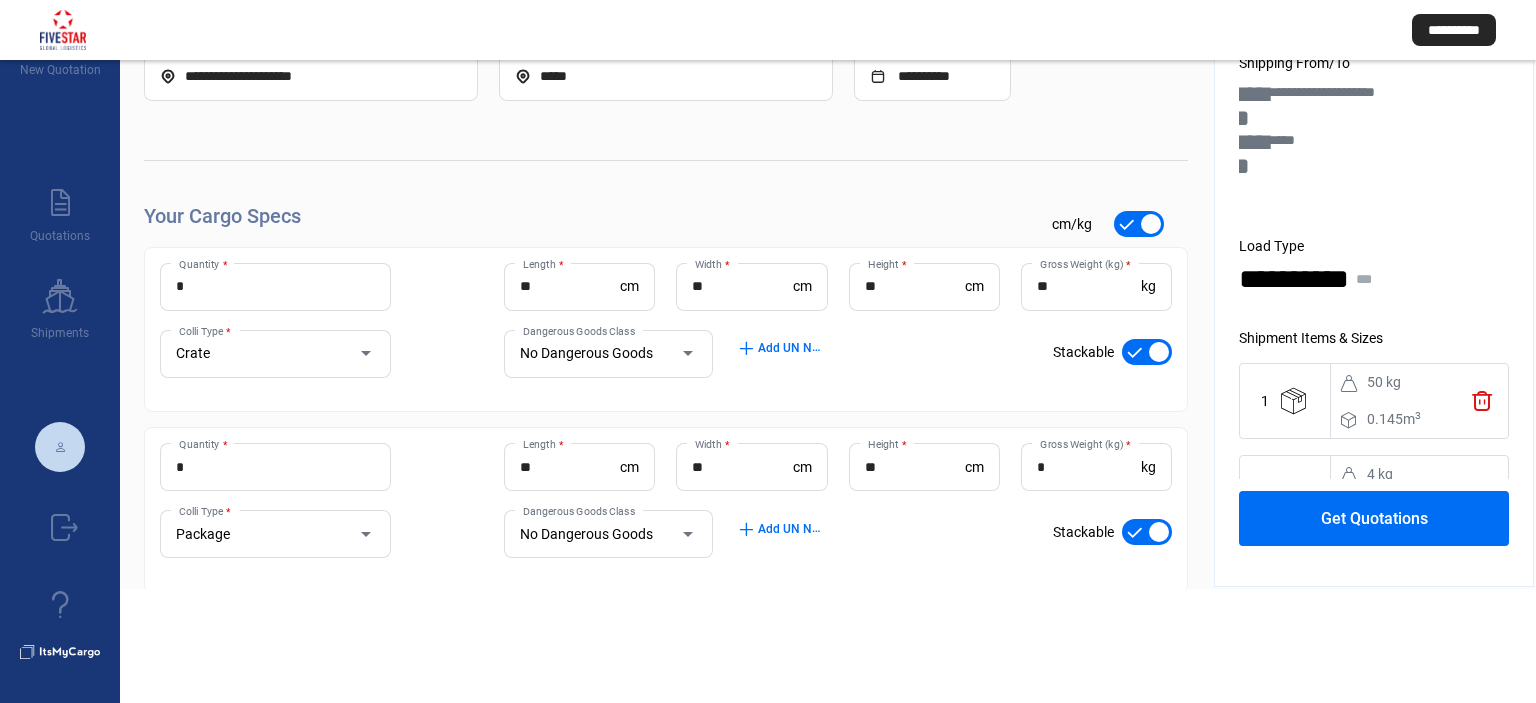 click on "Get Quotations" 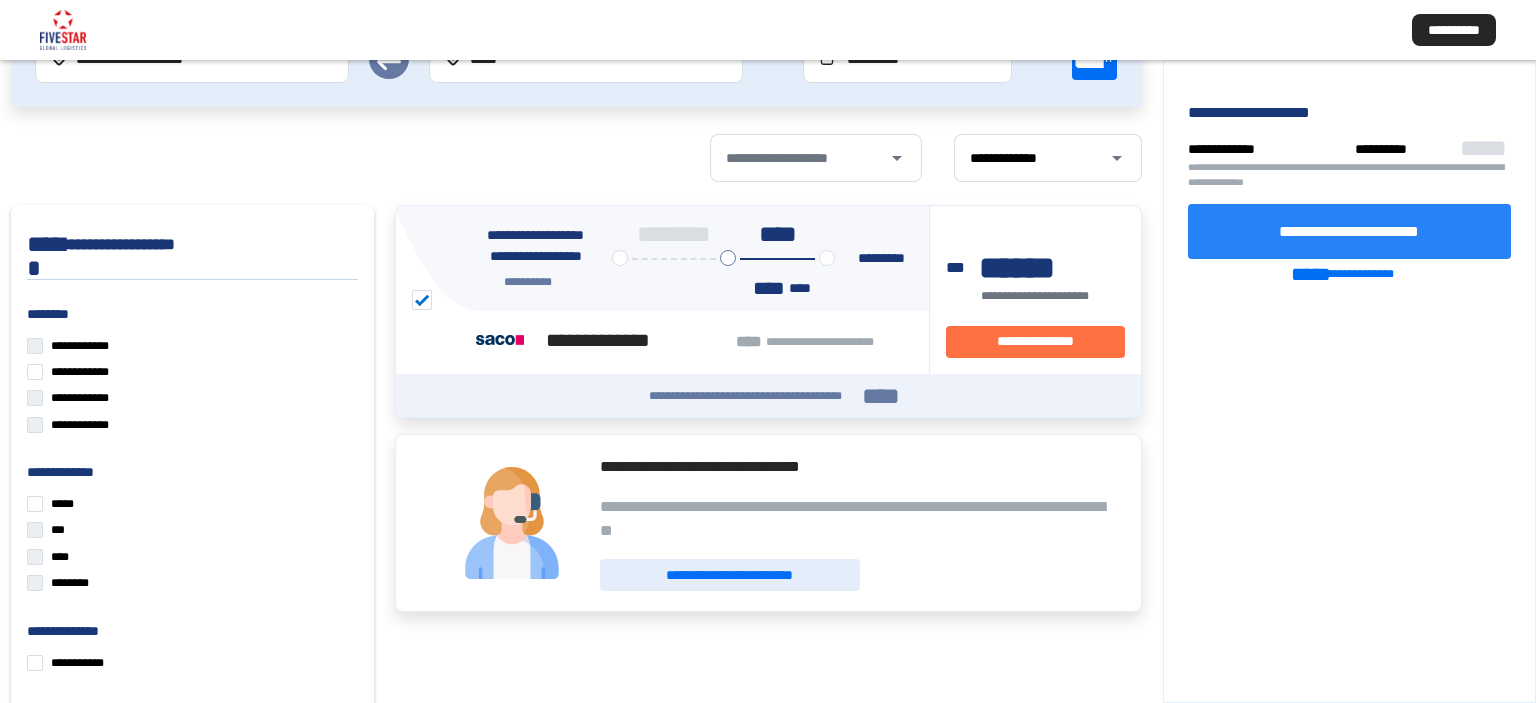 click on "**********" 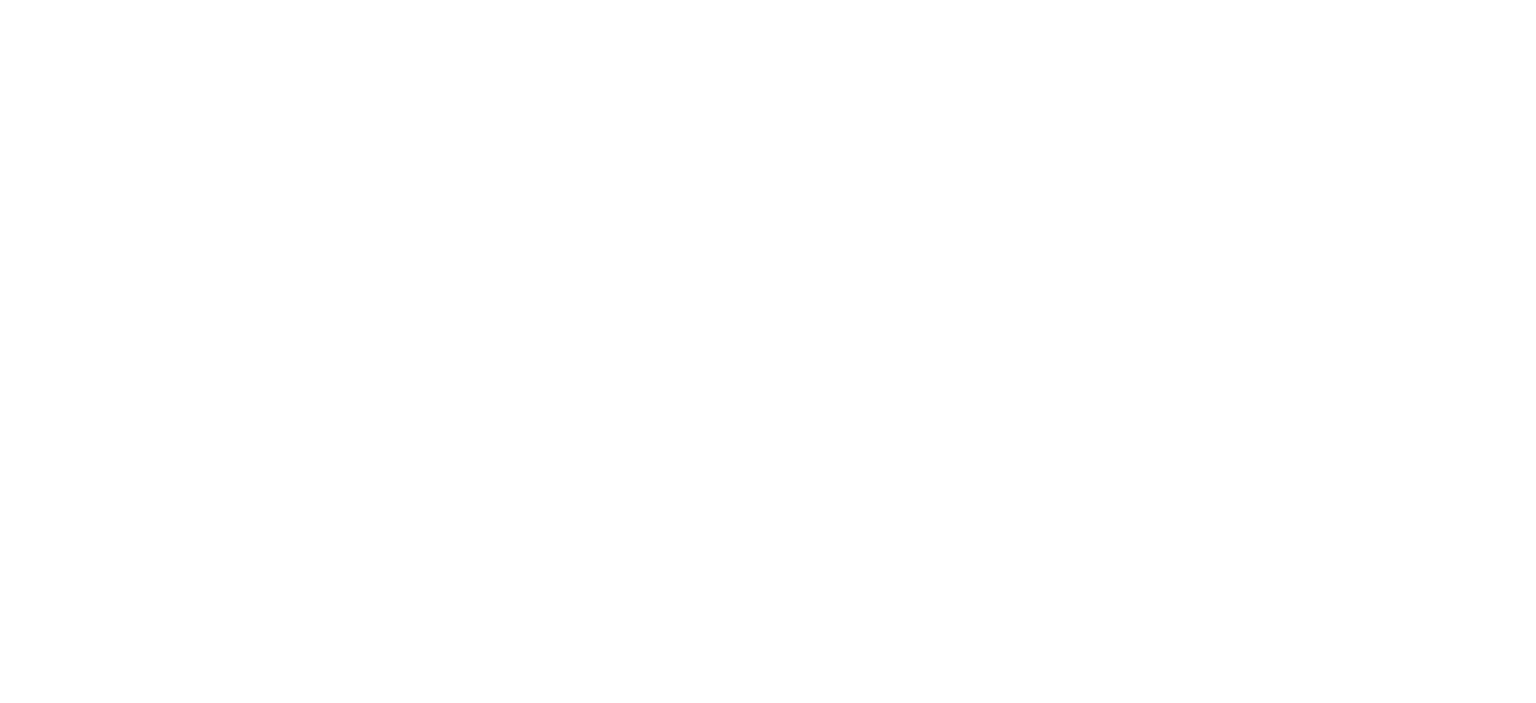 scroll, scrollTop: 0, scrollLeft: 0, axis: both 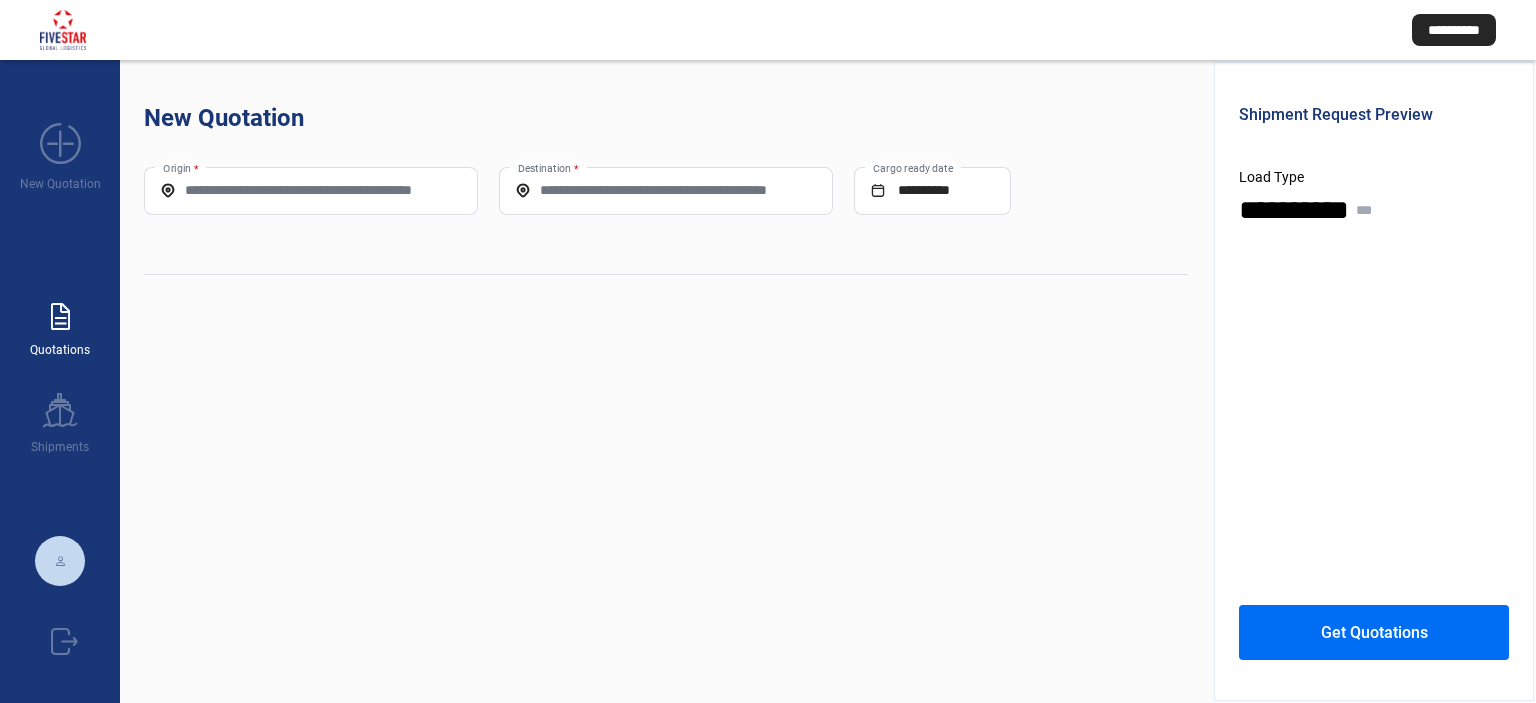 click on "paper_text" at bounding box center (60, 317) 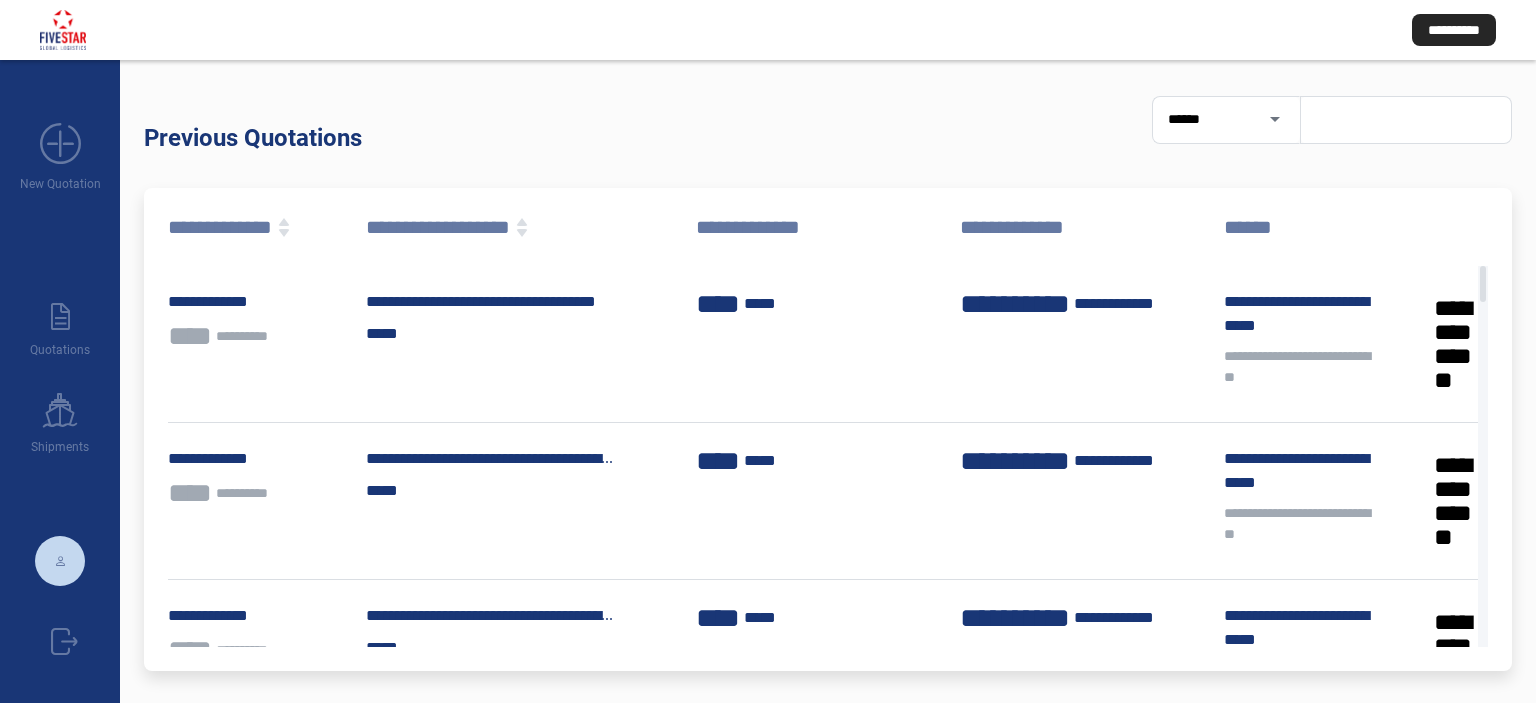 click on "**********" 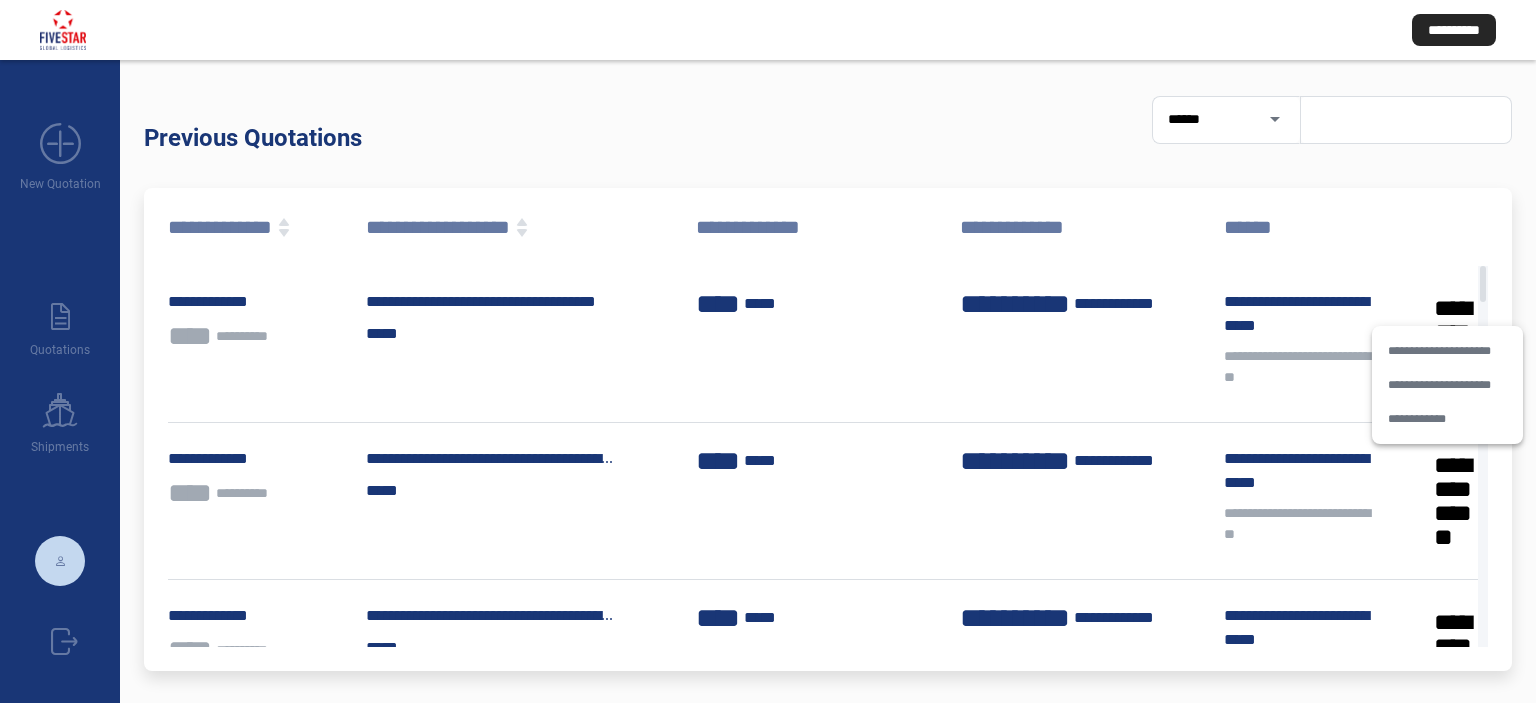 click on "**********" at bounding box center (1447, 419) 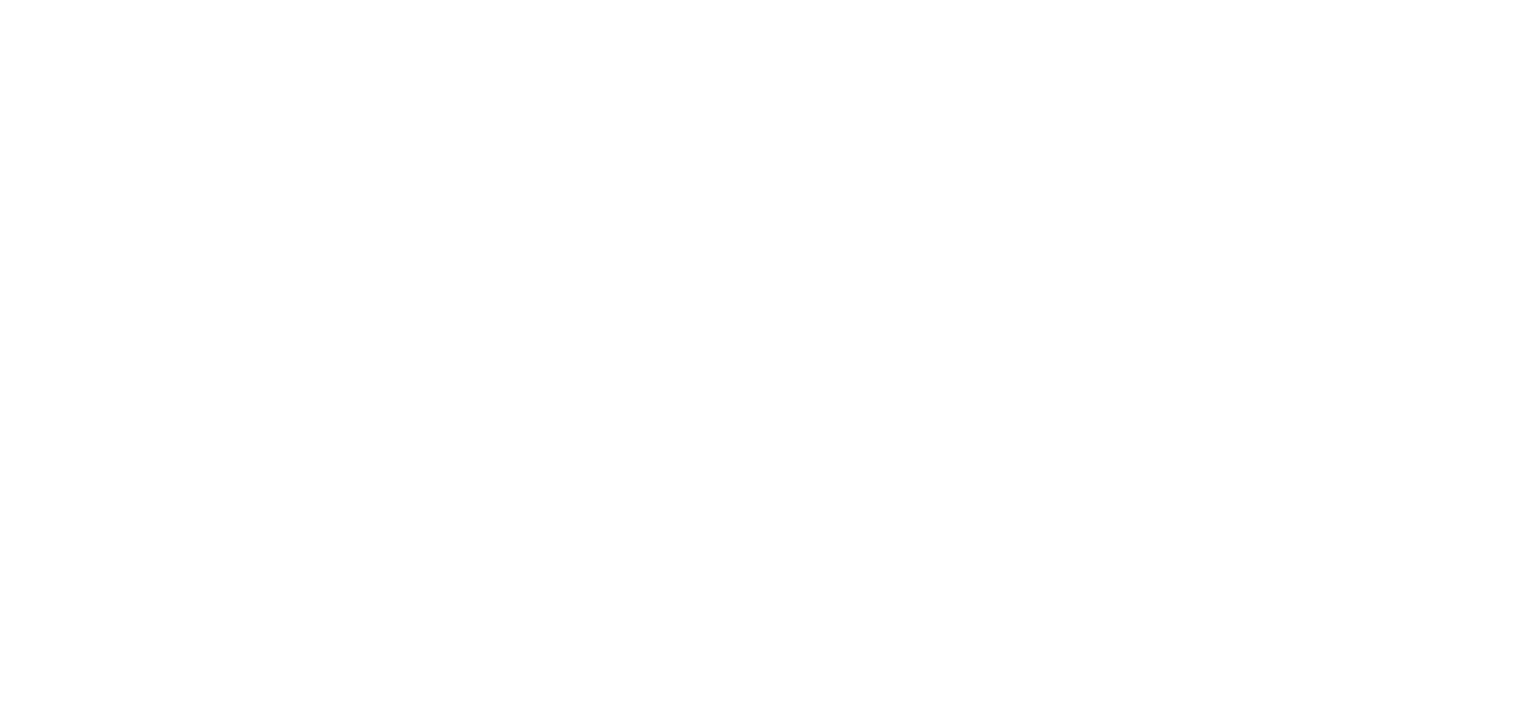 scroll, scrollTop: 0, scrollLeft: 0, axis: both 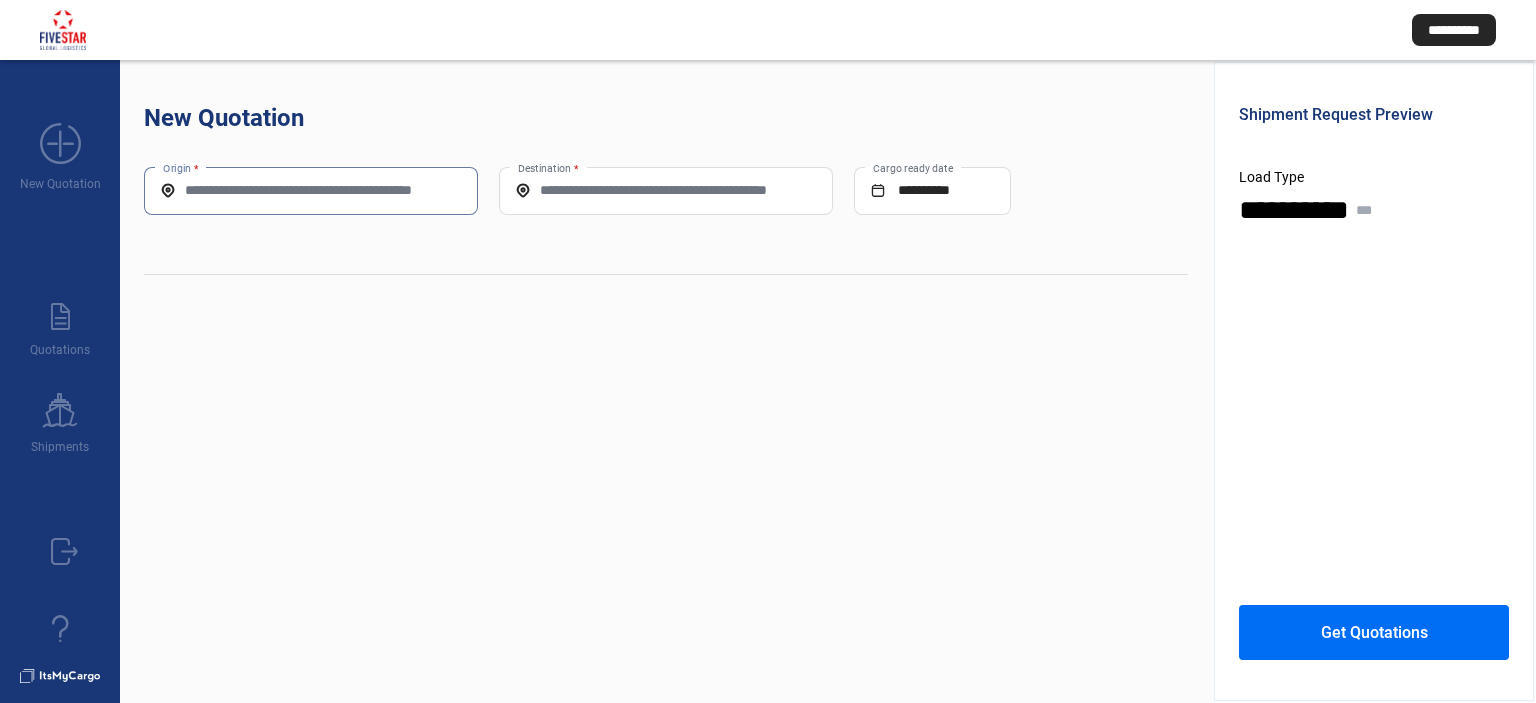click on "Origin *" at bounding box center [311, 190] 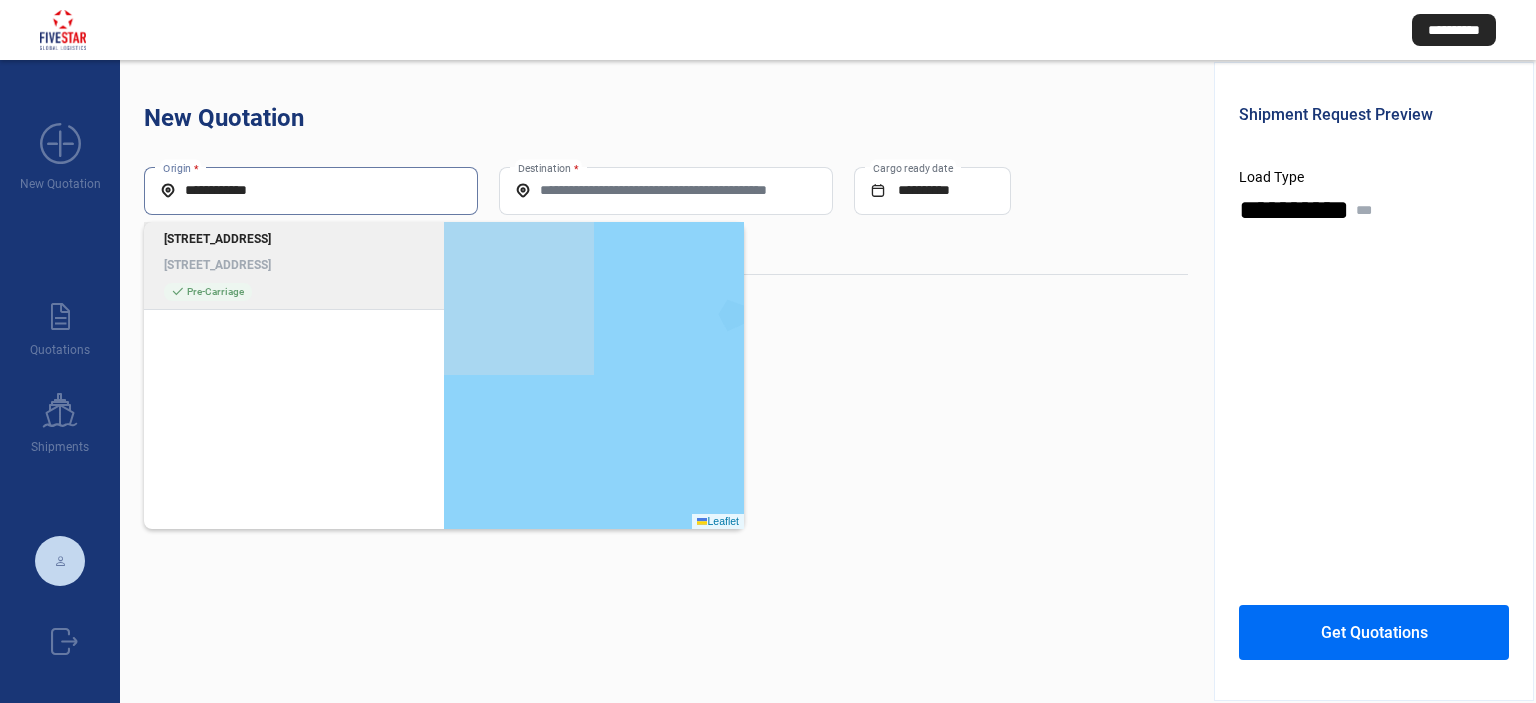 type on "**********" 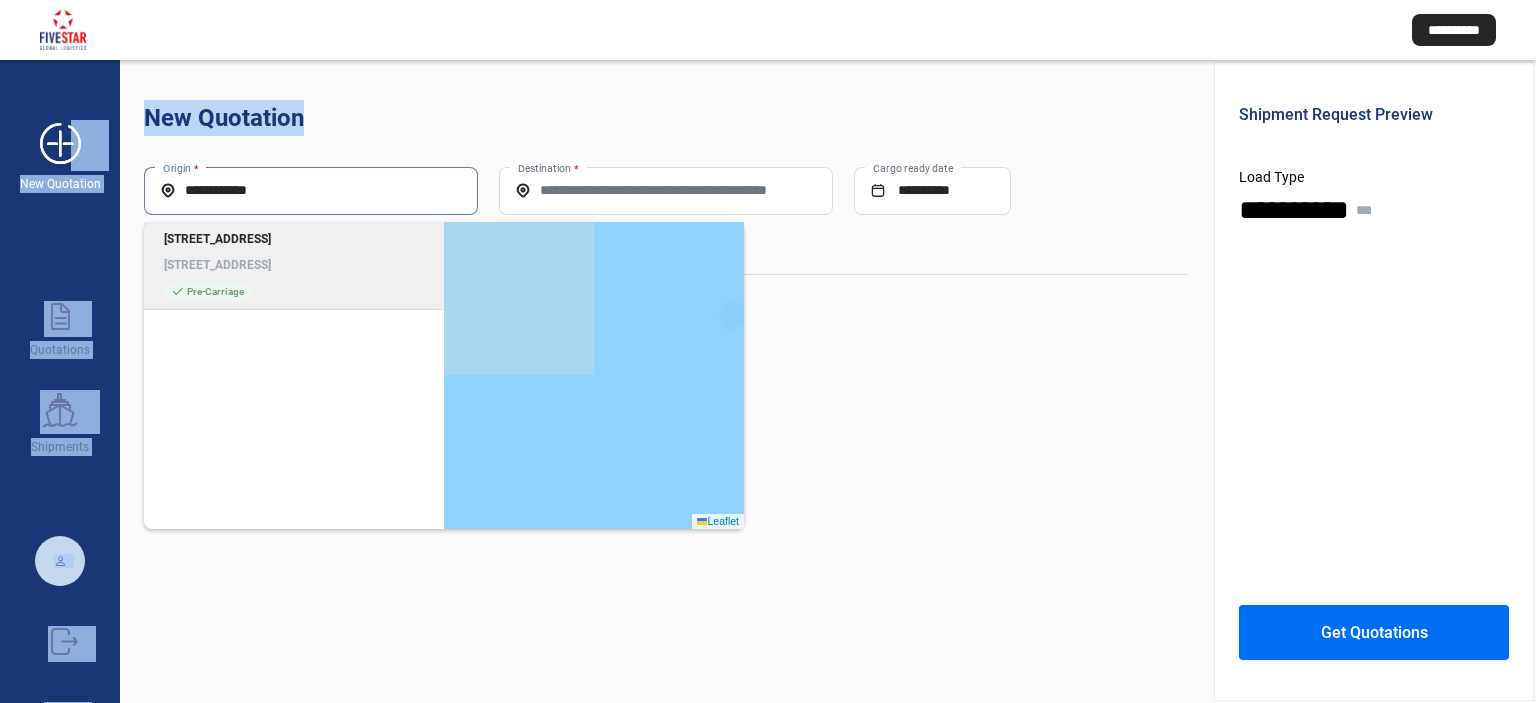 drag, startPoint x: 304, startPoint y: 178, endPoint x: 72, endPoint y: 170, distance: 232.1379 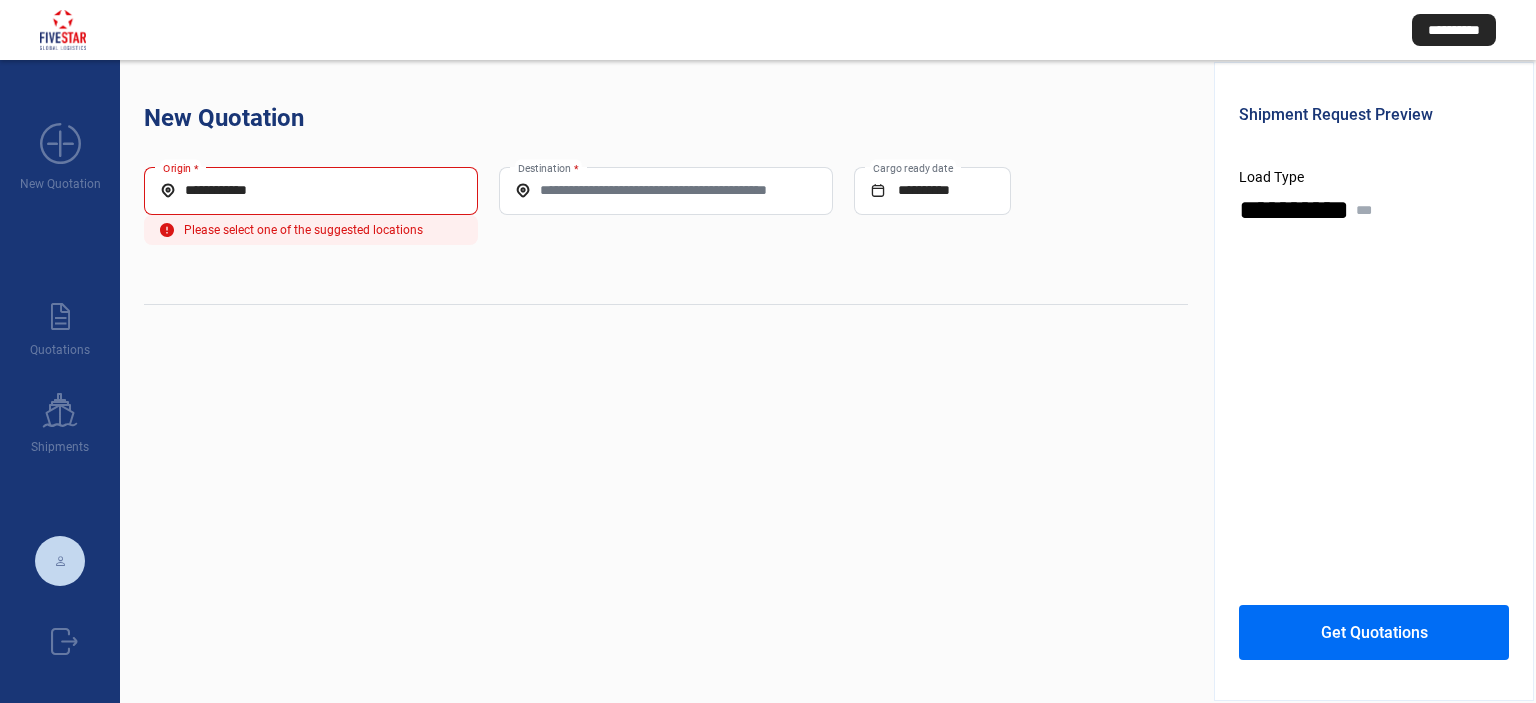 drag, startPoint x: 372, startPoint y: 178, endPoint x: 367, endPoint y: 188, distance: 11.18034 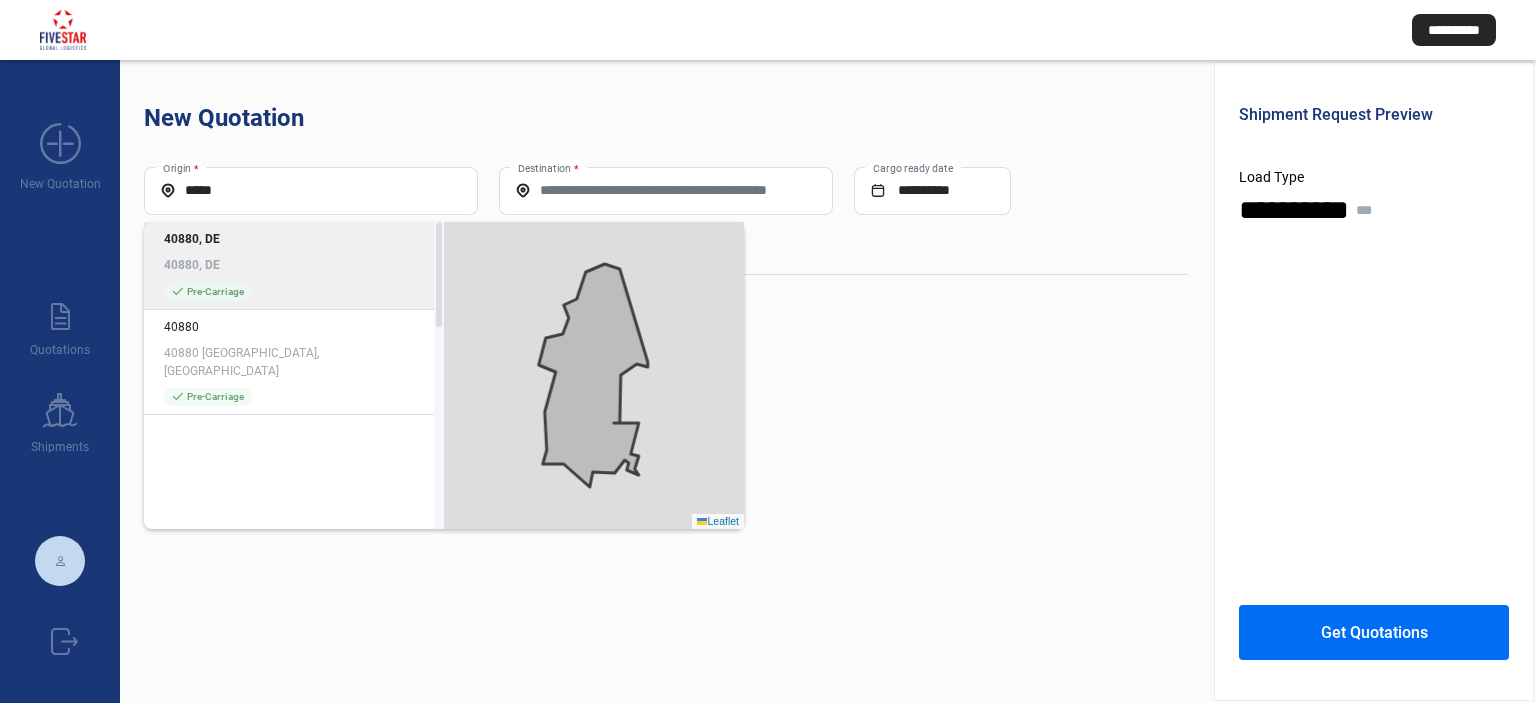 click on "40880, DE 40880, DE check_mark  Pre-Carriage" 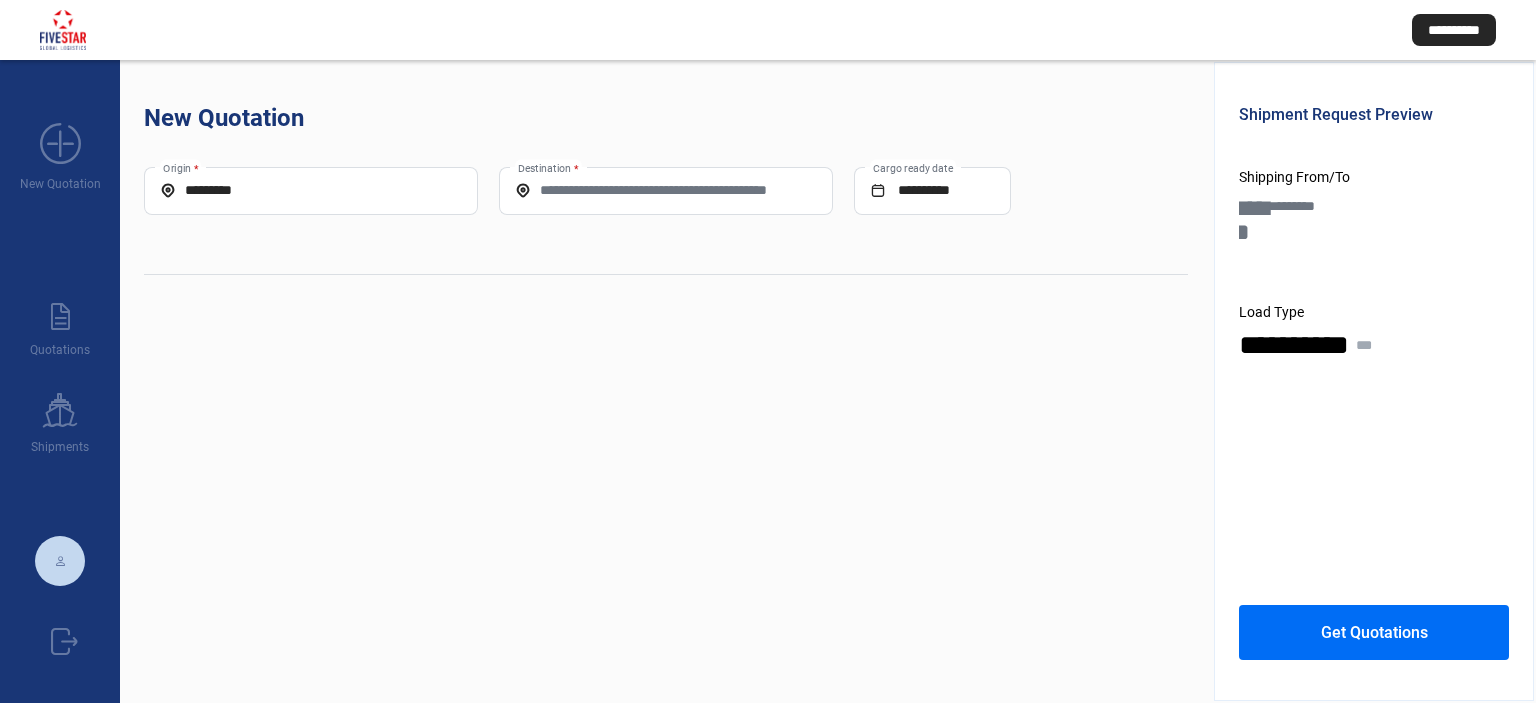click on "Destination *" at bounding box center [666, 190] 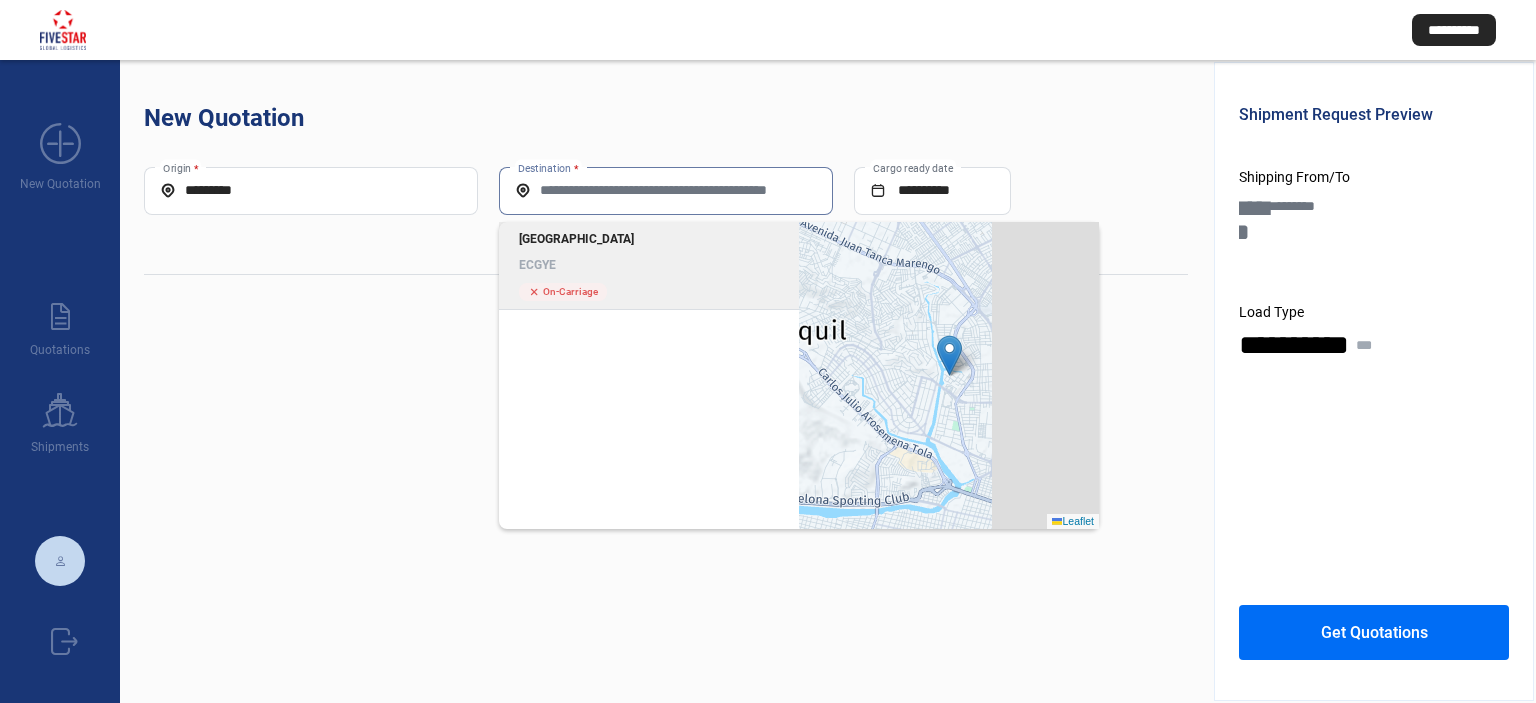 click on "[GEOGRAPHIC_DATA]" 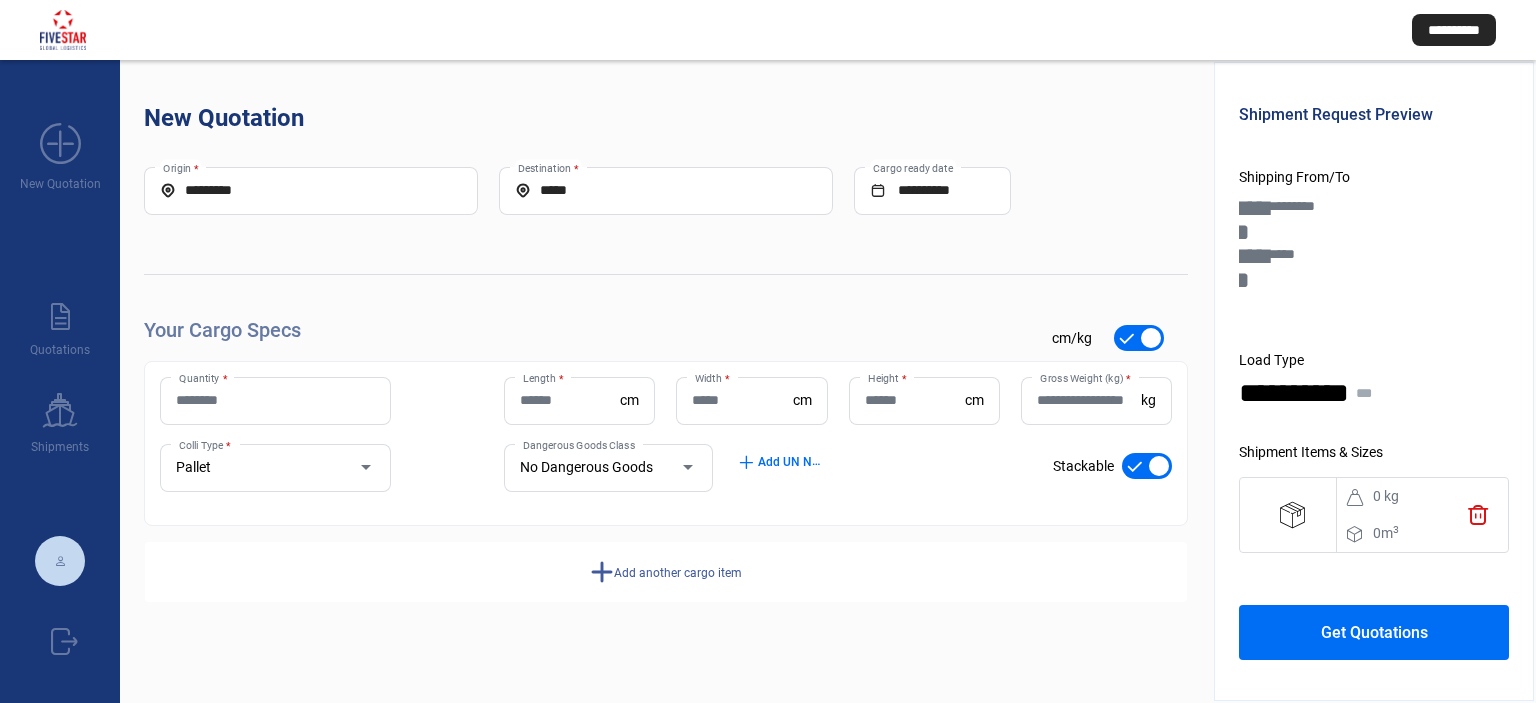 click on "Quantity *" 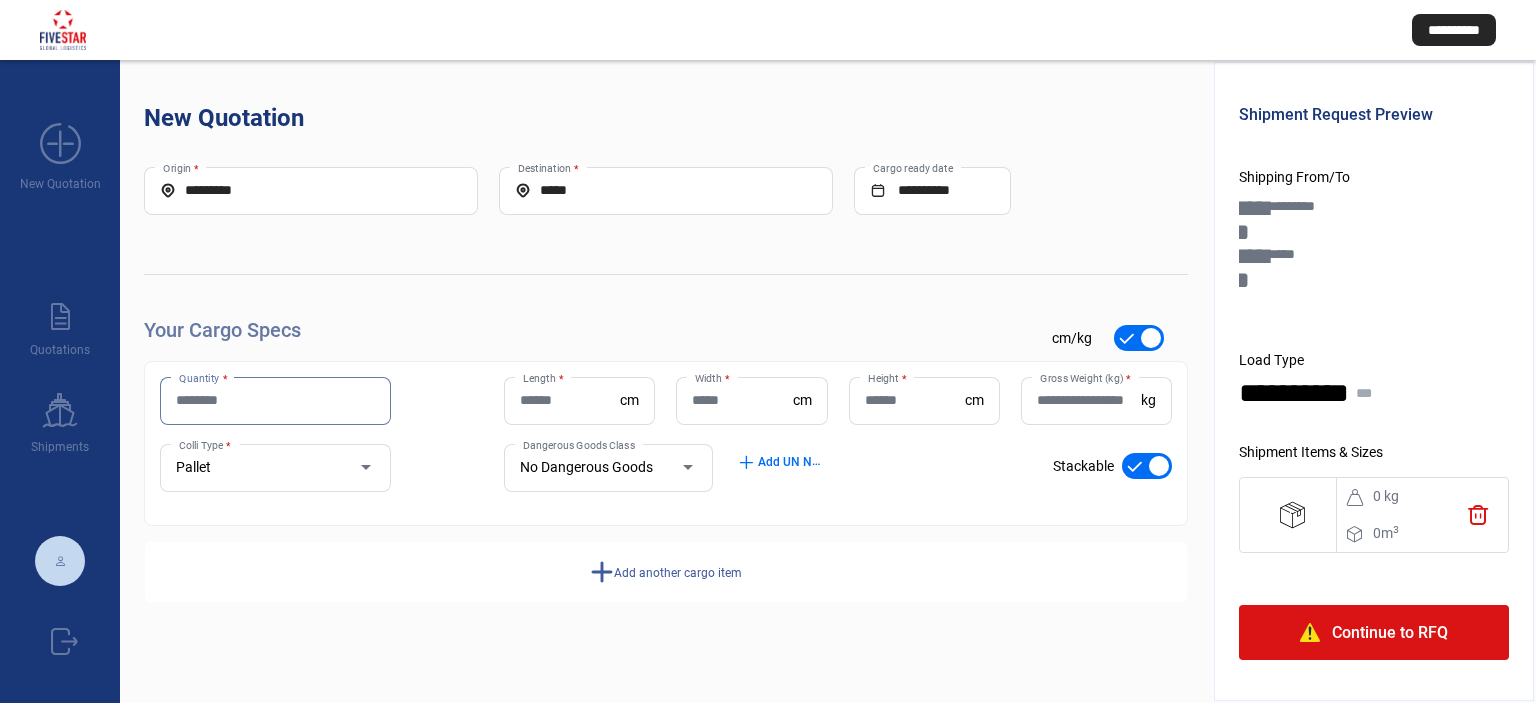 click on "Quantity *" at bounding box center (275, 400) 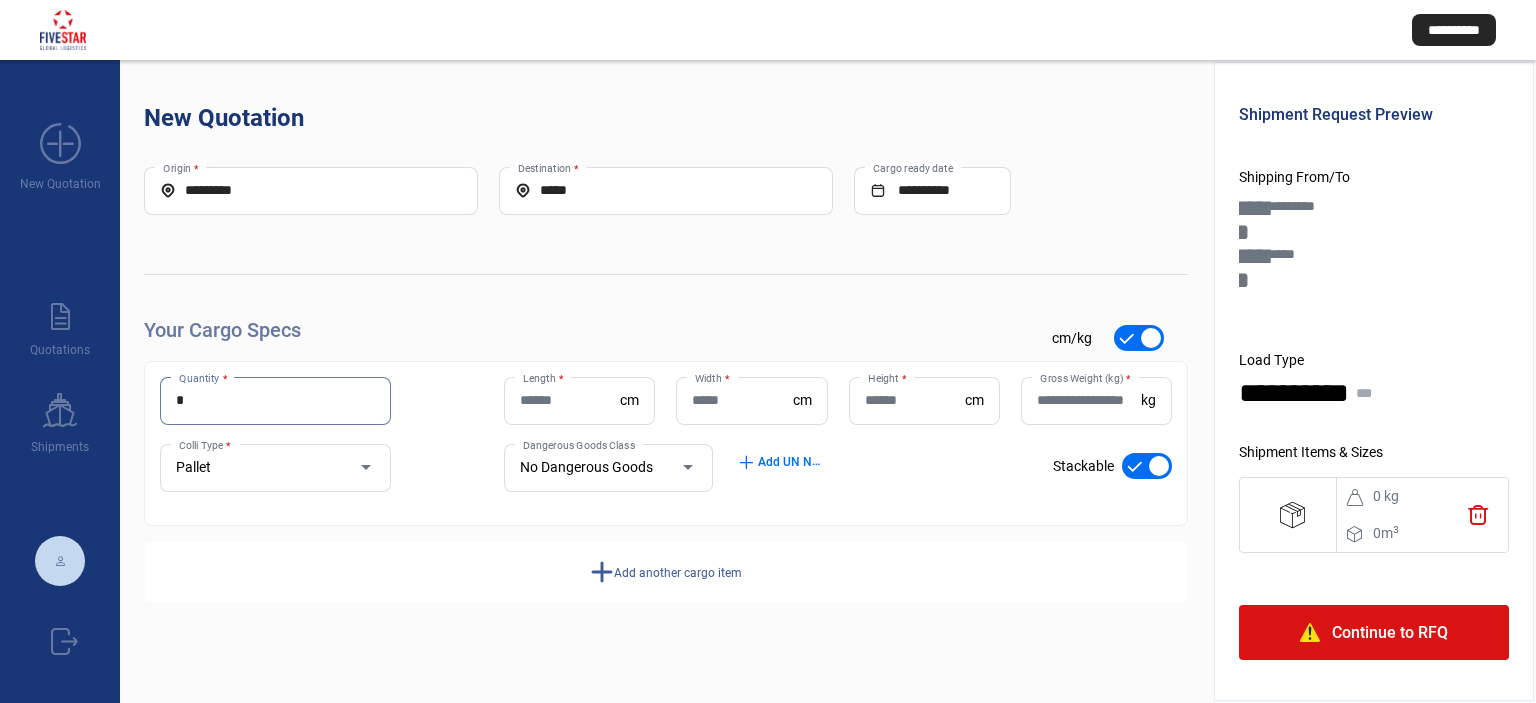 type on "*" 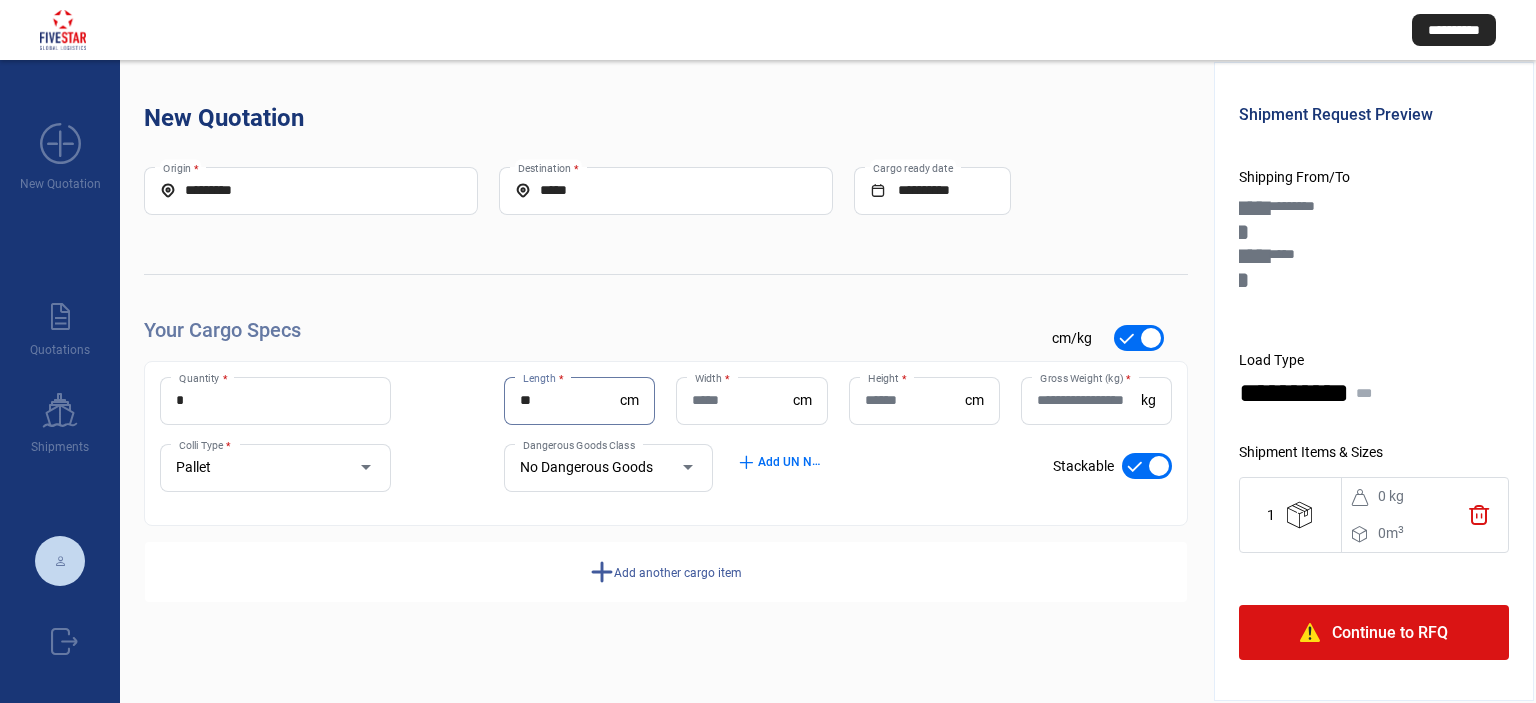 type on "**" 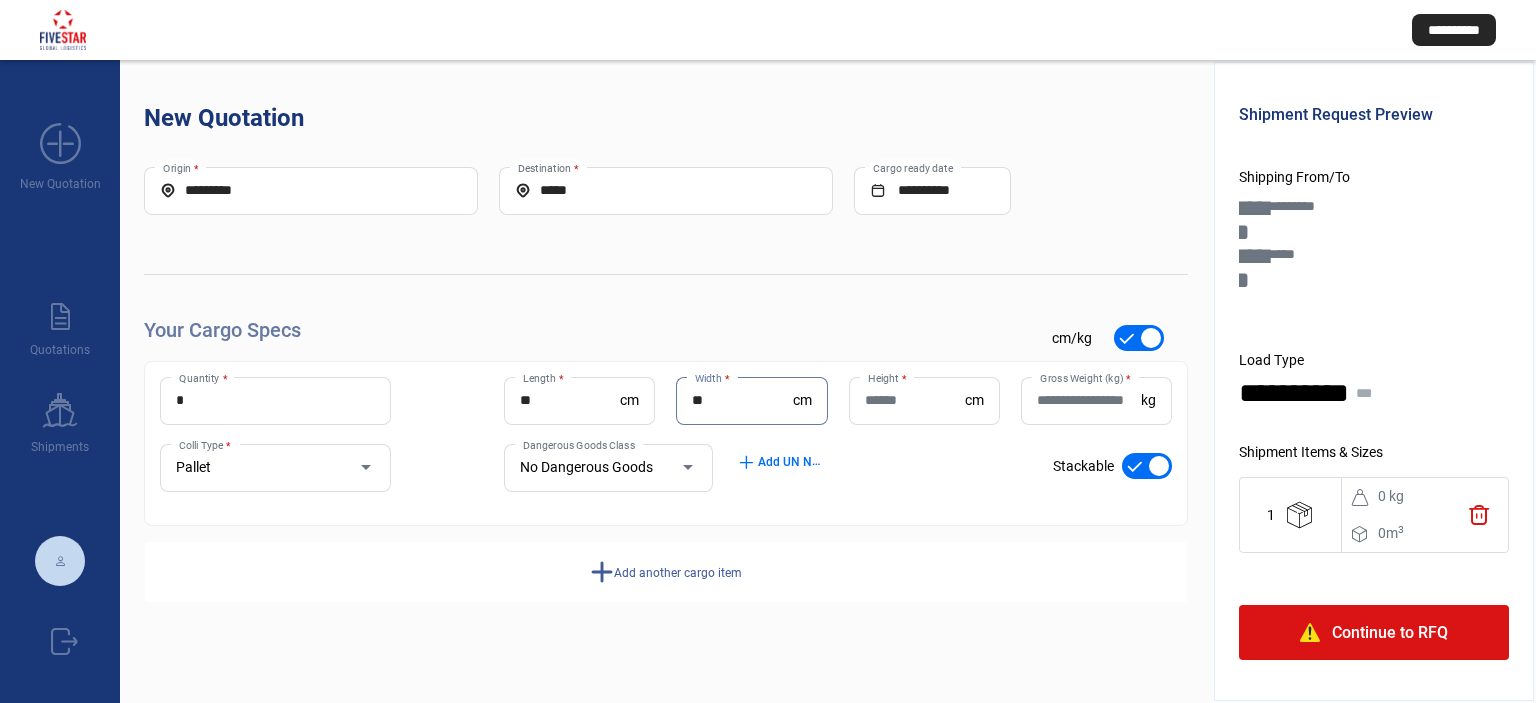 type on "**" 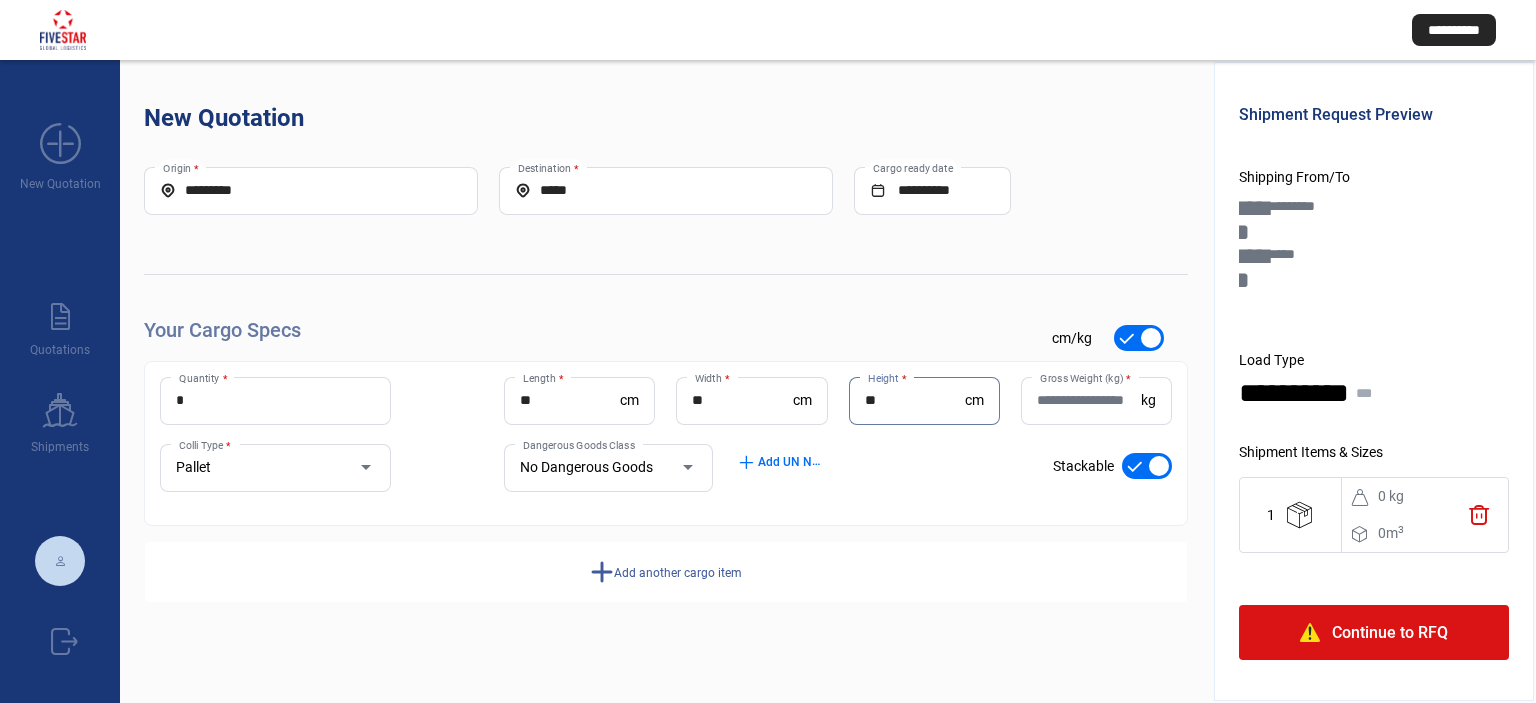 type on "**" 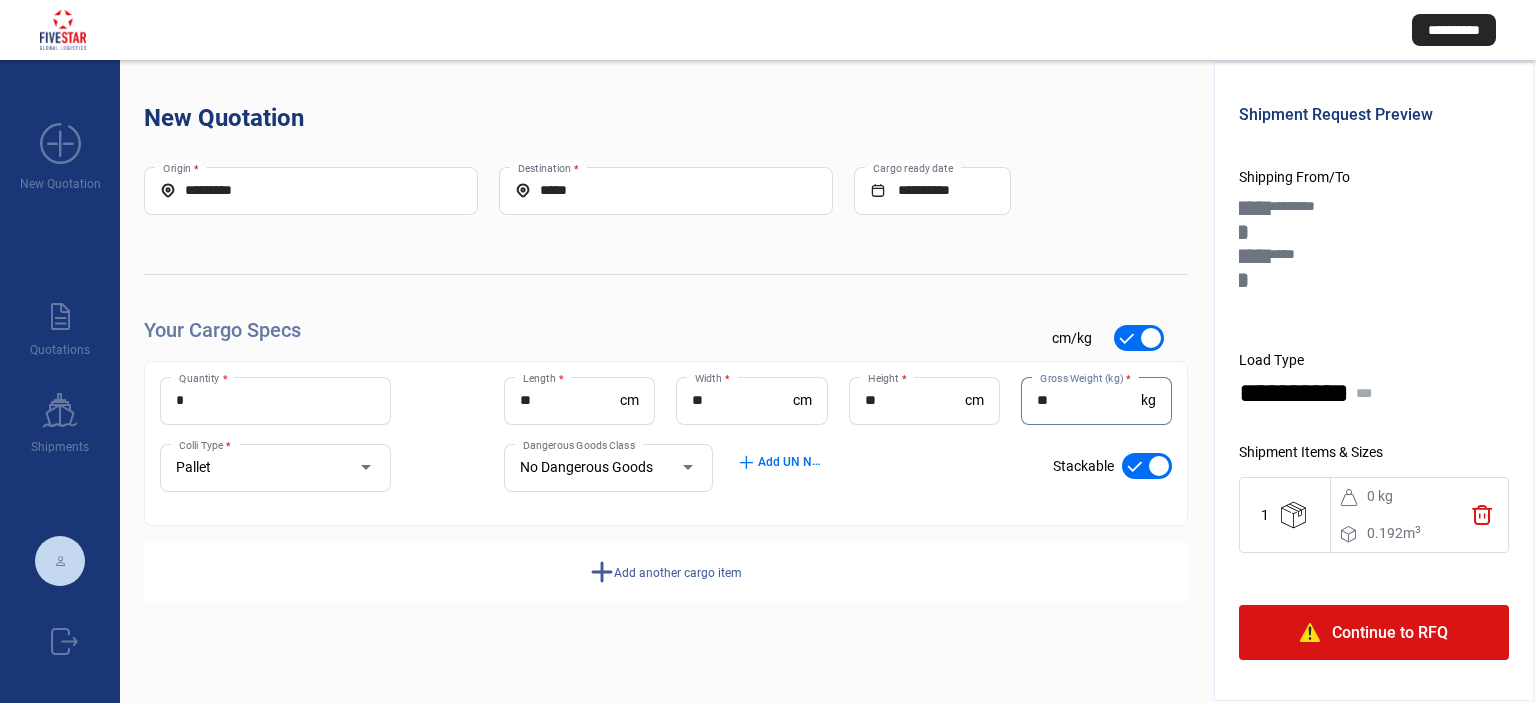 scroll, scrollTop: 100, scrollLeft: 0, axis: vertical 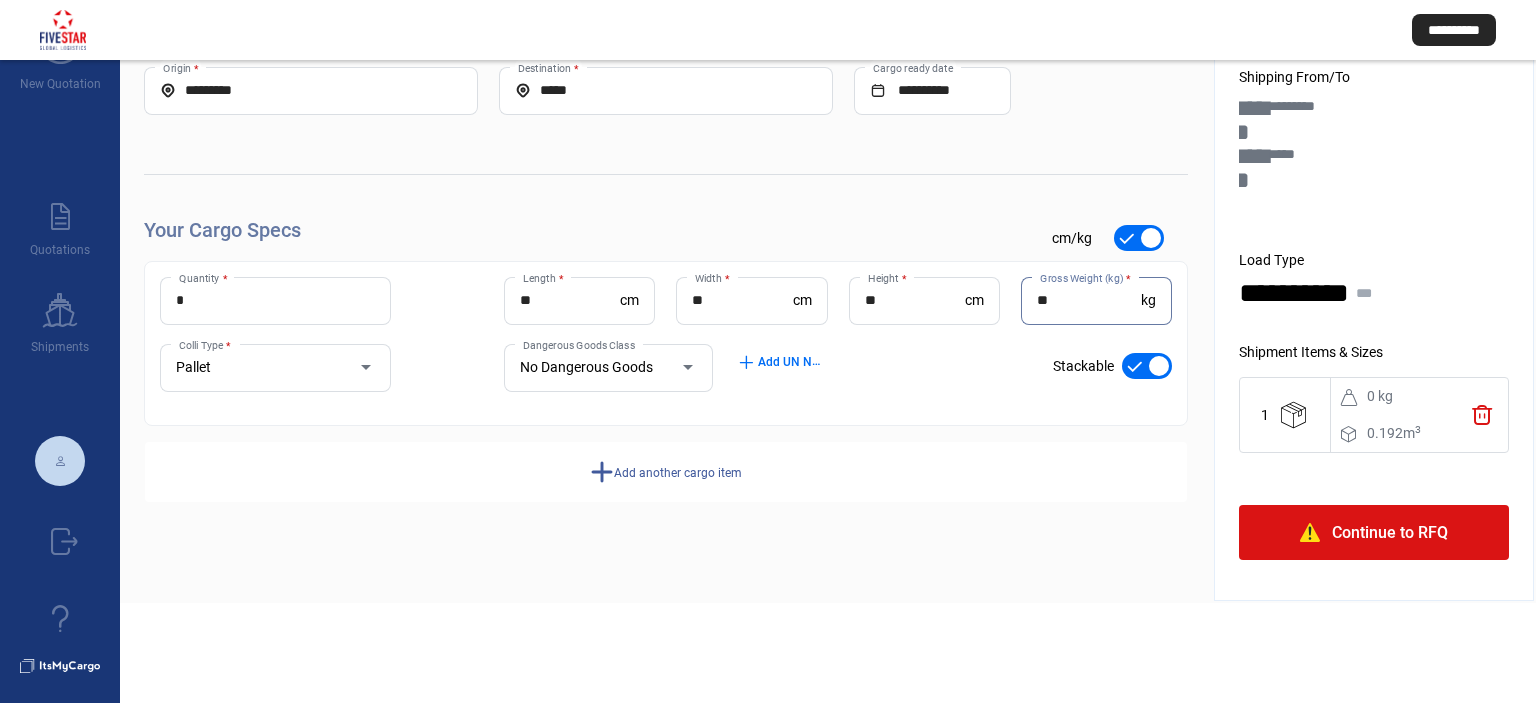 type on "**" 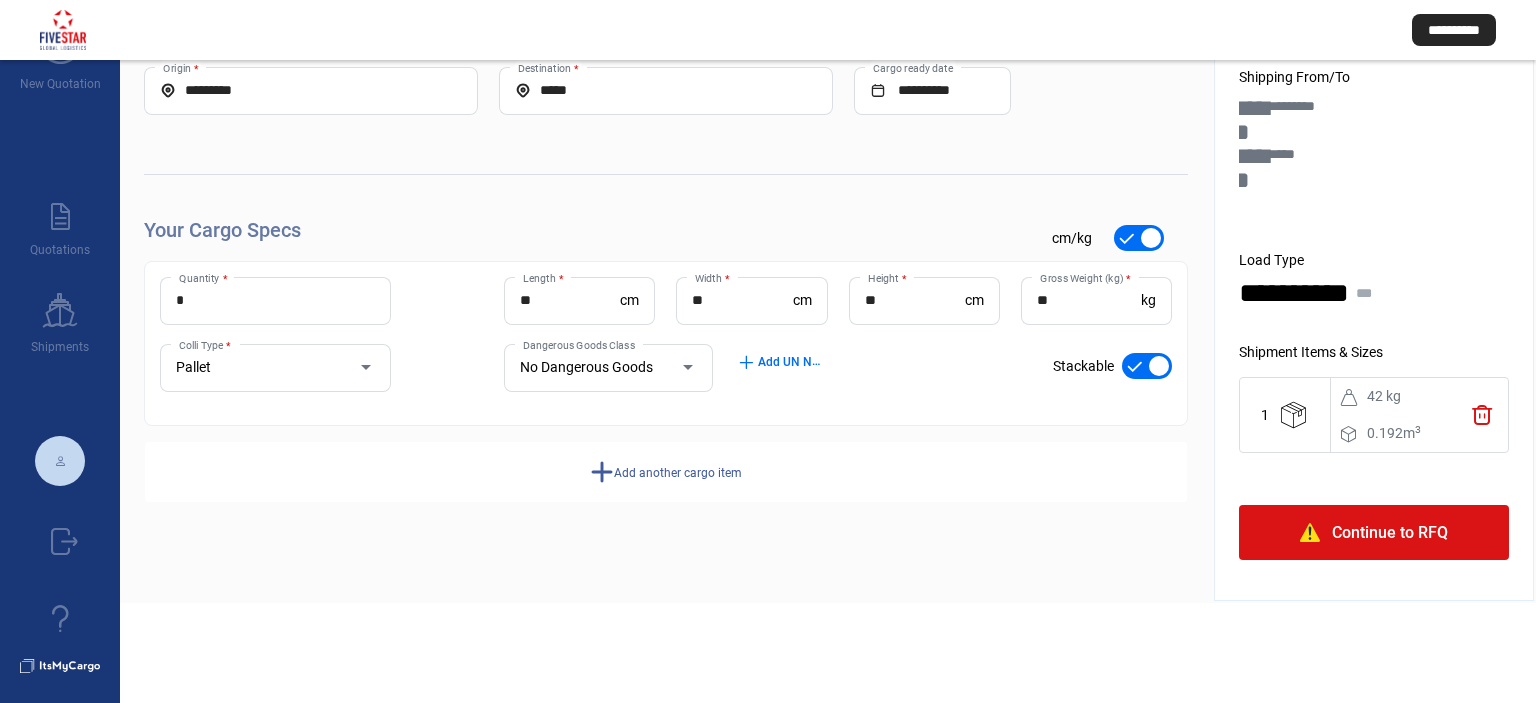 click on "add  Add another cargo item" 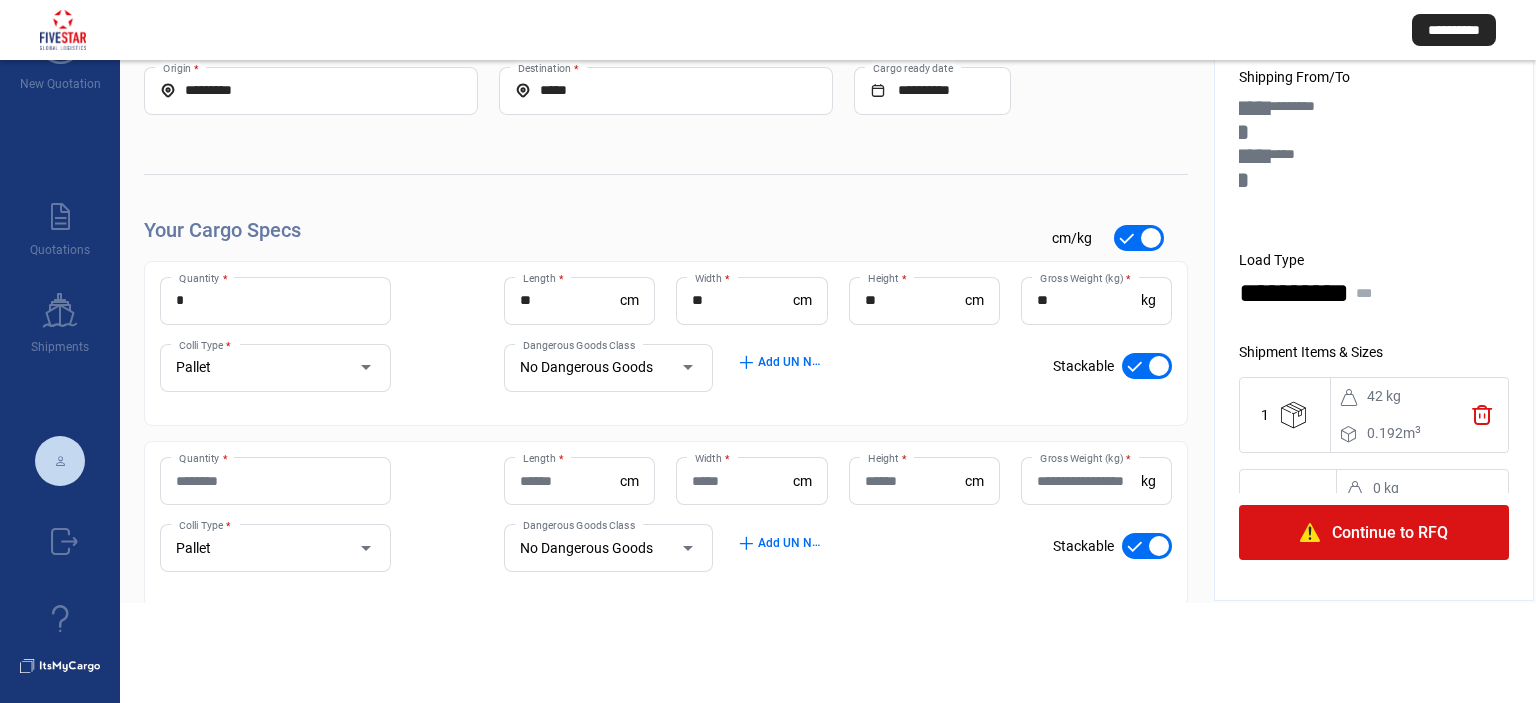 click on "Quantity *" 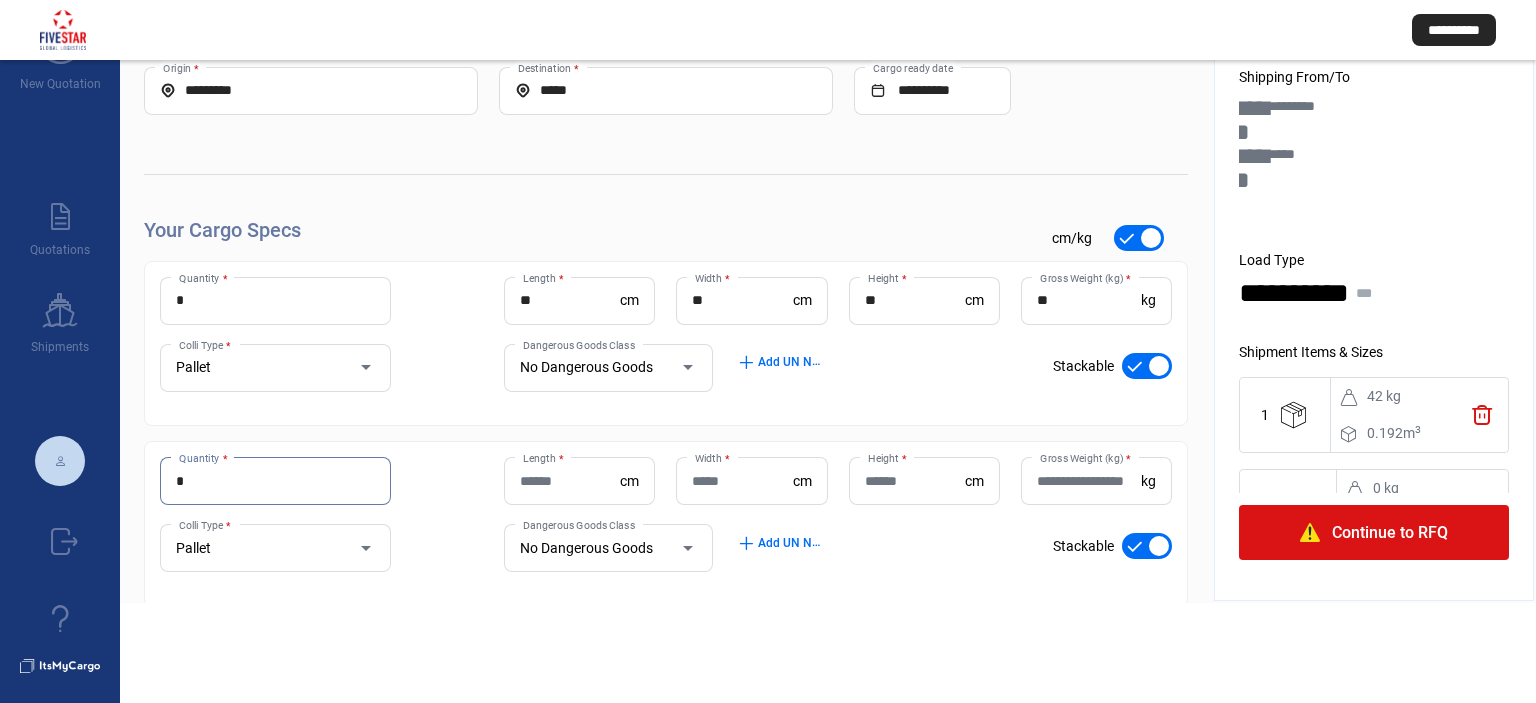 type on "*" 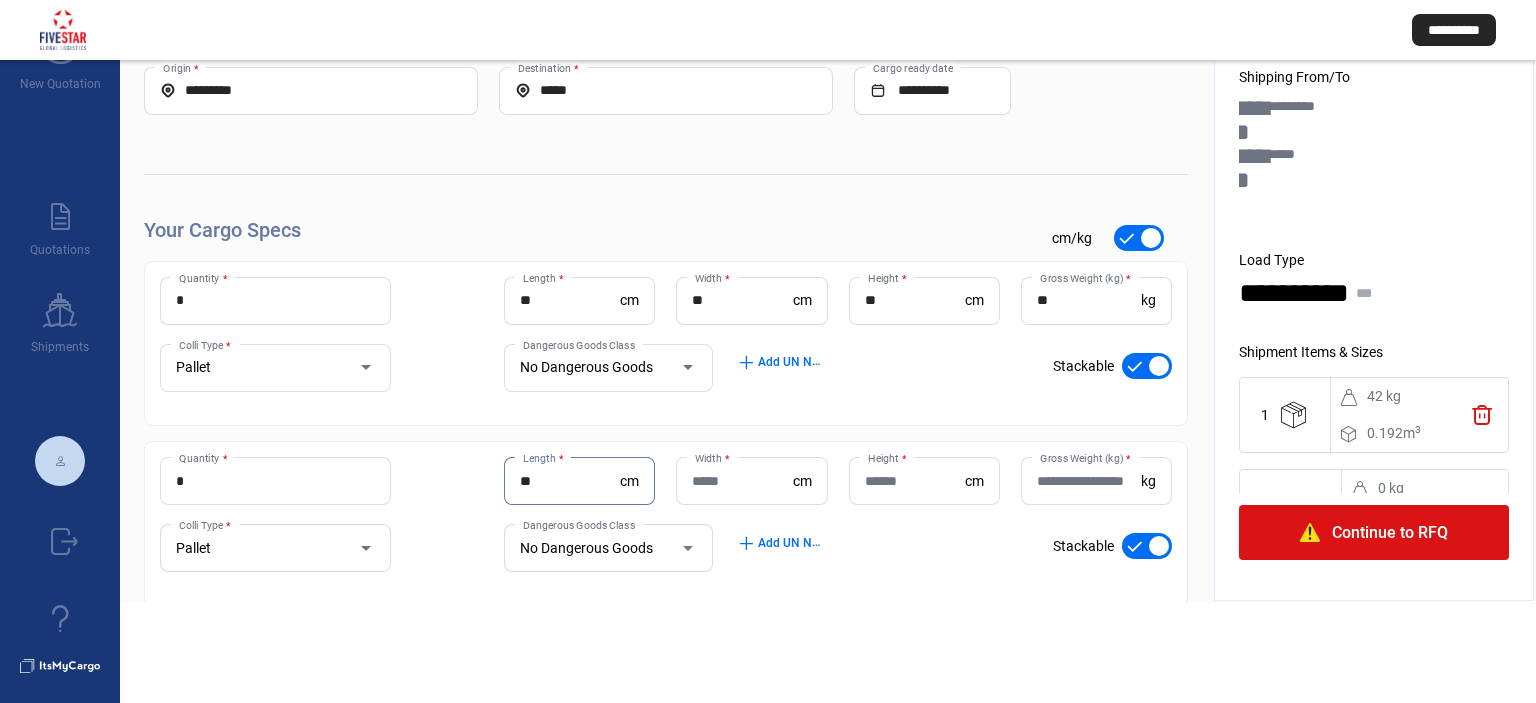 type on "**" 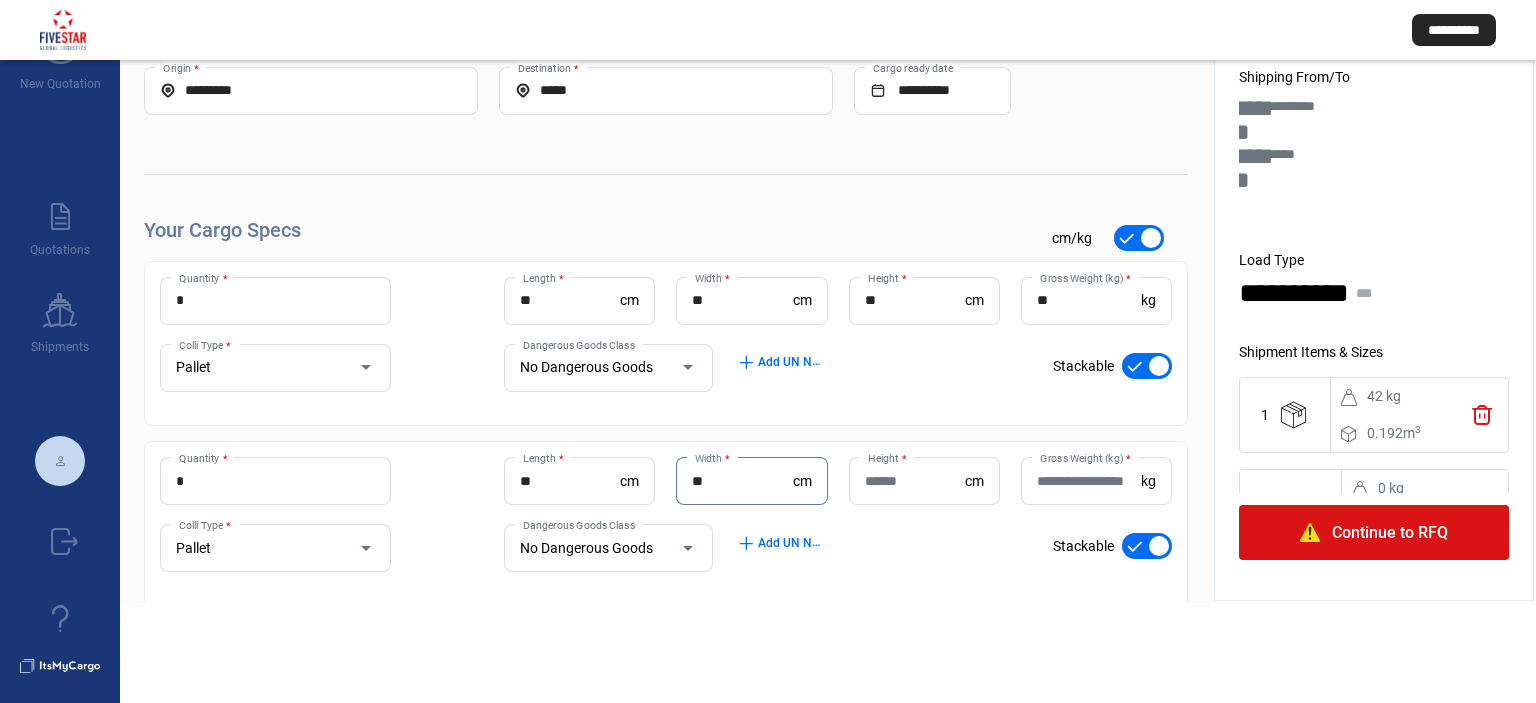 type on "**" 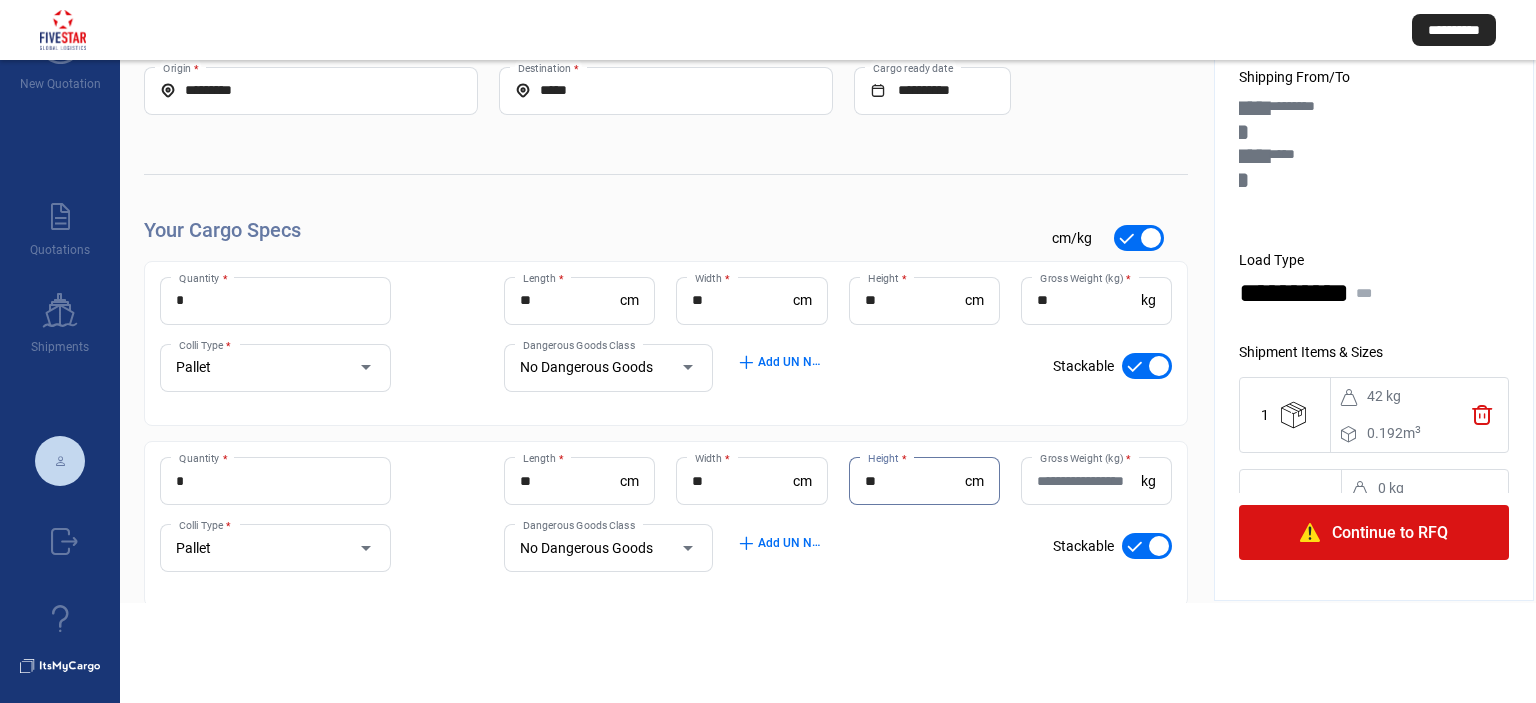 click on "**" at bounding box center (915, 481) 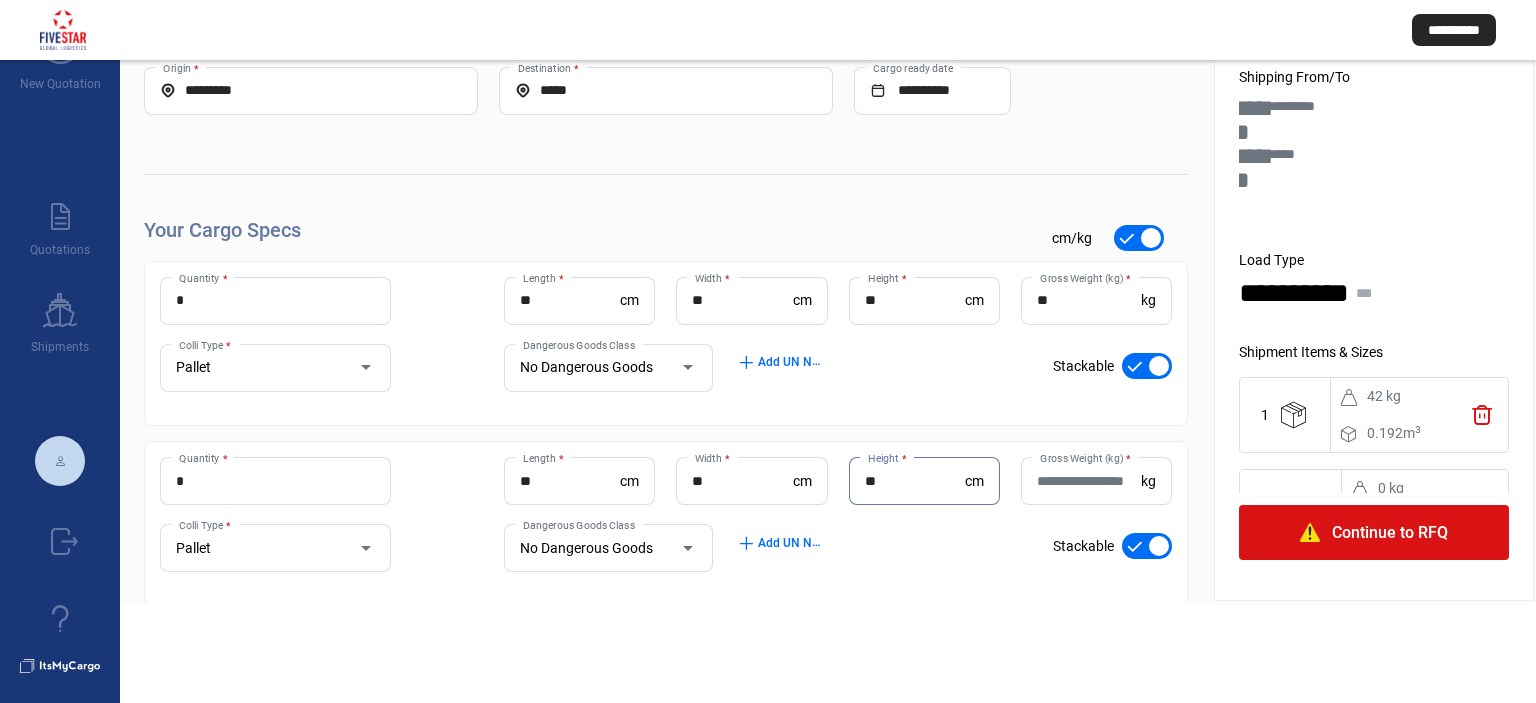 type on "**" 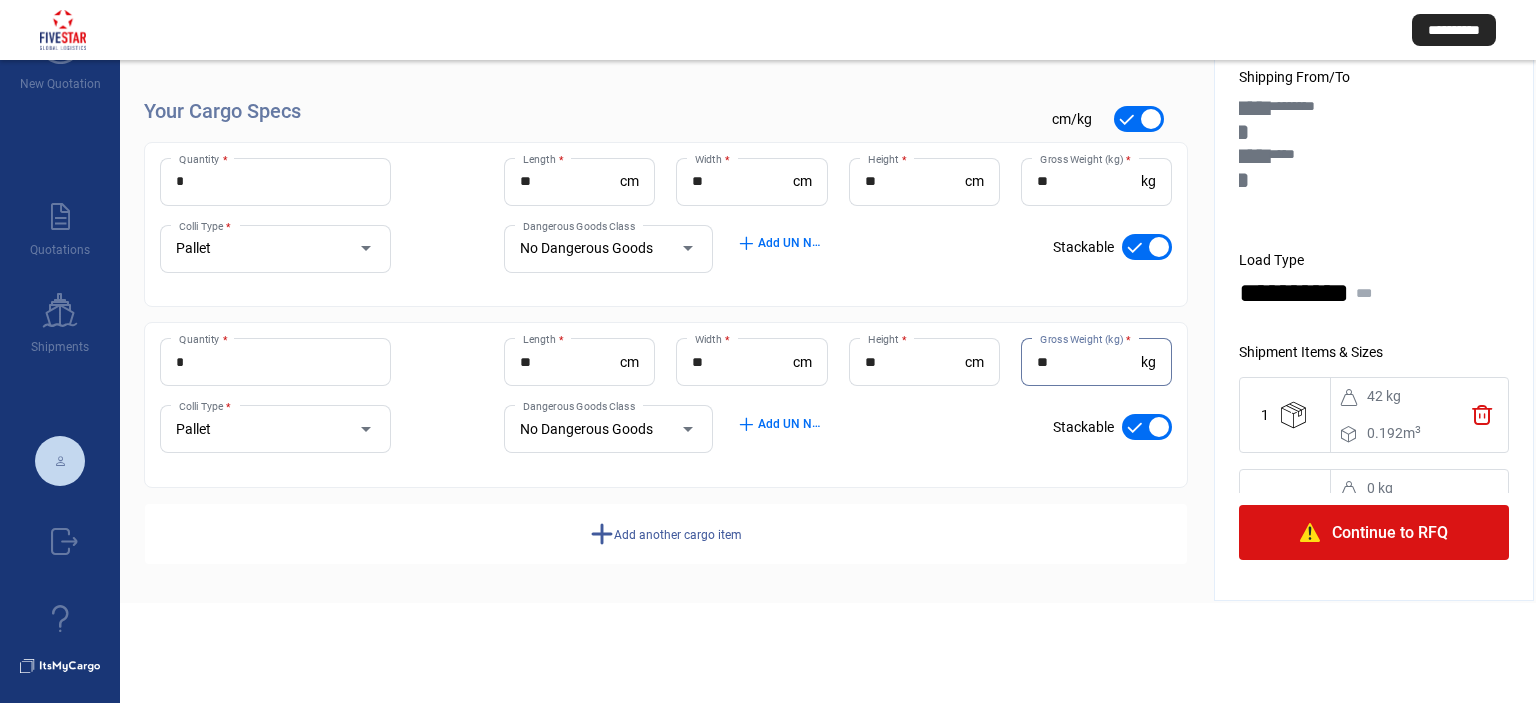 scroll, scrollTop: 120, scrollLeft: 0, axis: vertical 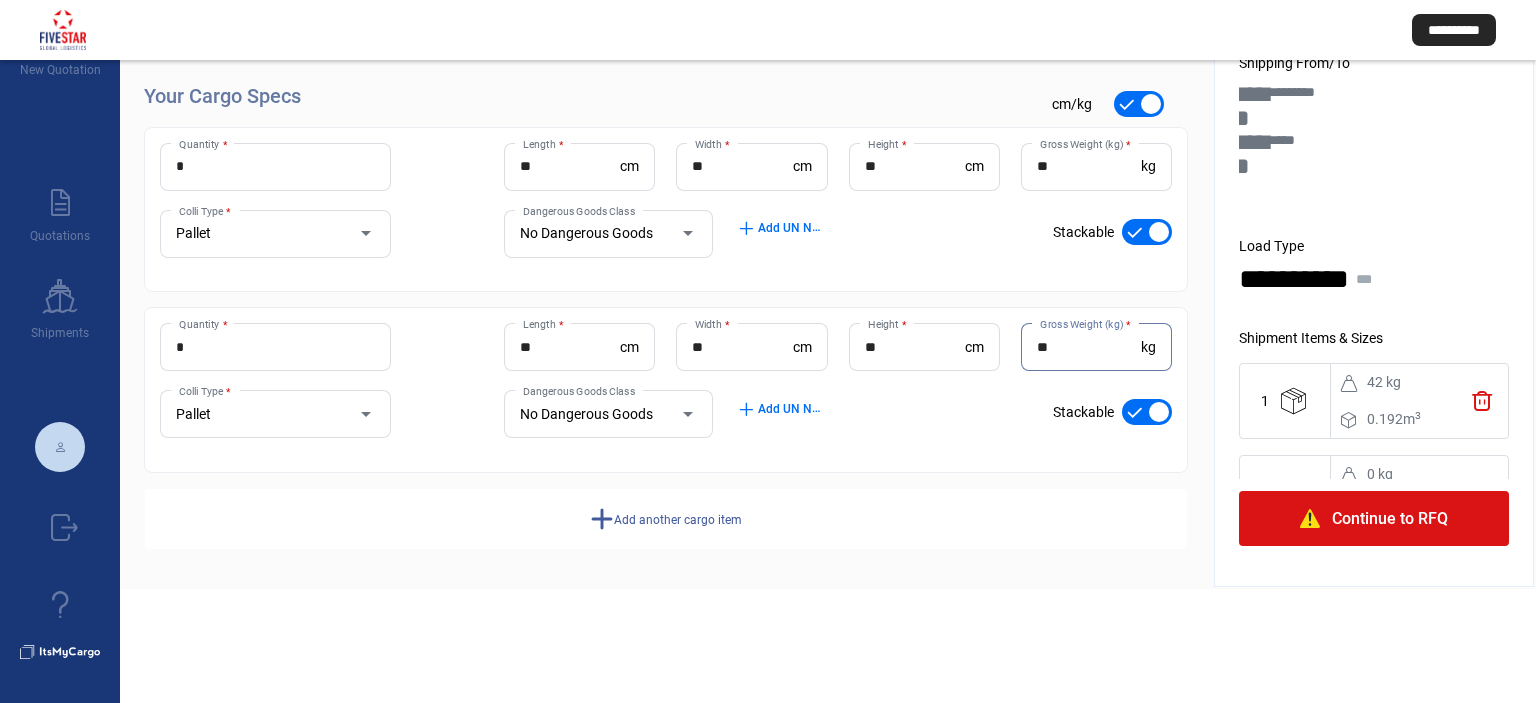 type on "**" 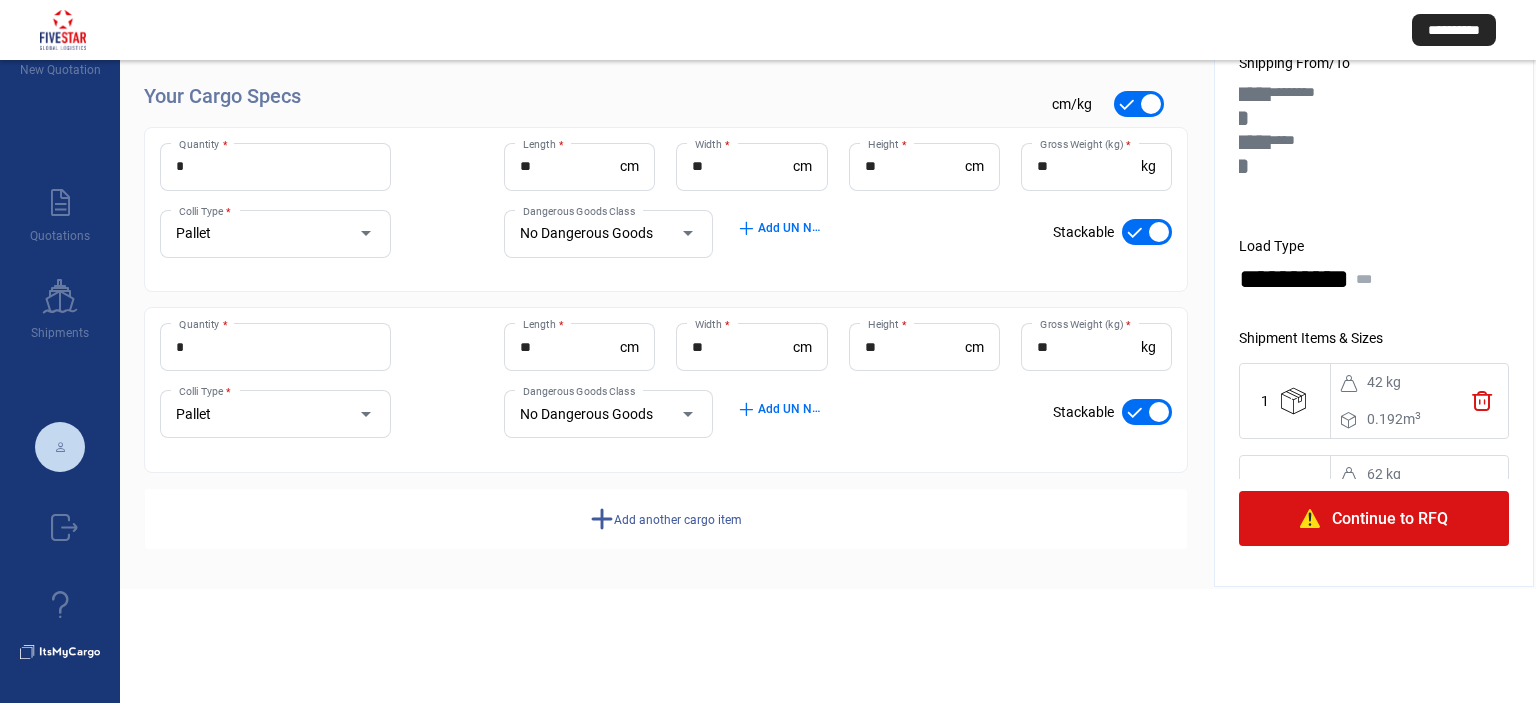 click on "add  Add another cargo item" 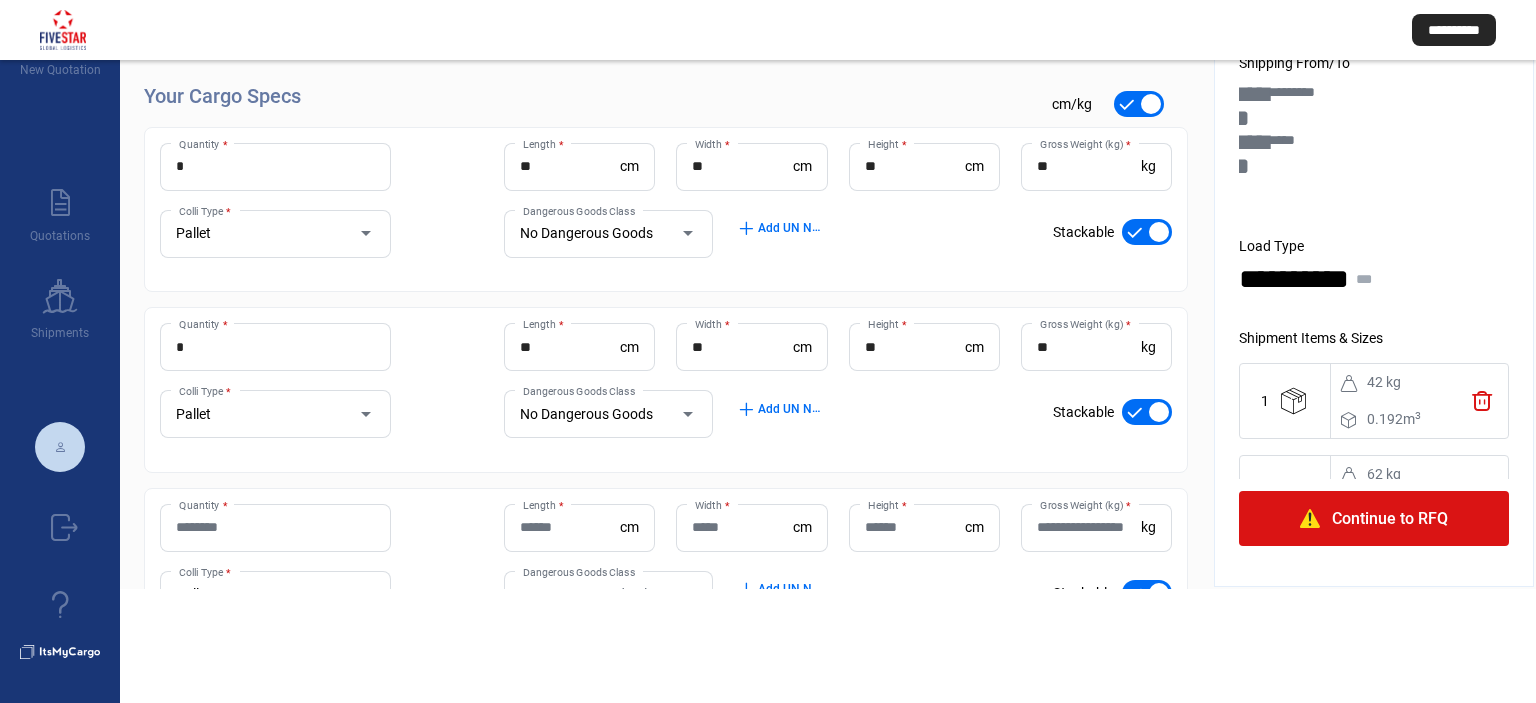 click on "Quantity *" 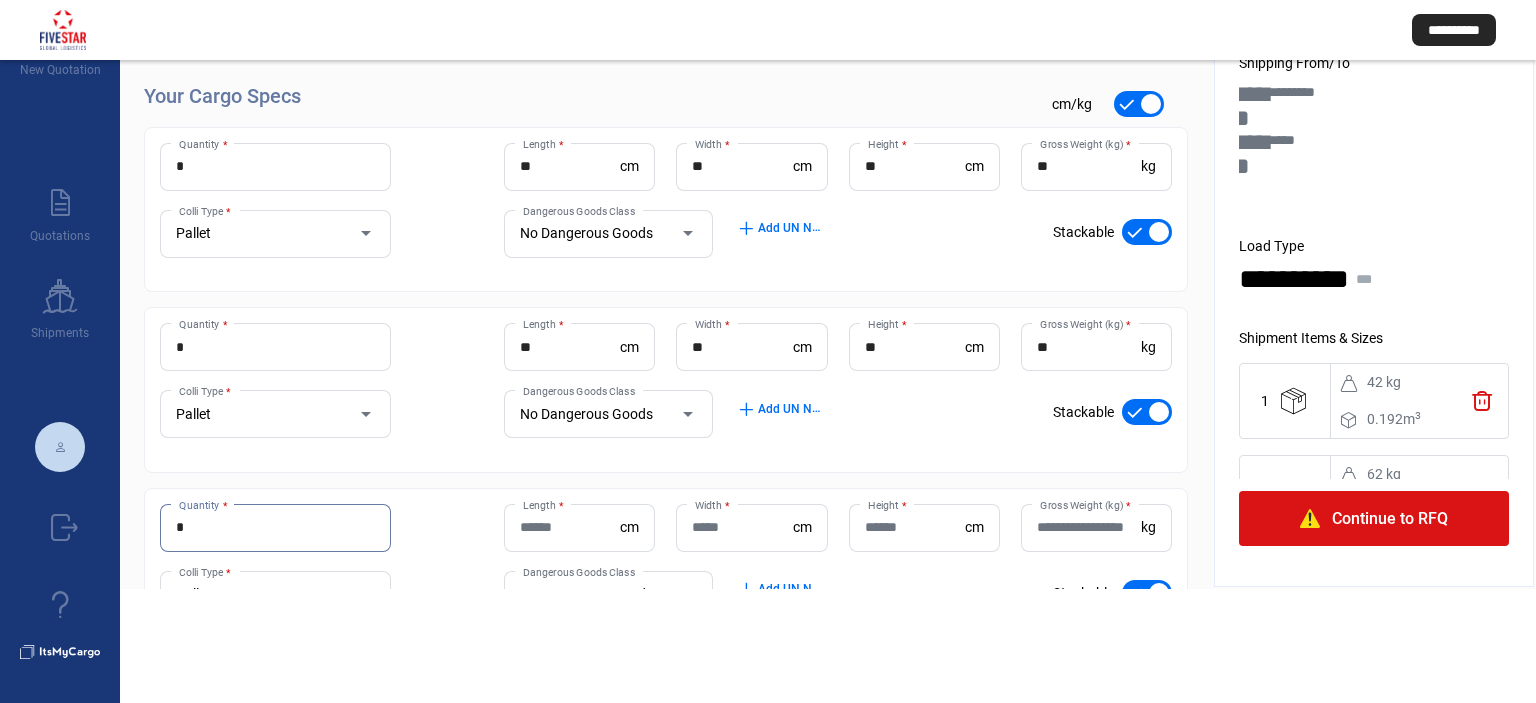 type on "*" 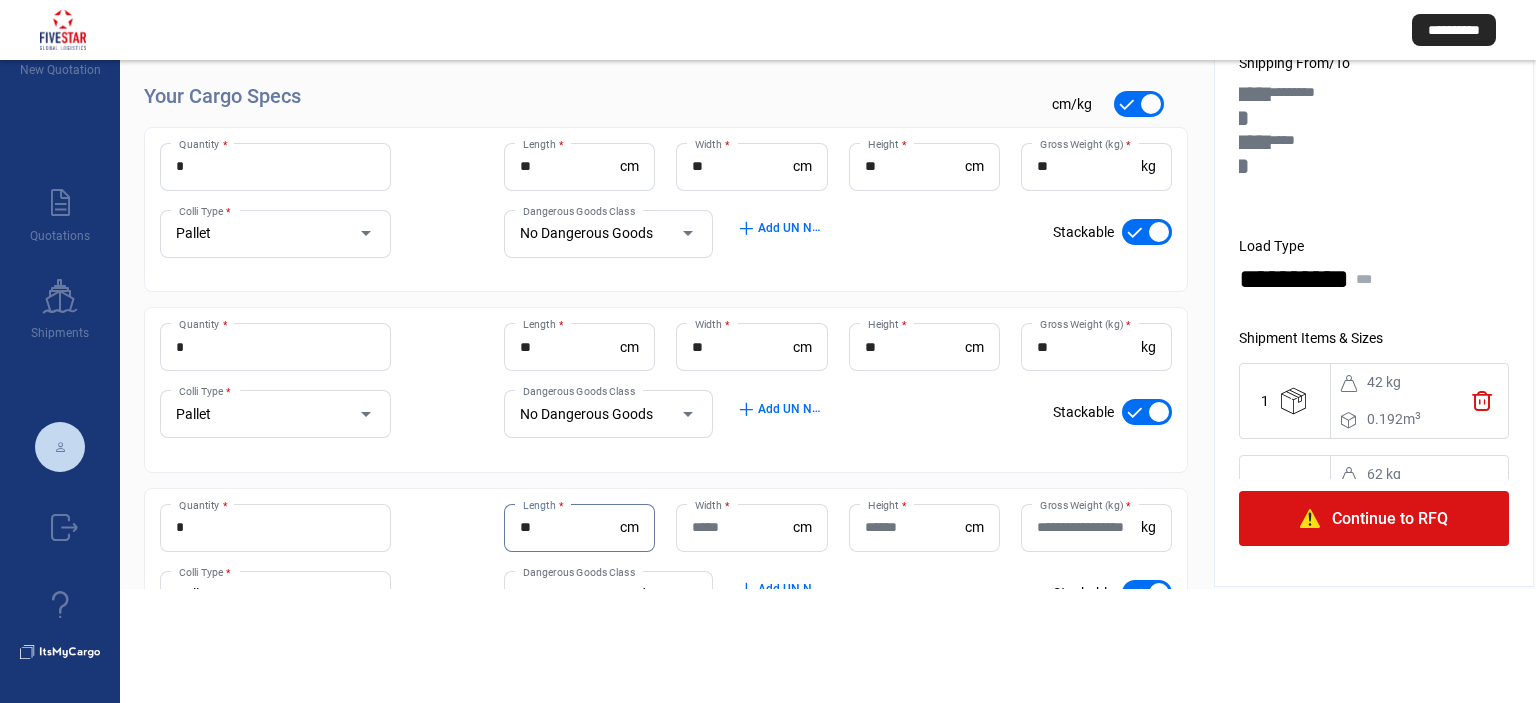 type on "**" 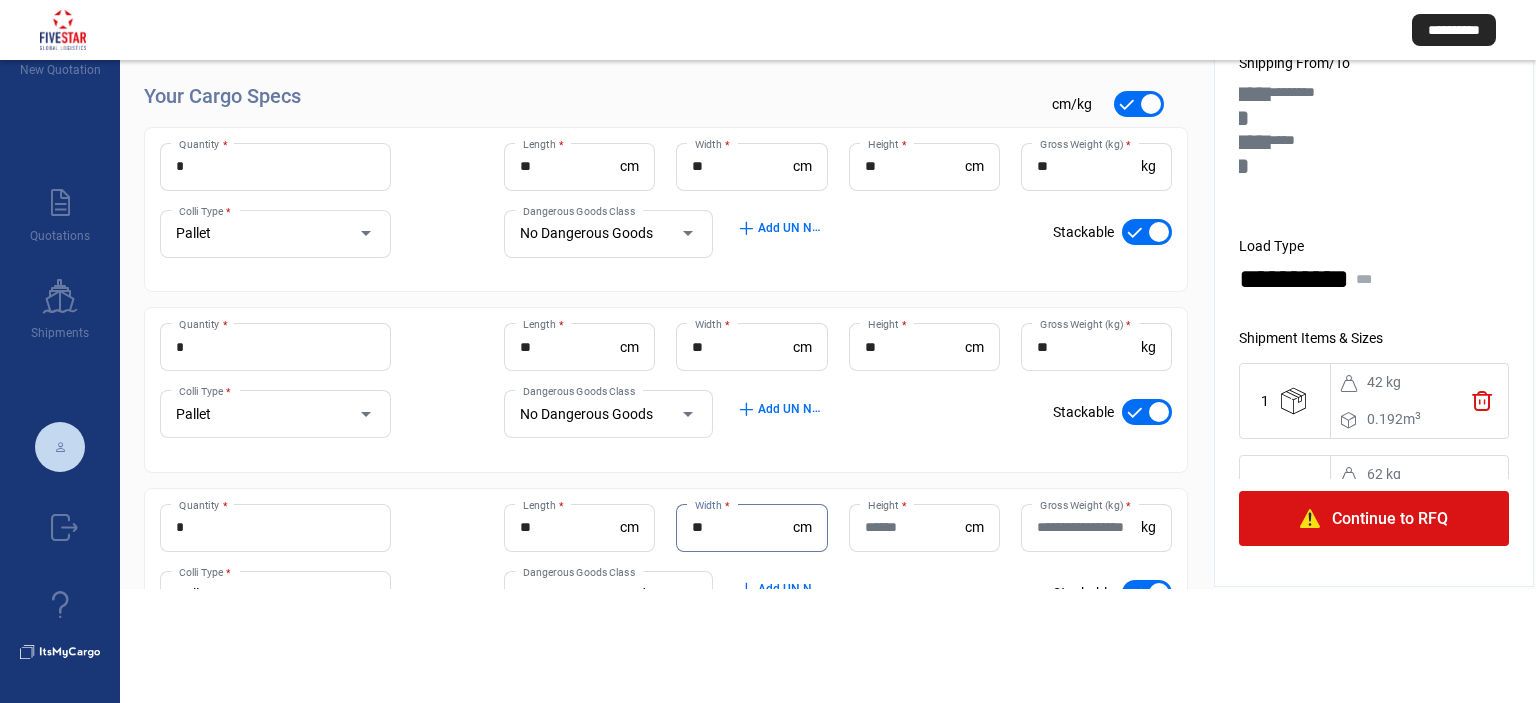 type on "**" 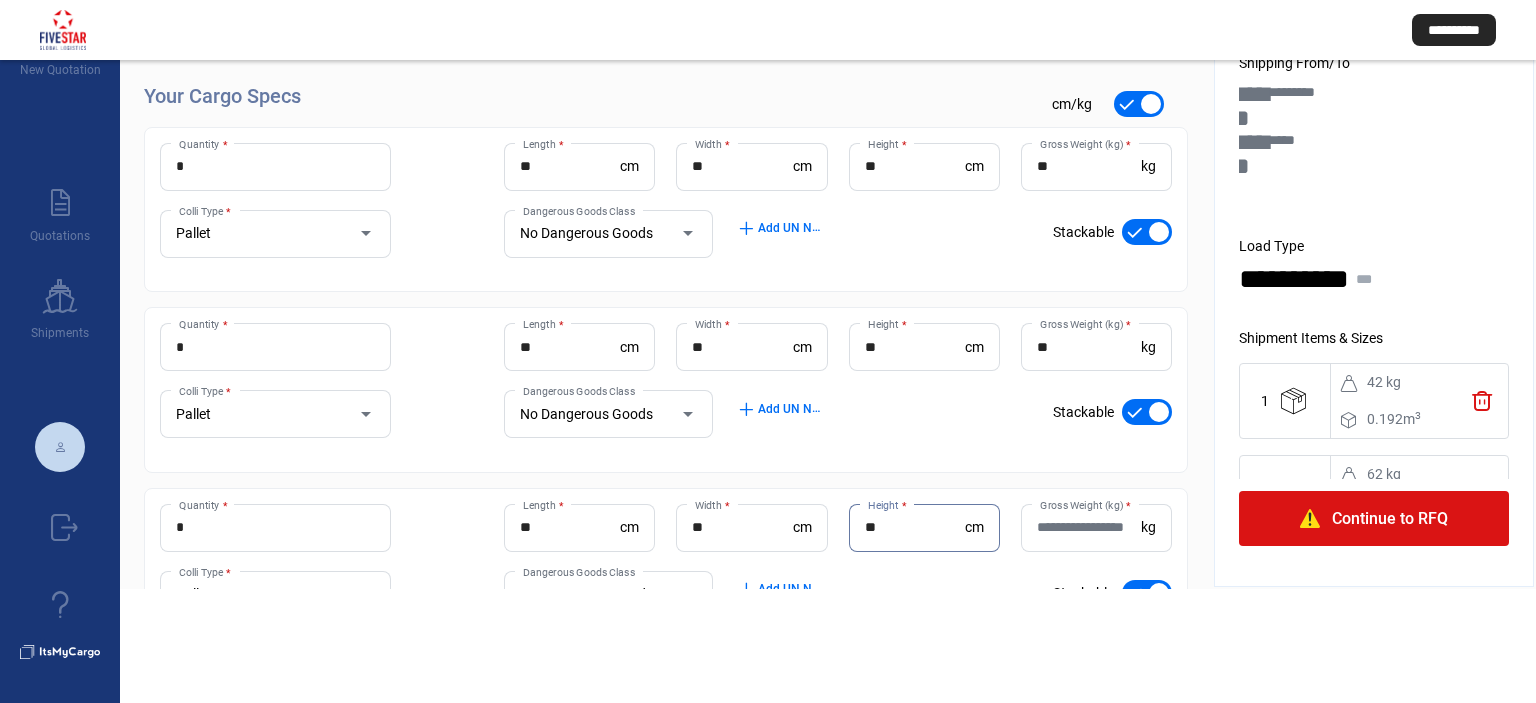 type on "**" 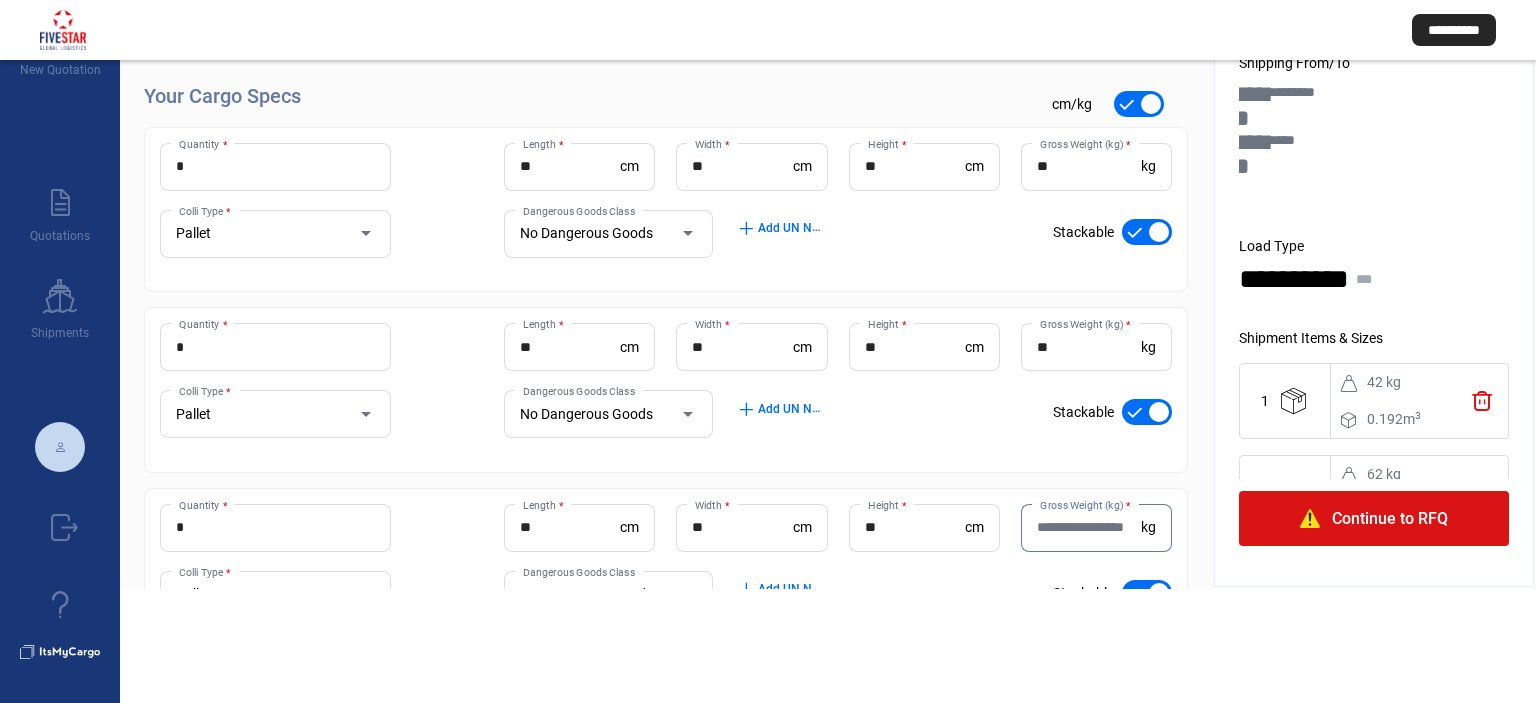 click on "Gross Weight (kg)  *" at bounding box center [1089, 527] 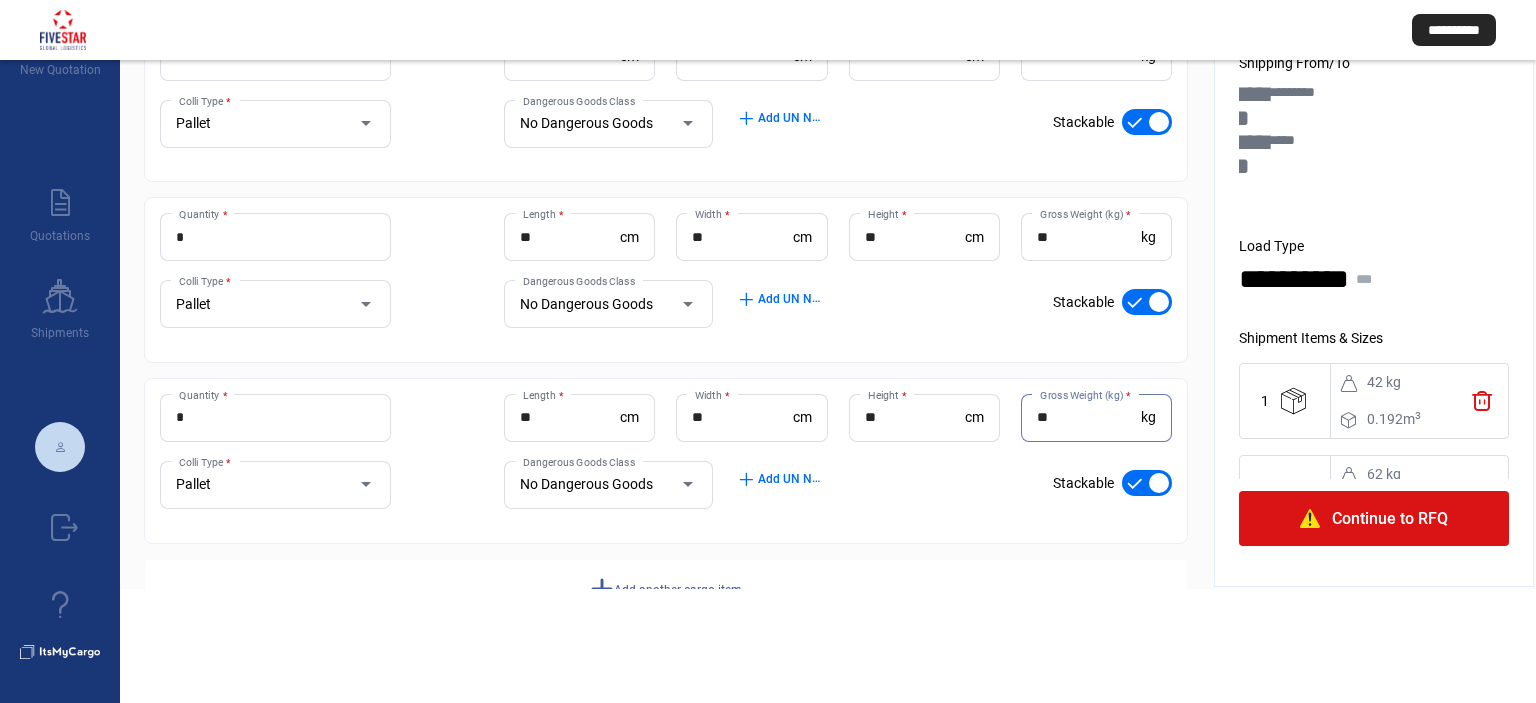 scroll, scrollTop: 300, scrollLeft: 0, axis: vertical 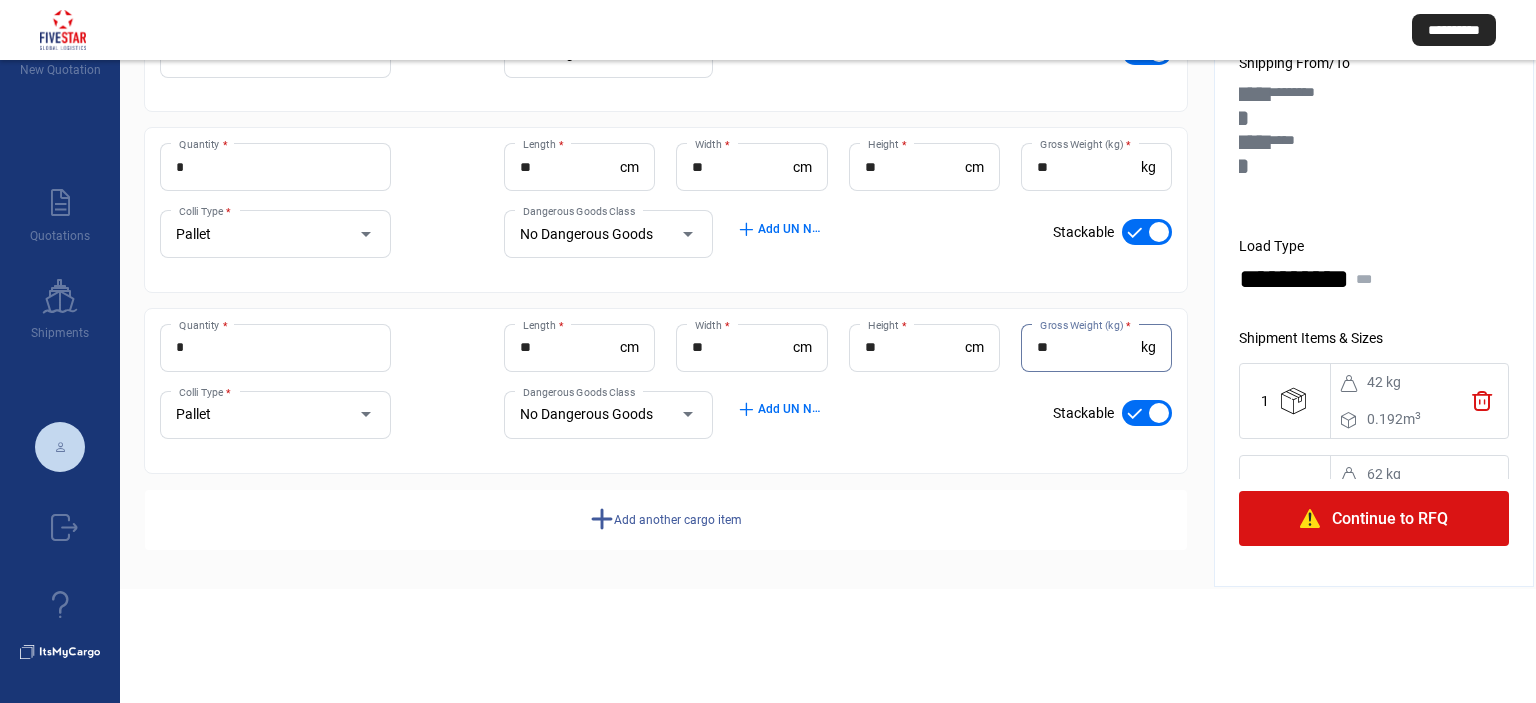 type on "**" 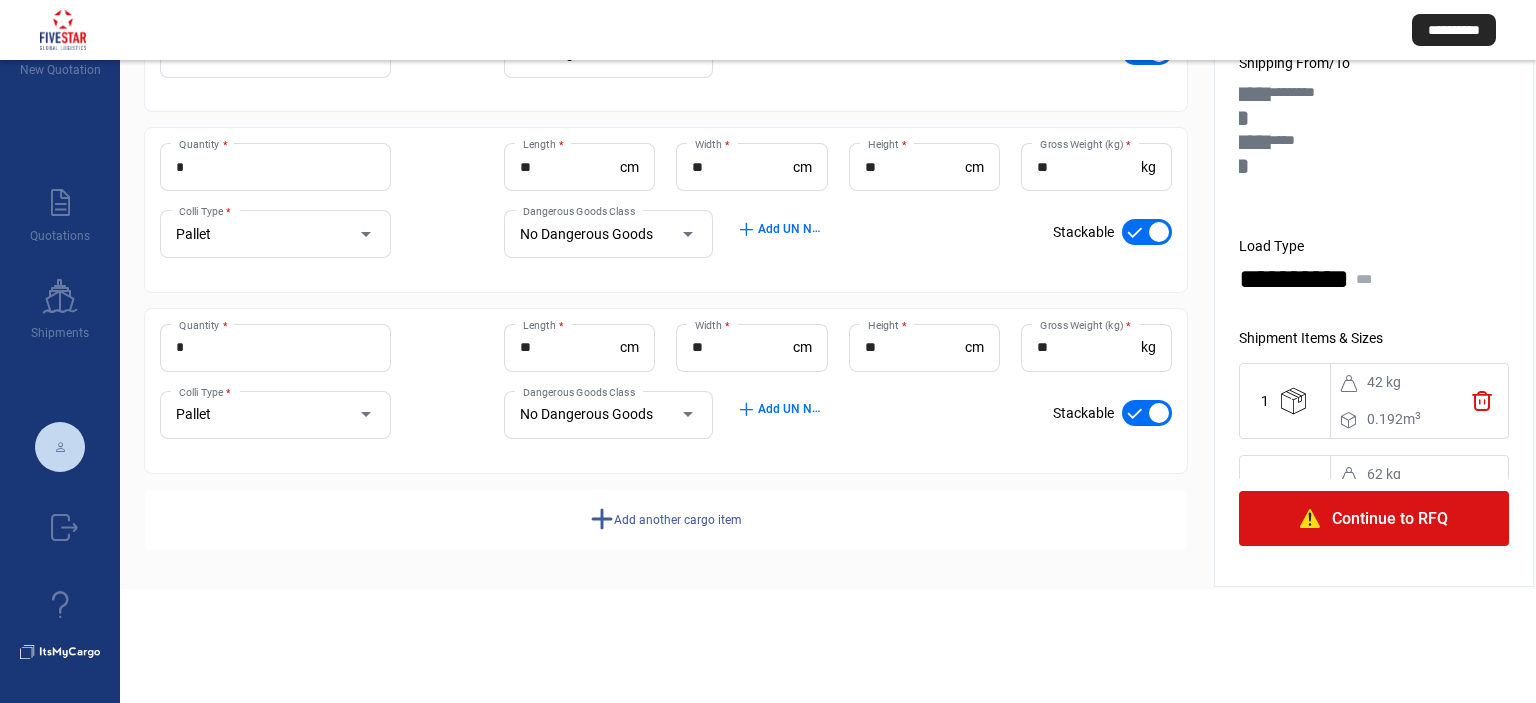 click on "add  Add another cargo item" 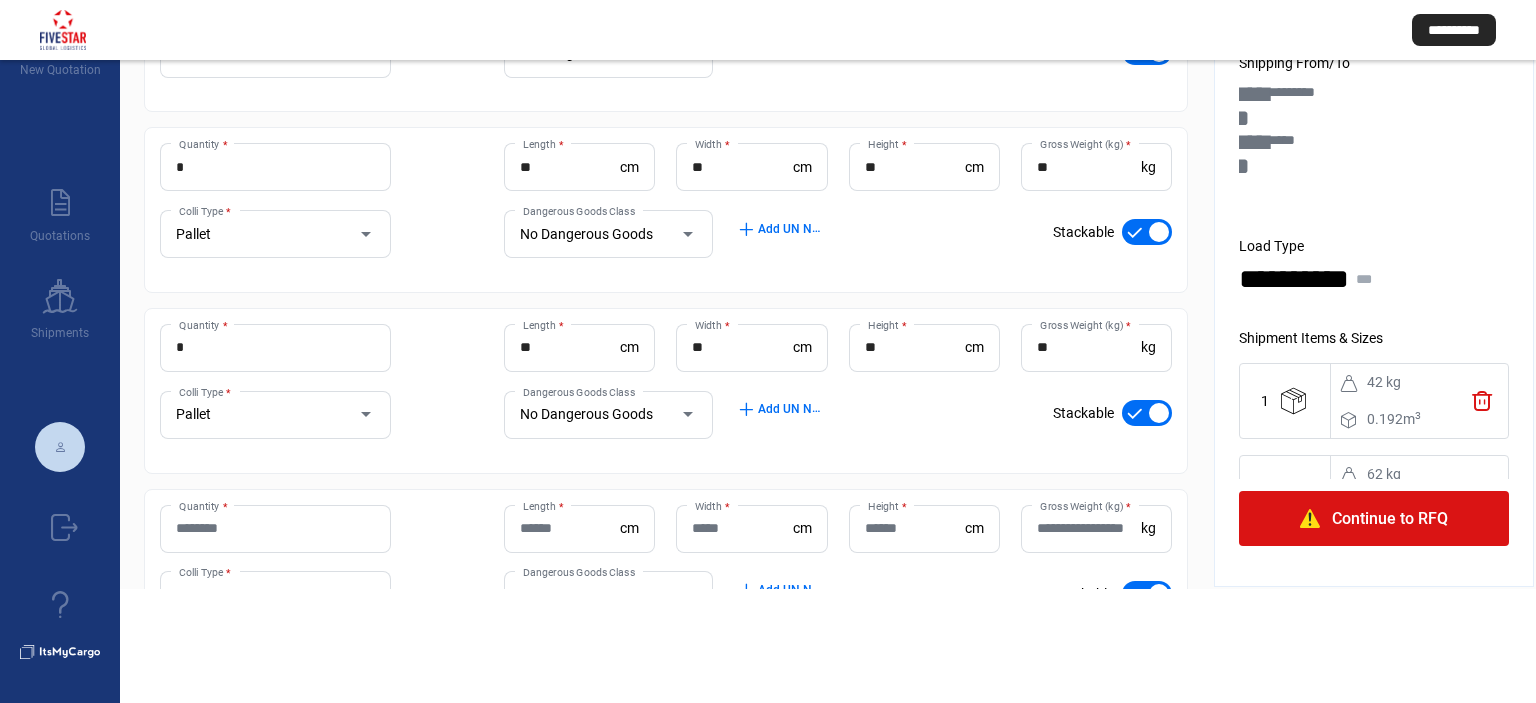 click on "Quantity *" 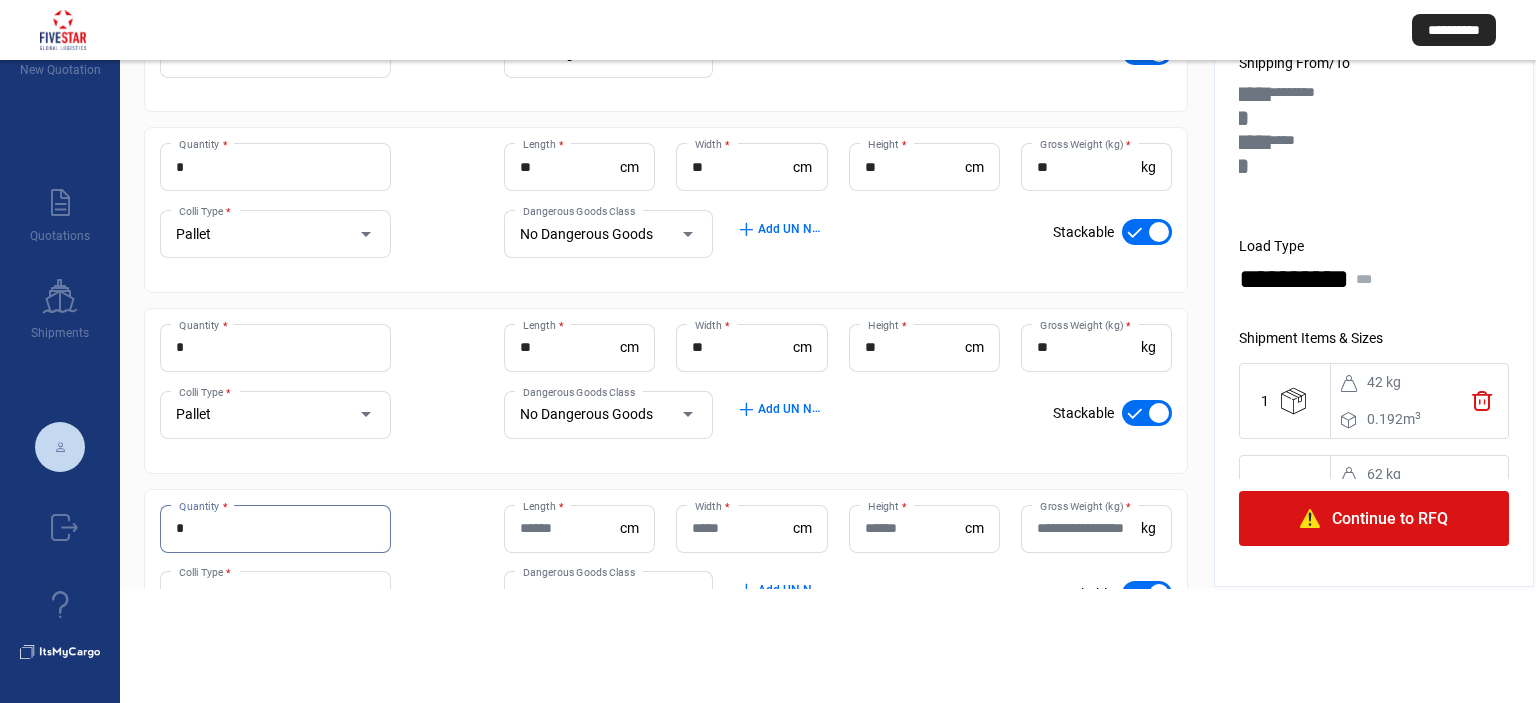 type on "*" 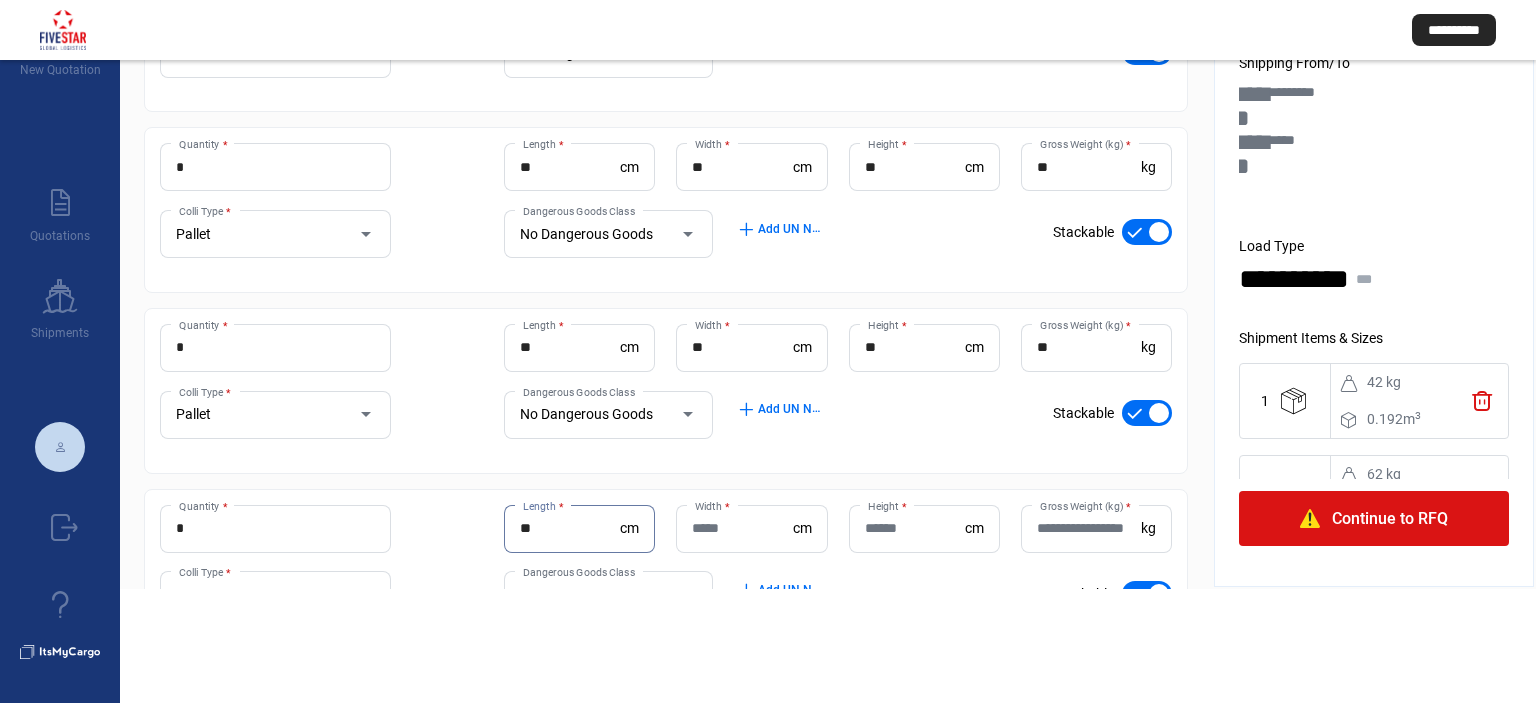 type on "**" 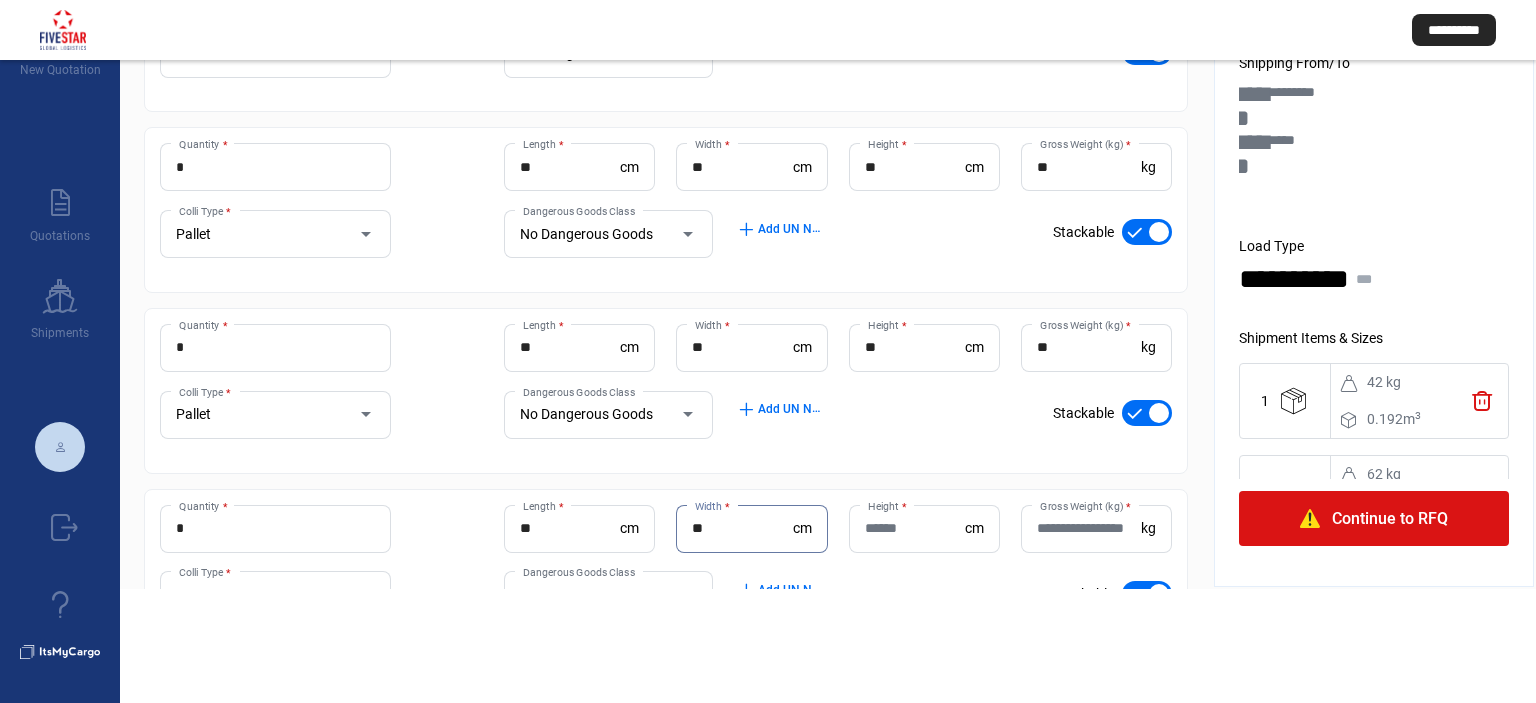 type on "**" 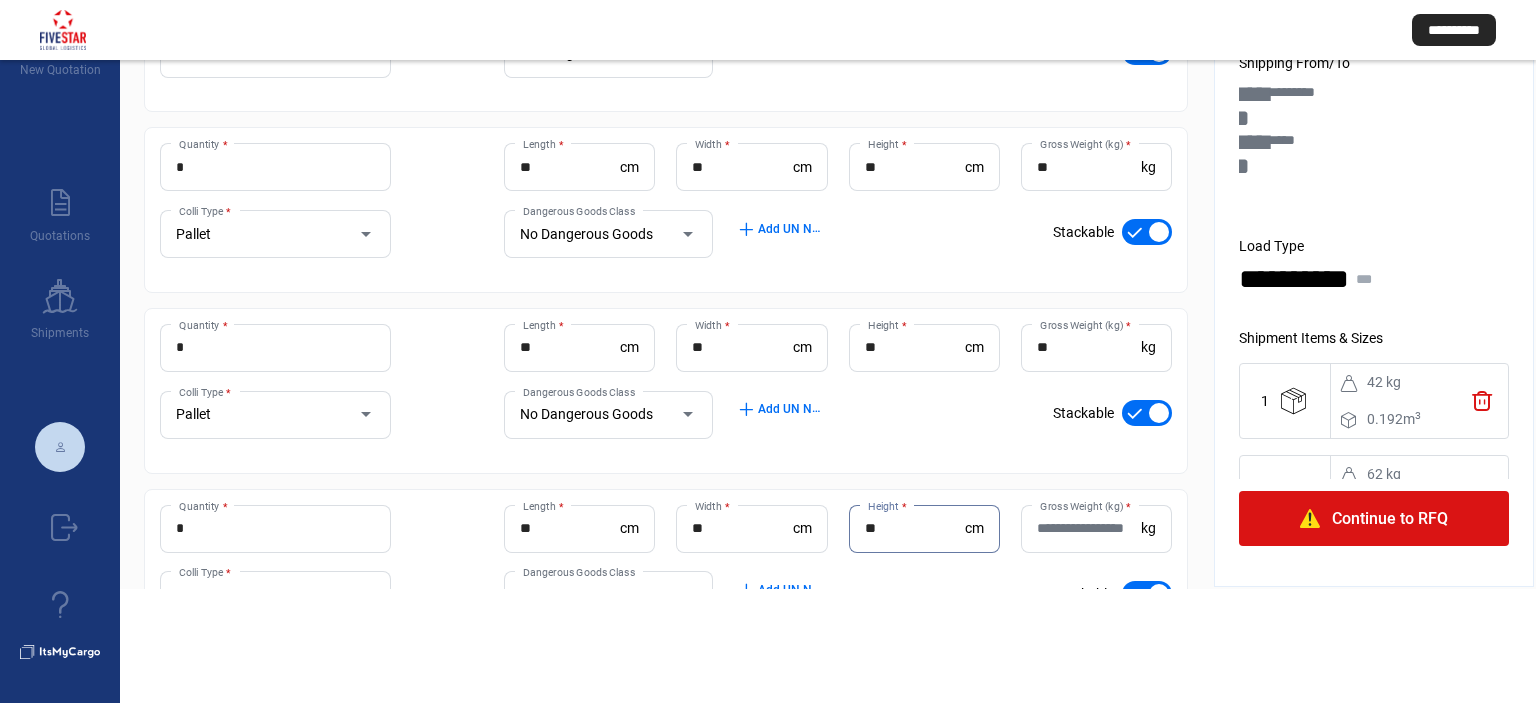 type on "**" 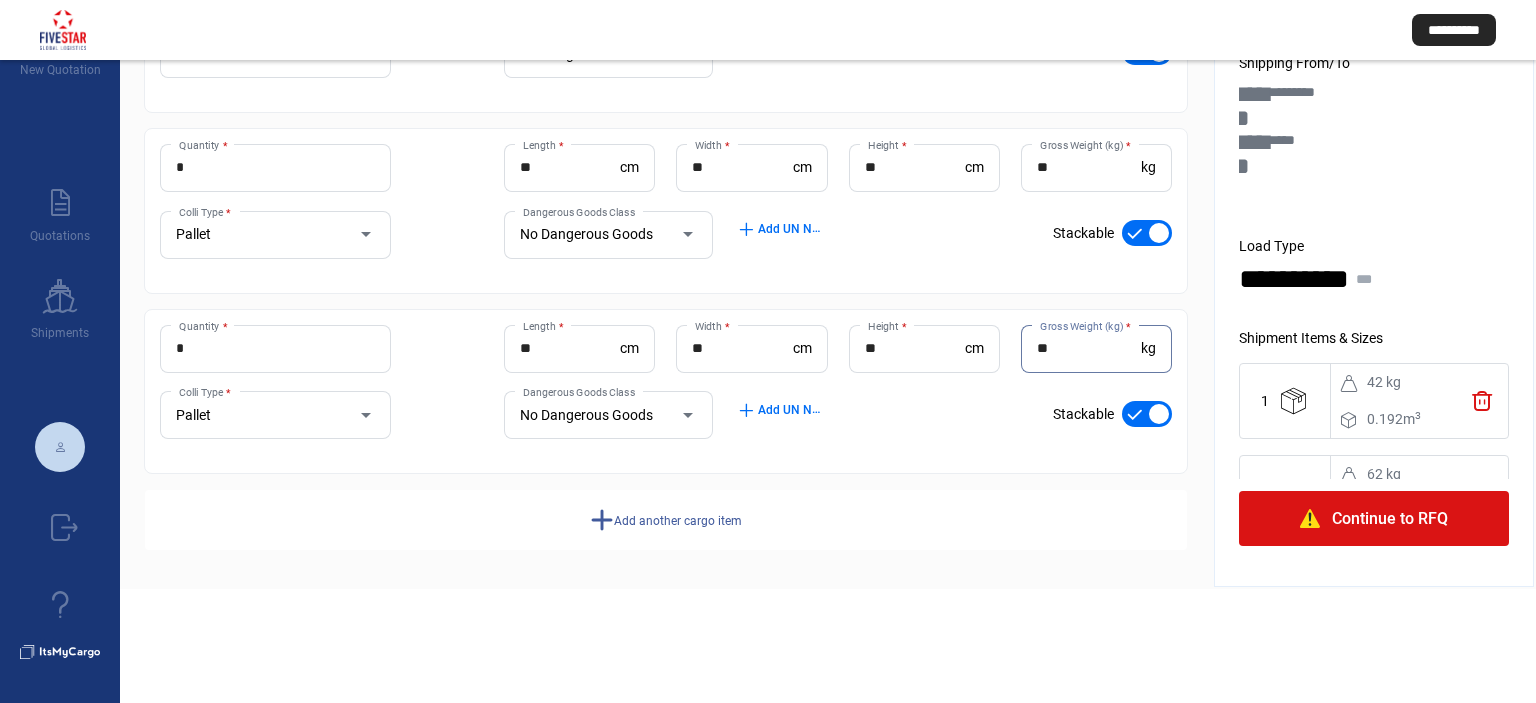 scroll, scrollTop: 480, scrollLeft: 0, axis: vertical 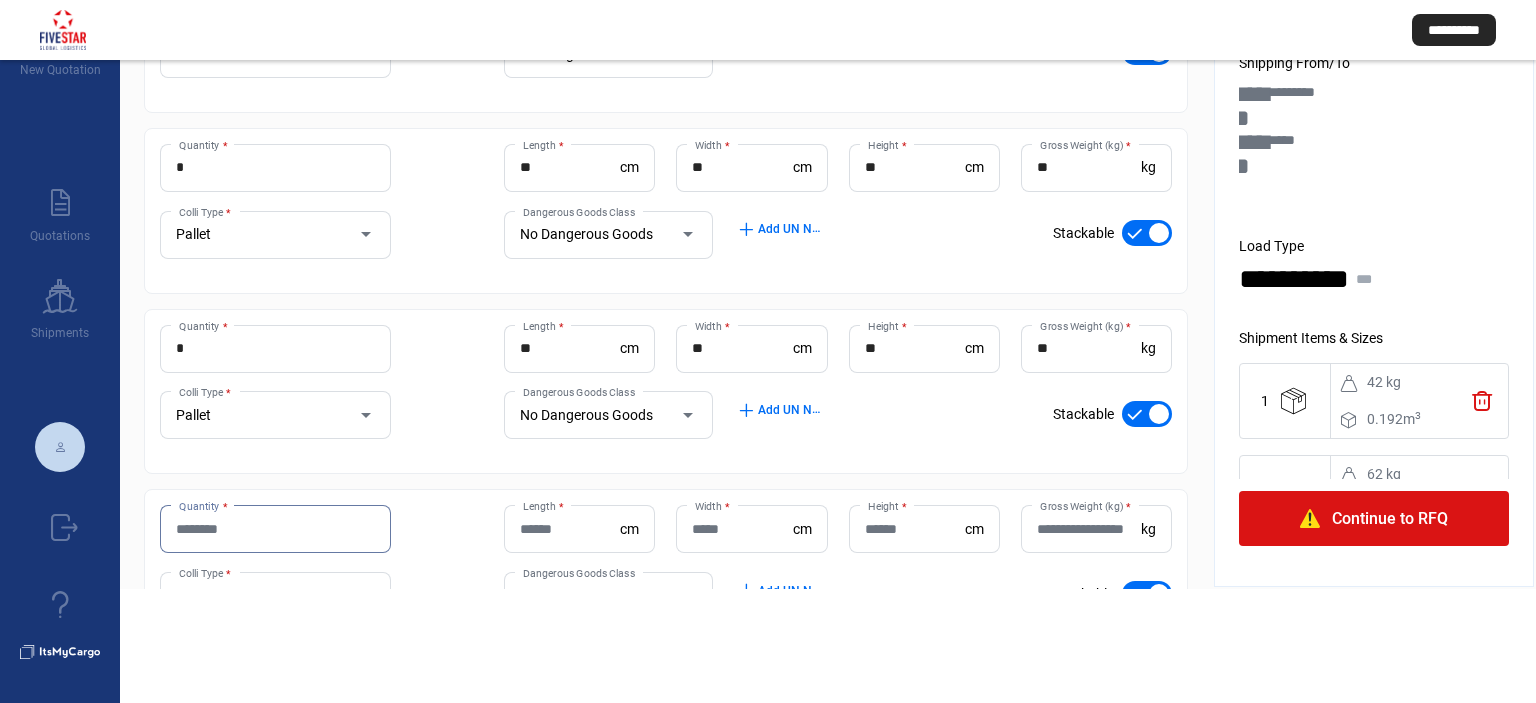 click on "Quantity *" at bounding box center (275, 529) 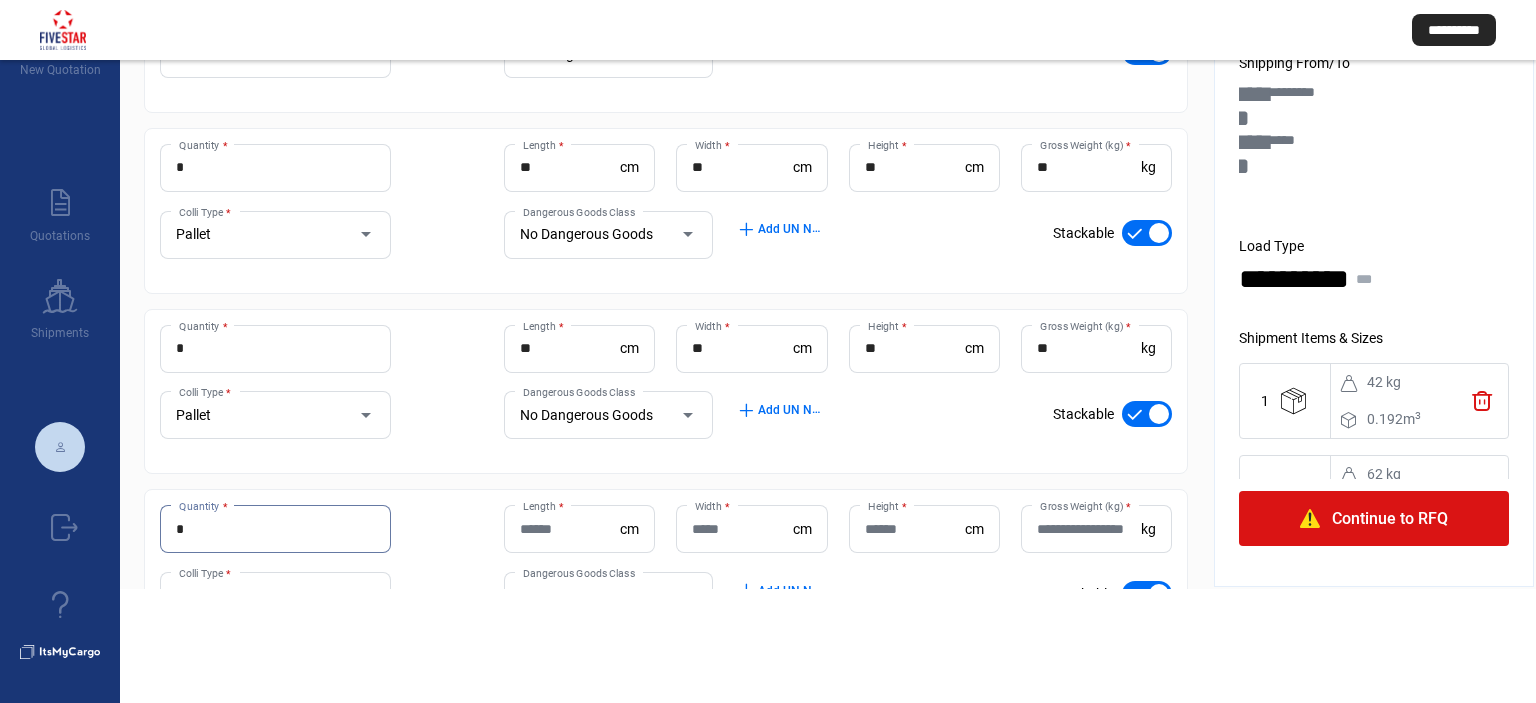 type on "*" 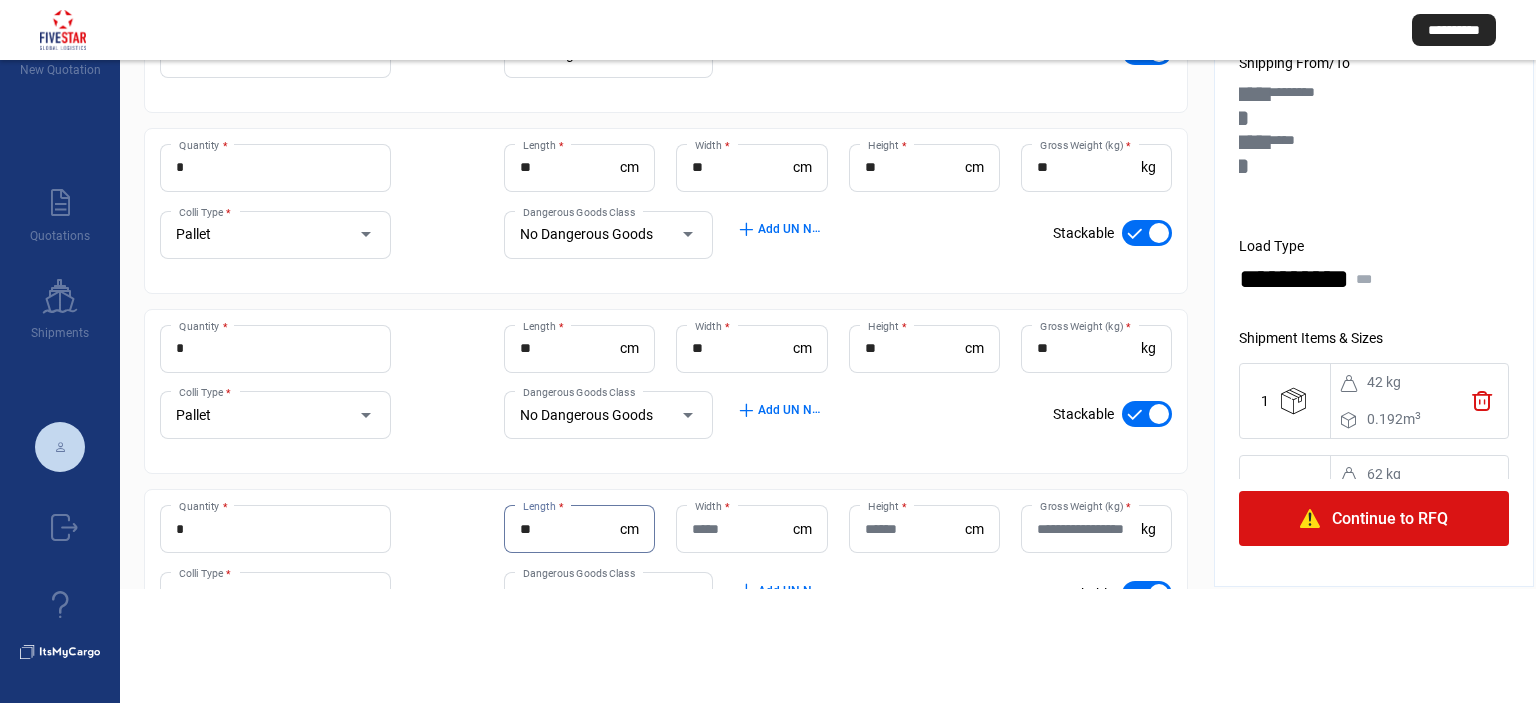 type on "**" 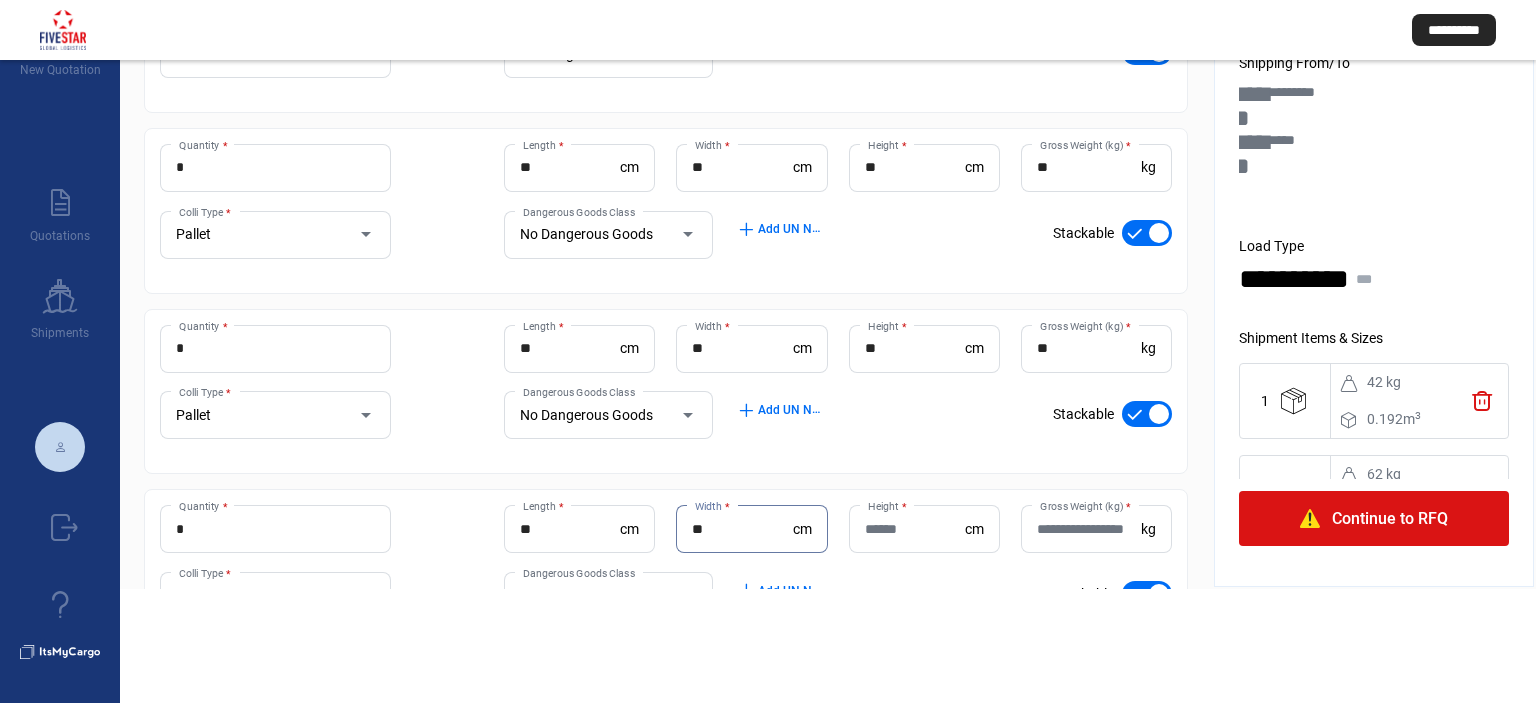 type on "**" 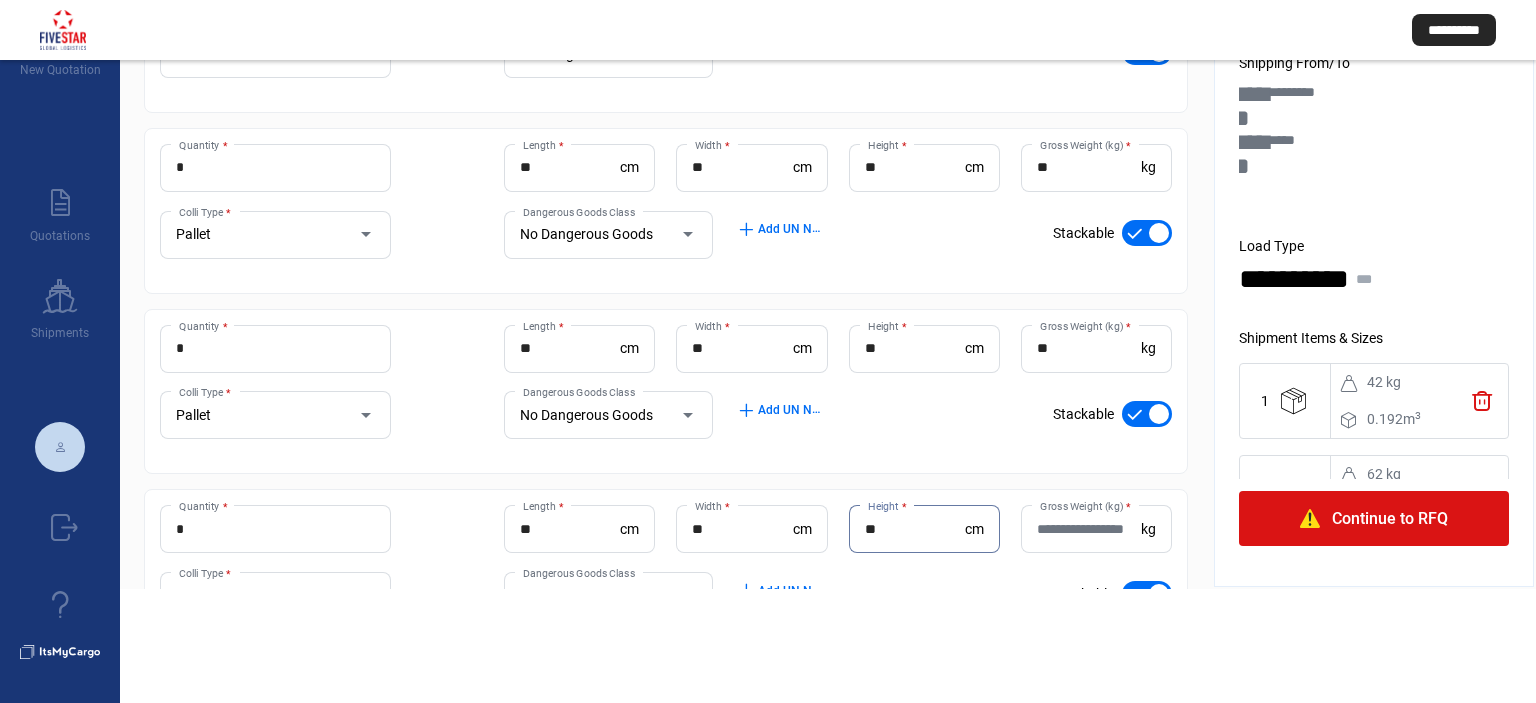type on "**" 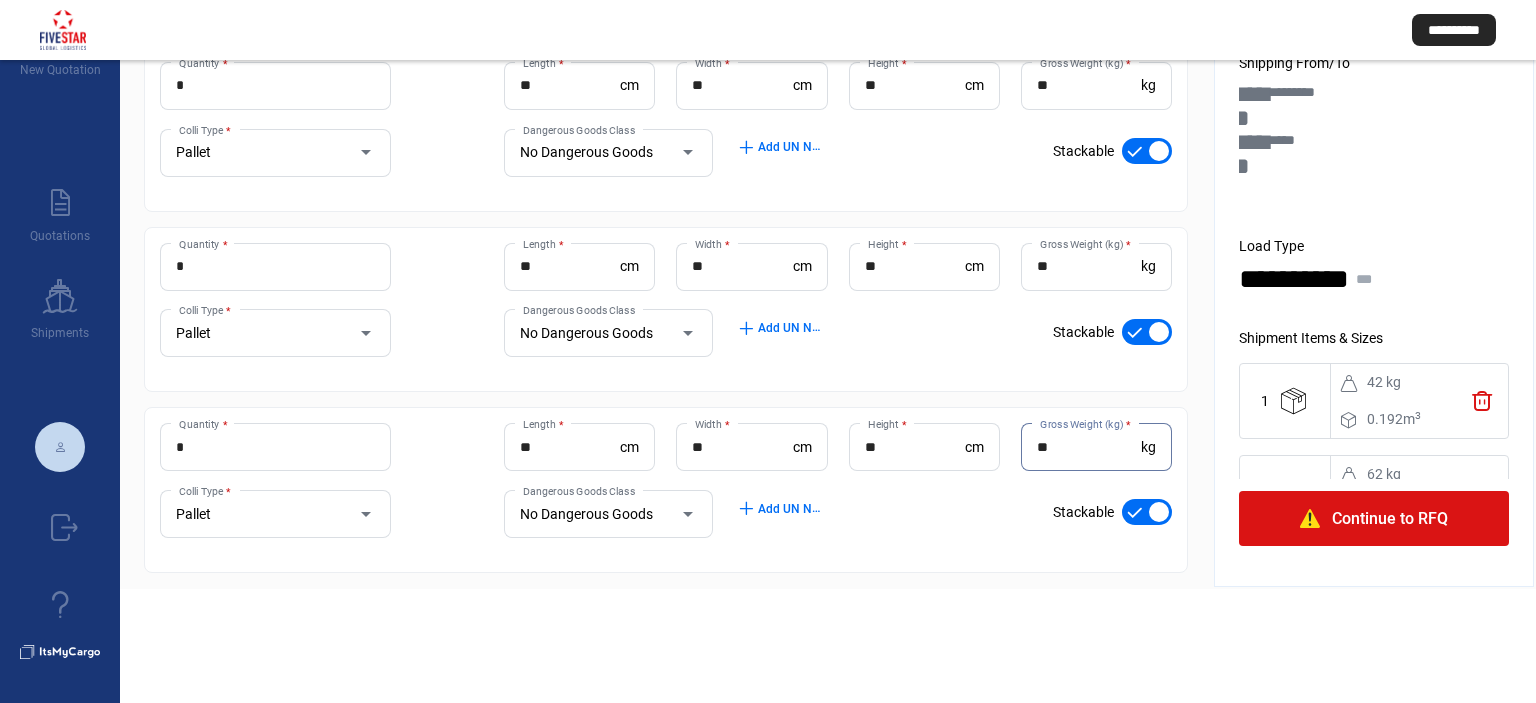 scroll, scrollTop: 660, scrollLeft: 0, axis: vertical 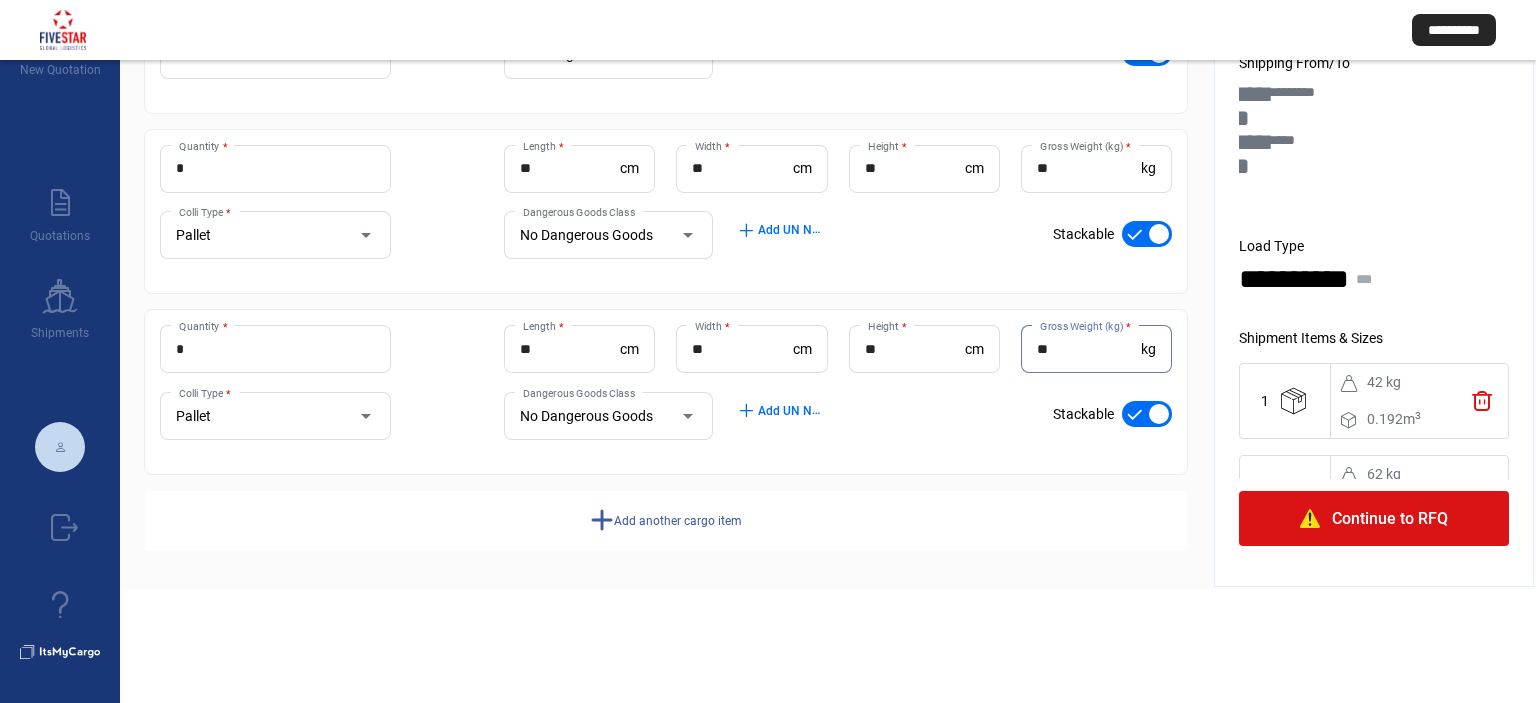 type on "**" 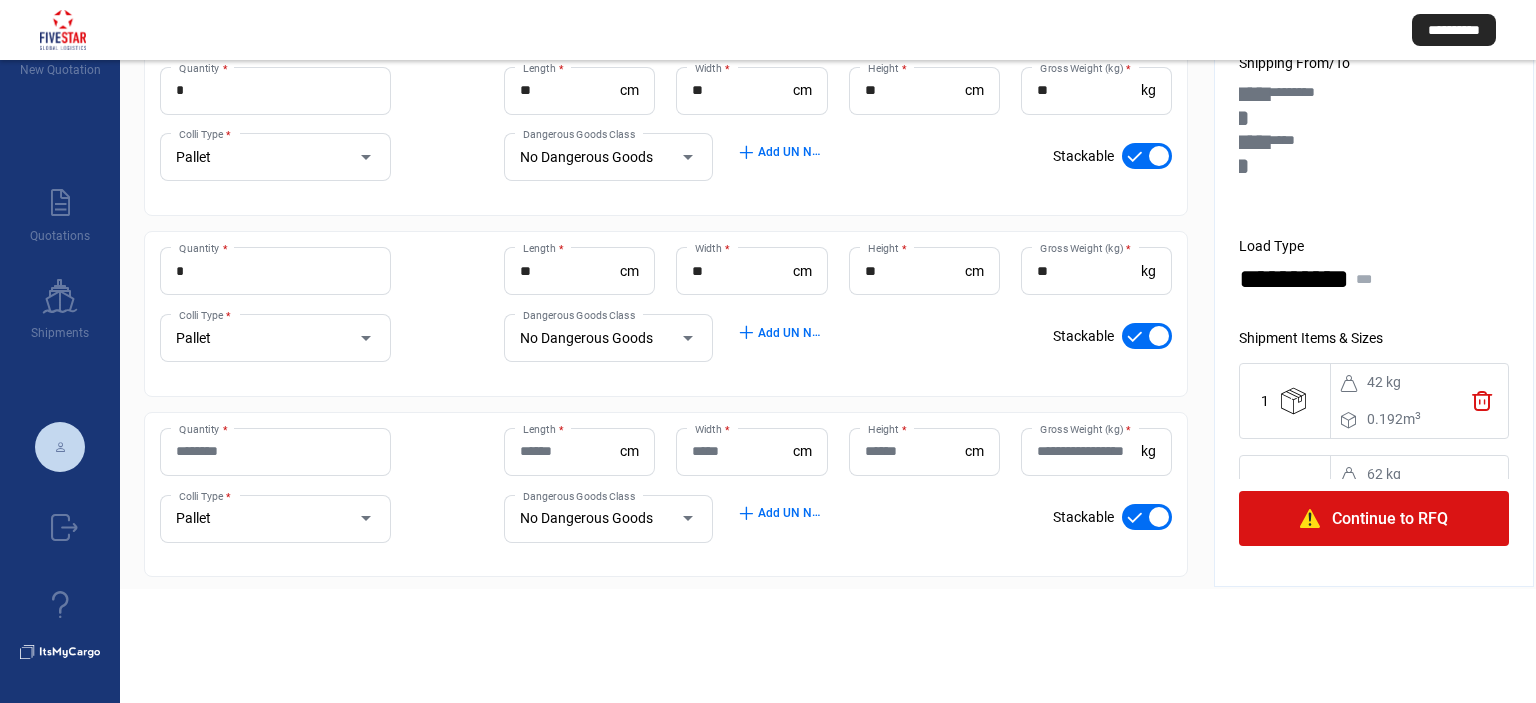 scroll, scrollTop: 840, scrollLeft: 0, axis: vertical 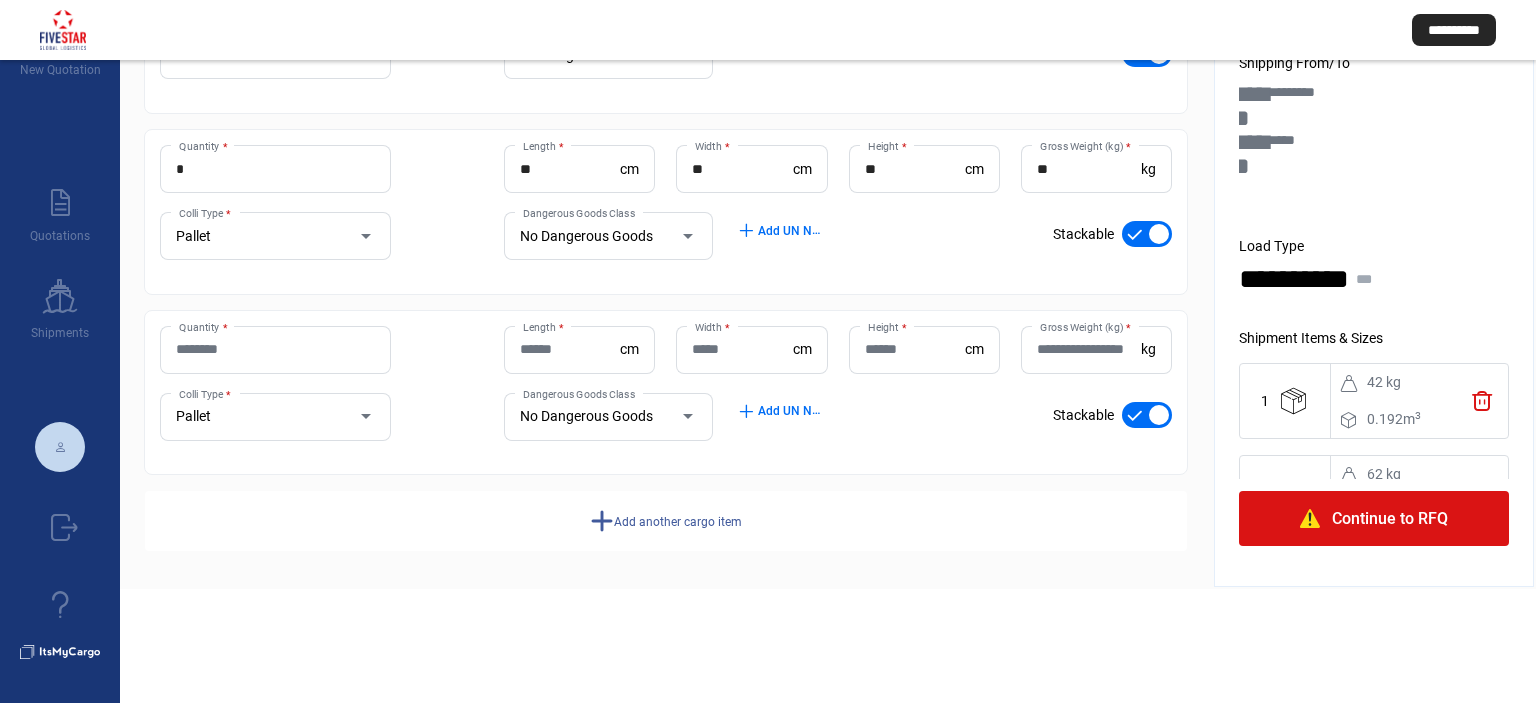 click on "Quantity *" 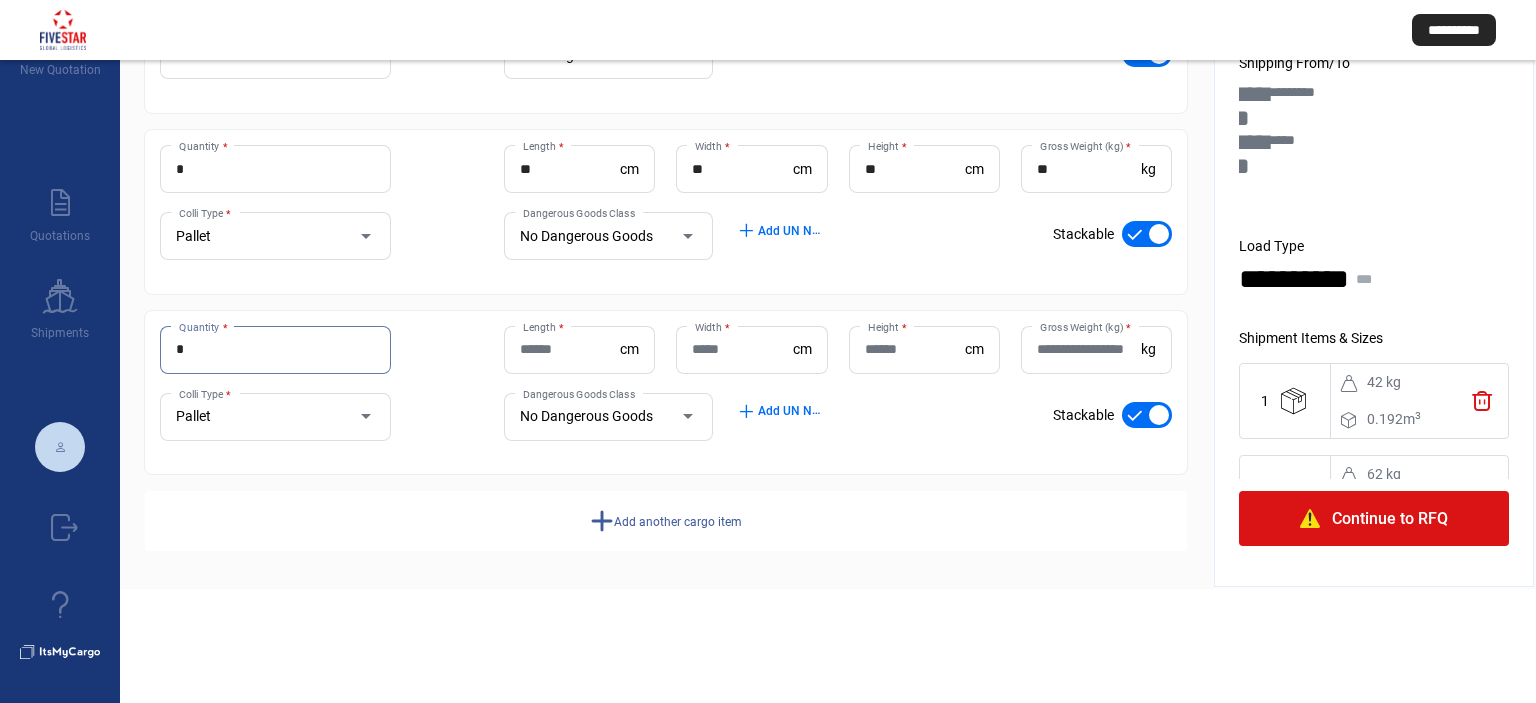 type on "*" 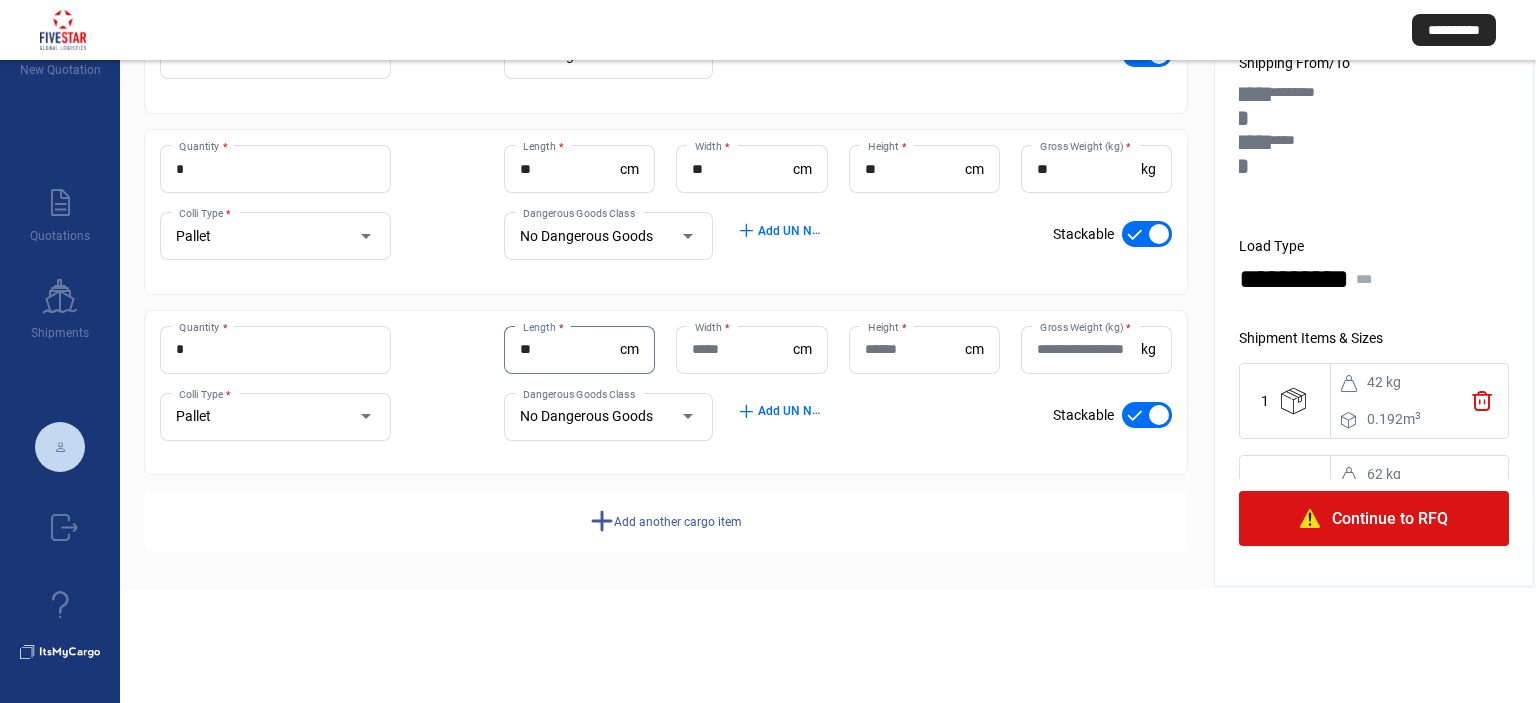 type on "**" 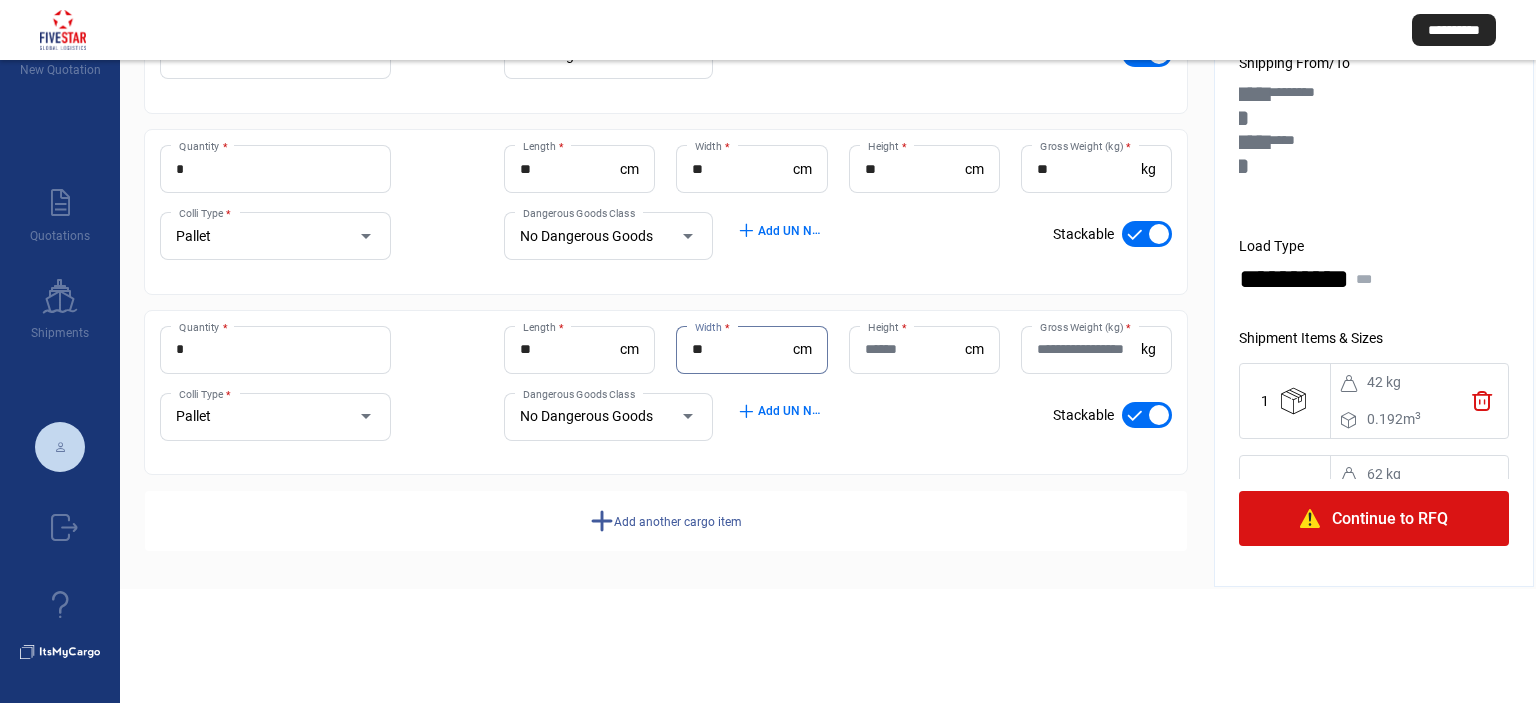 type on "**" 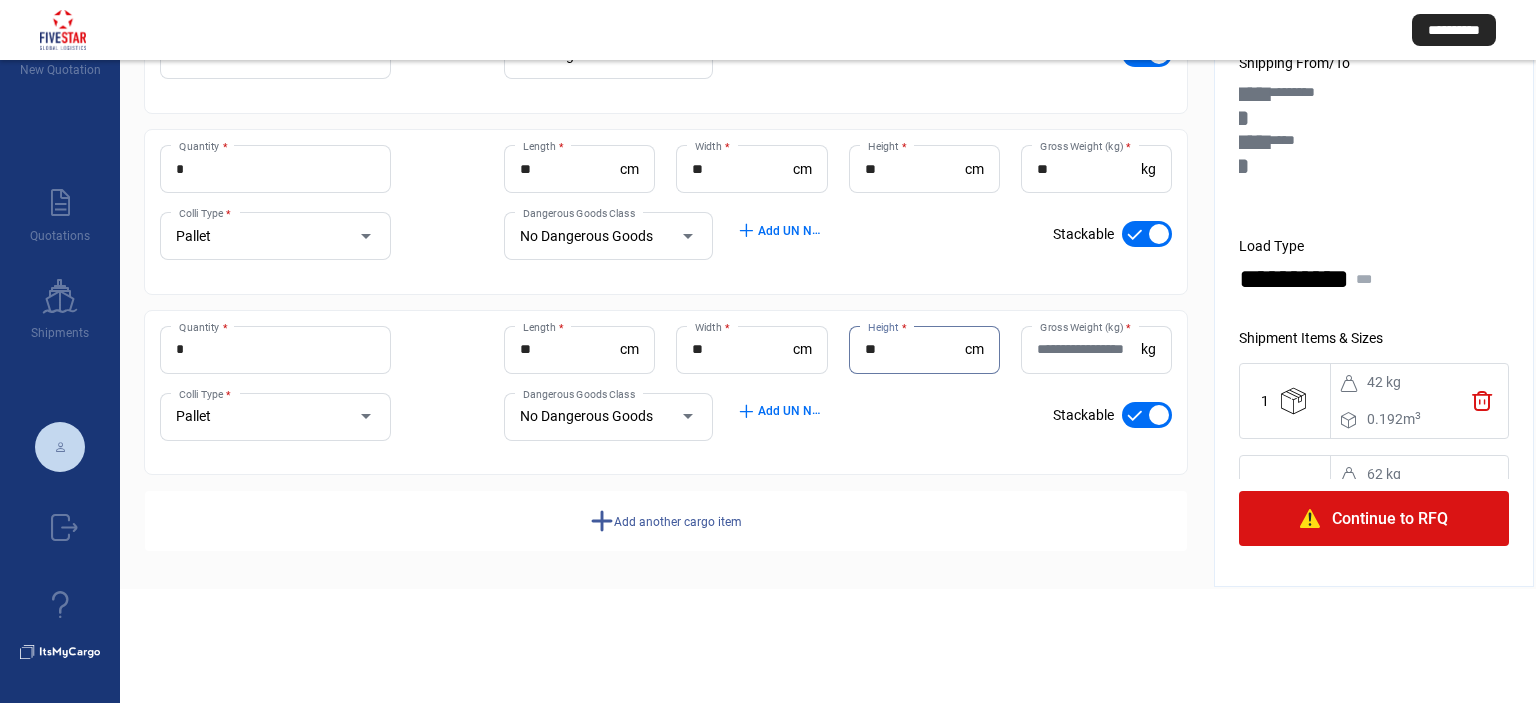type on "**" 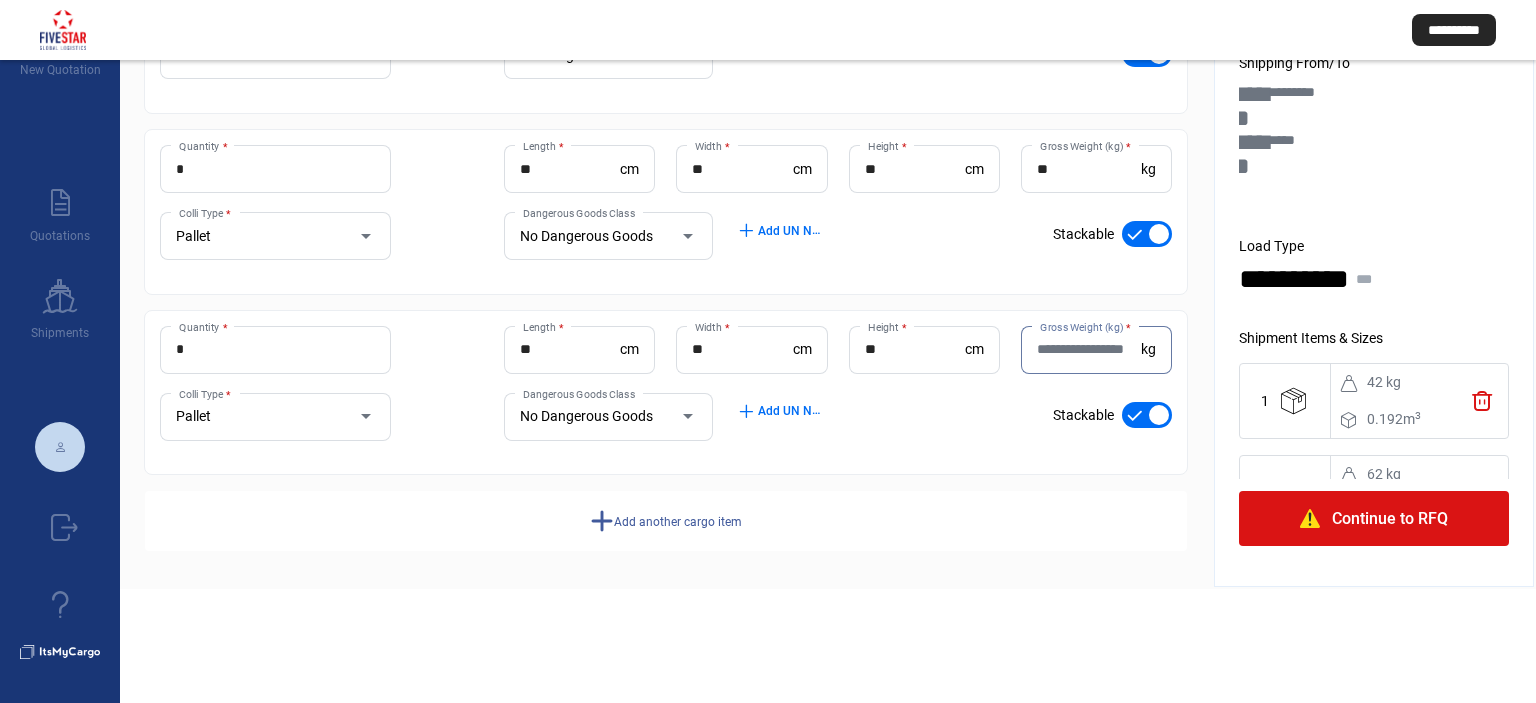 click on "Gross Weight (kg)  *" at bounding box center (1089, 349) 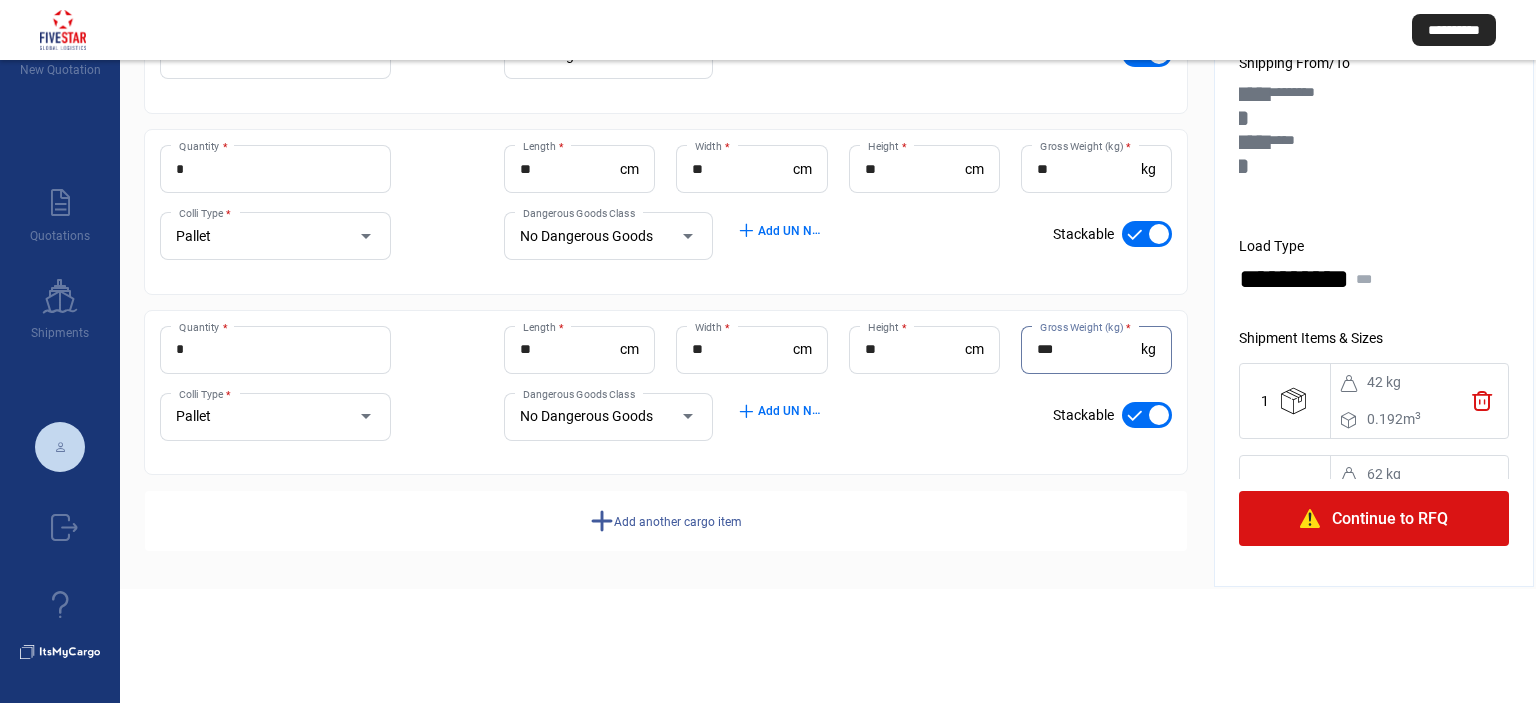 drag, startPoint x: 1030, startPoint y: 347, endPoint x: 924, endPoint y: 323, distance: 108.68302 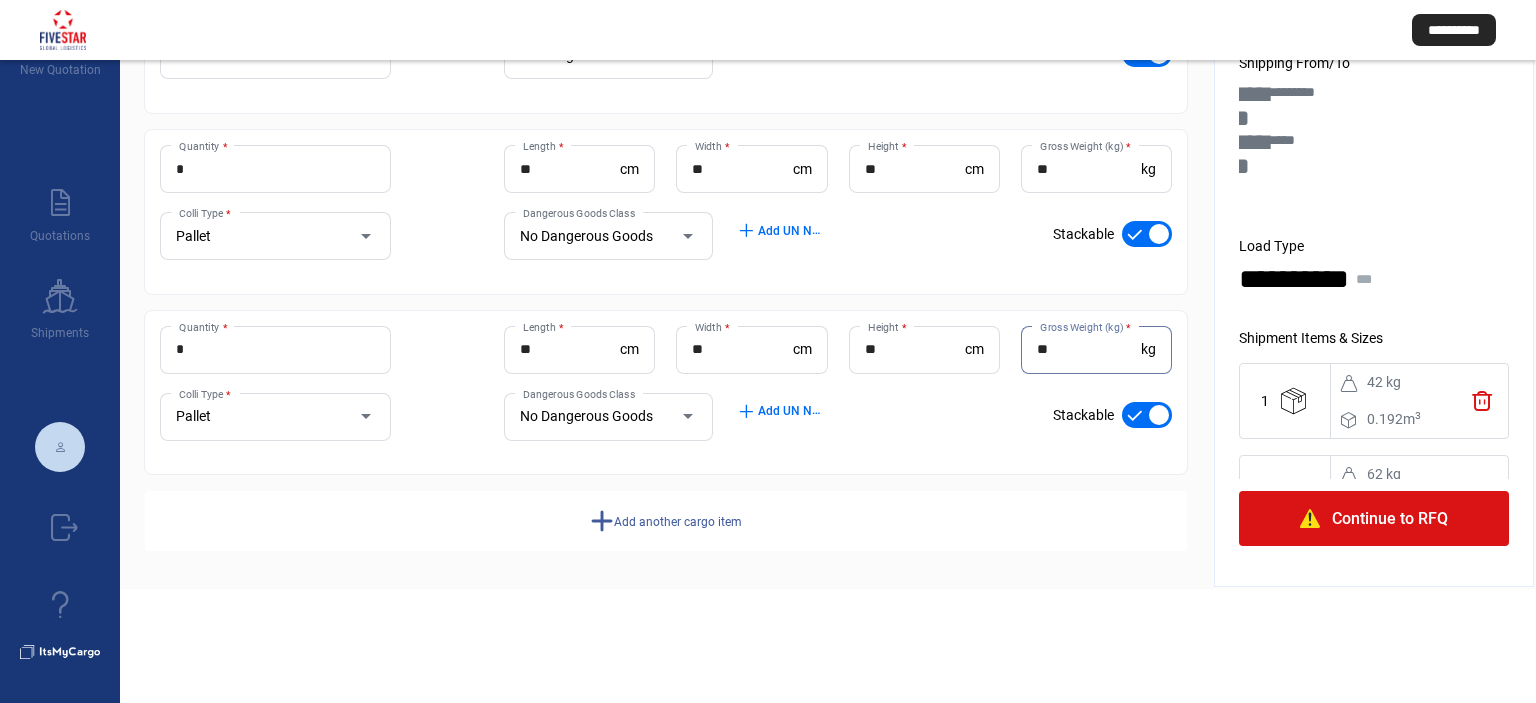 type on "**" 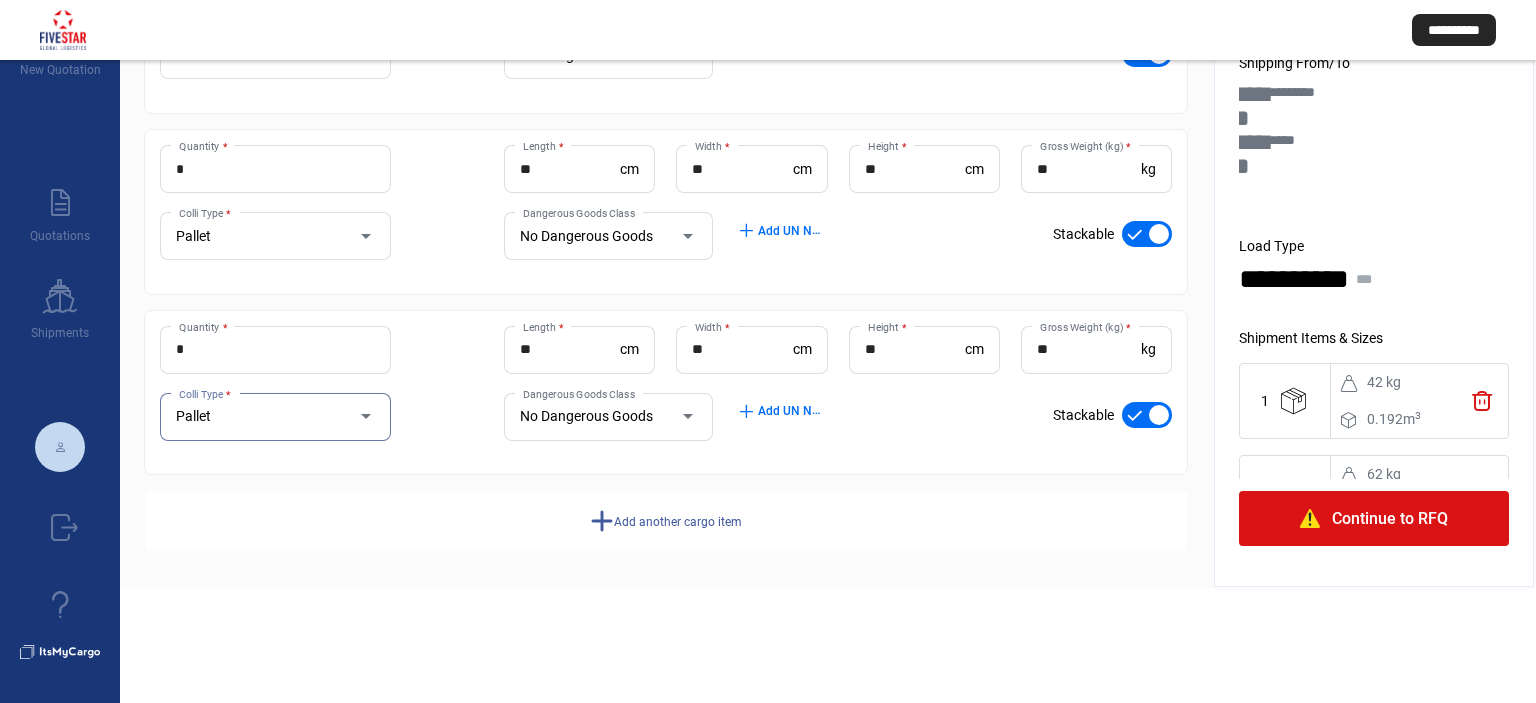 click on "Continue to RFQ" 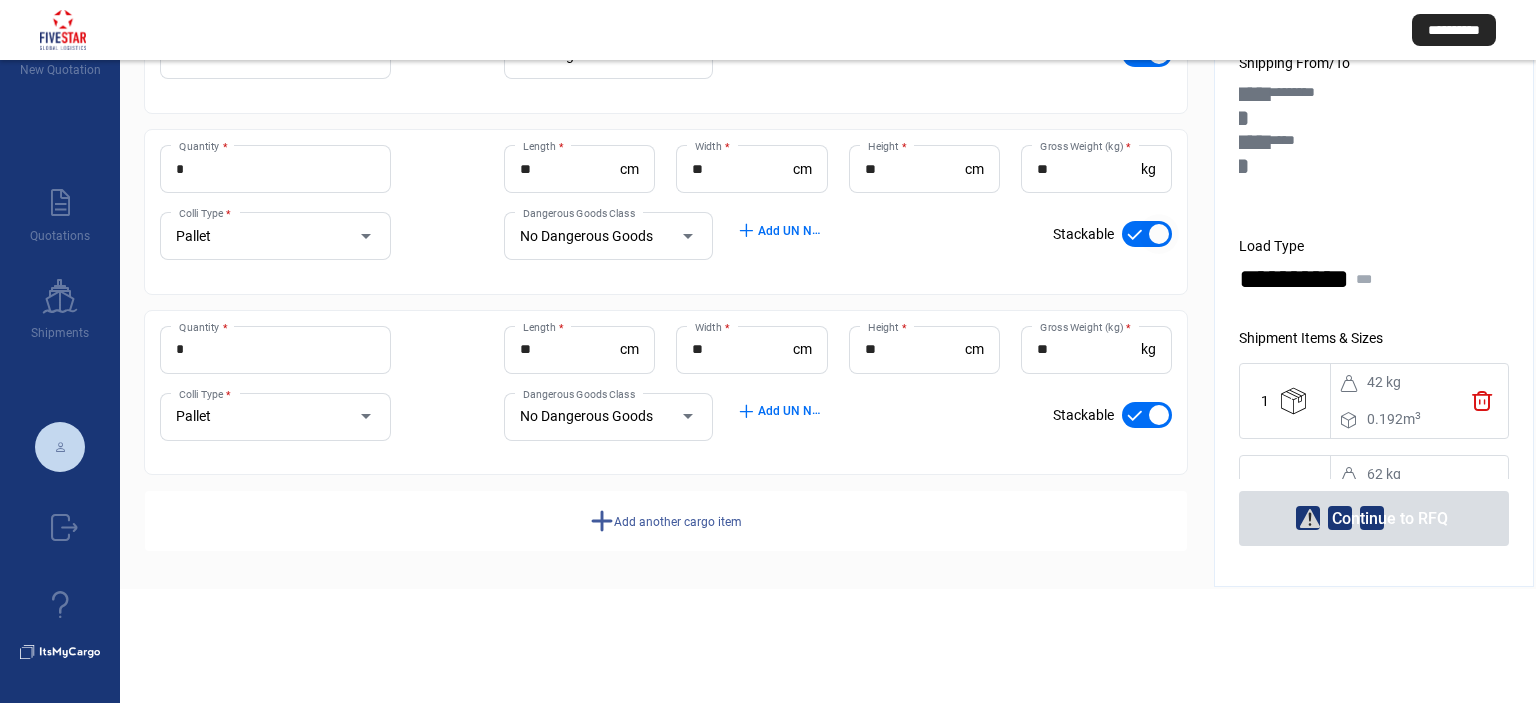click at bounding box center [1147, 234] 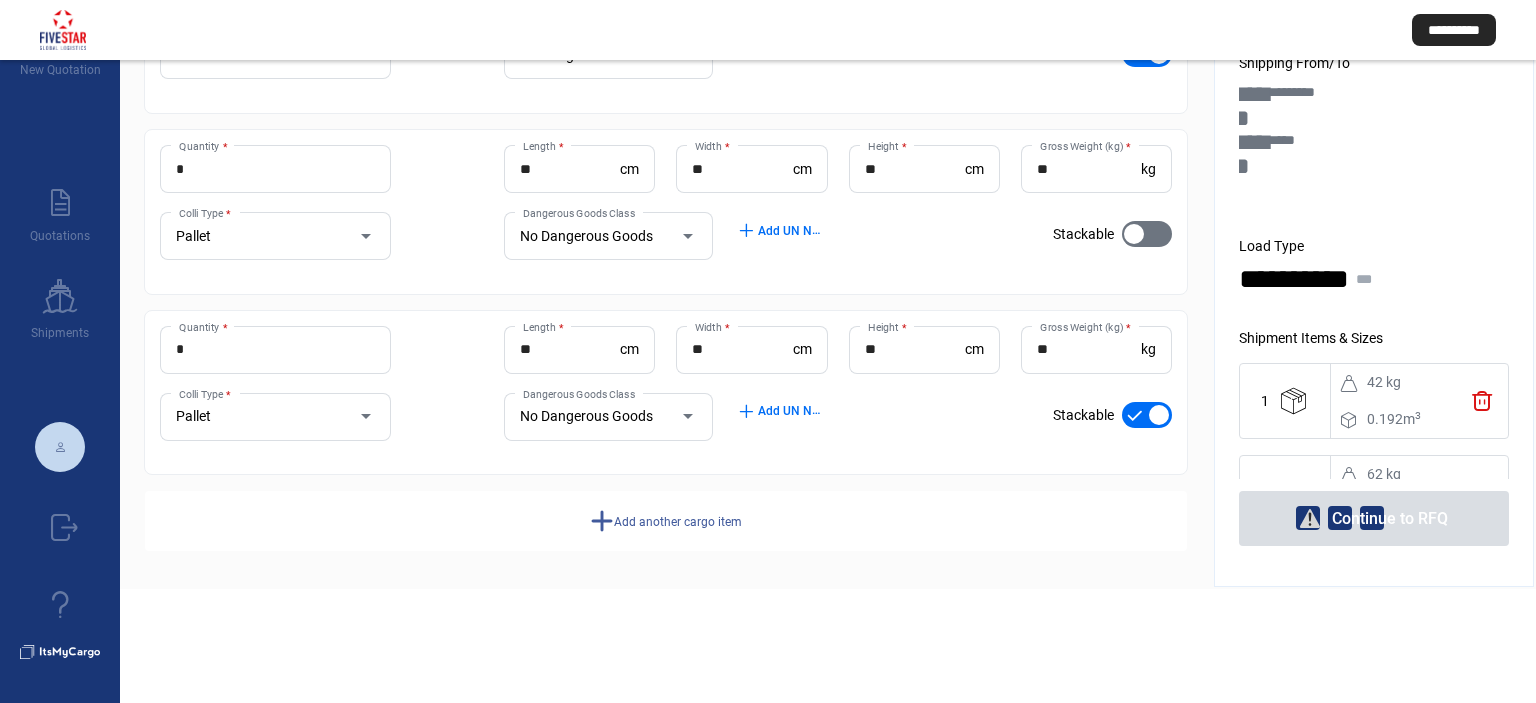click at bounding box center [1147, 415] 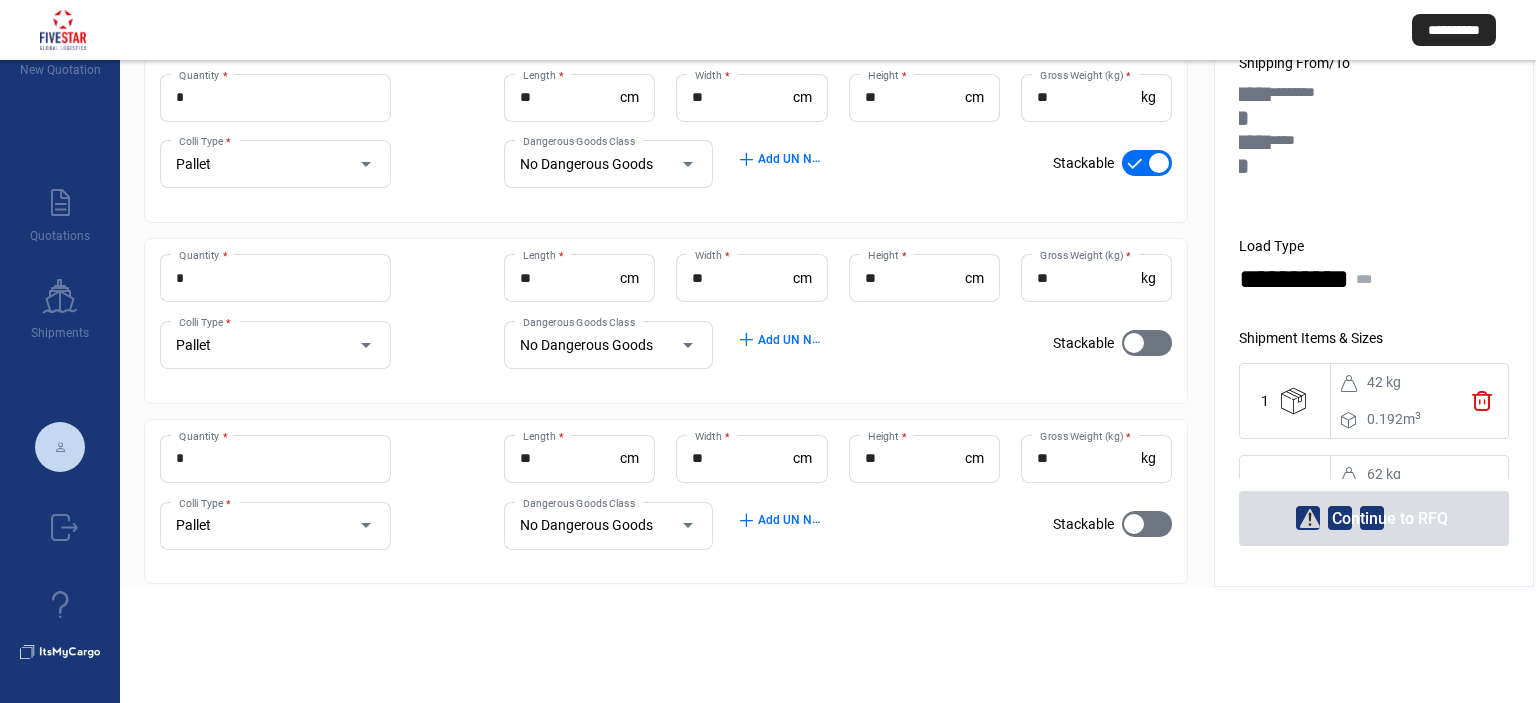 scroll, scrollTop: 540, scrollLeft: 0, axis: vertical 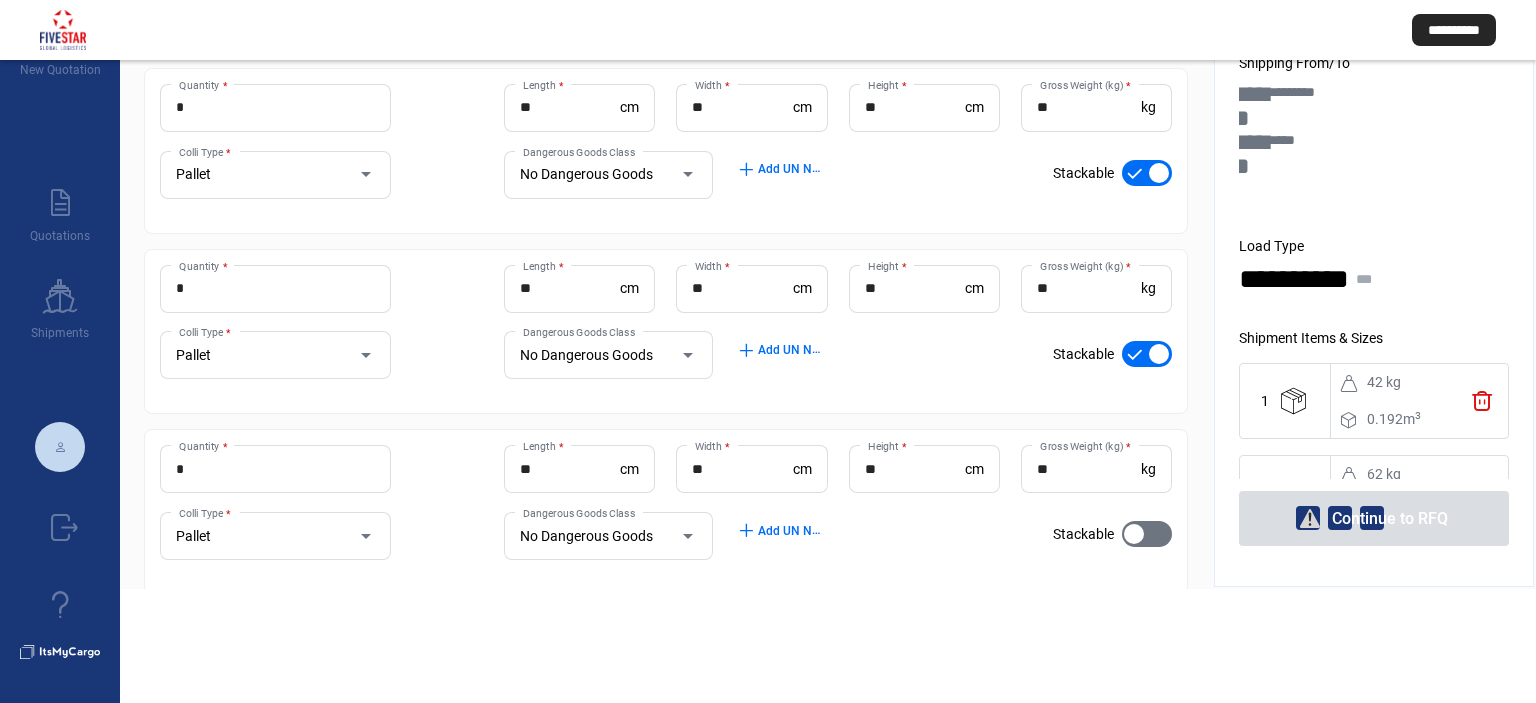 click at bounding box center [1147, 354] 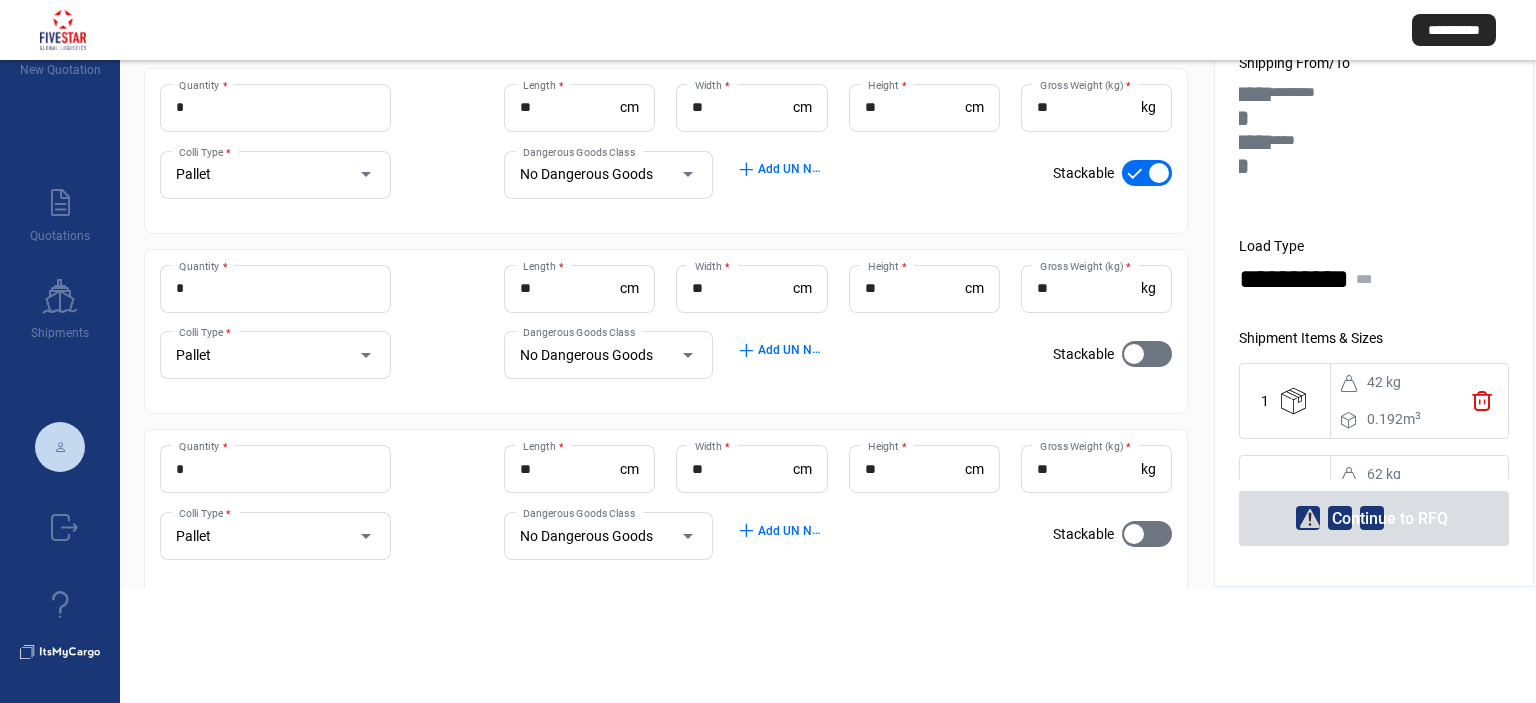 click at bounding box center [1147, 173] 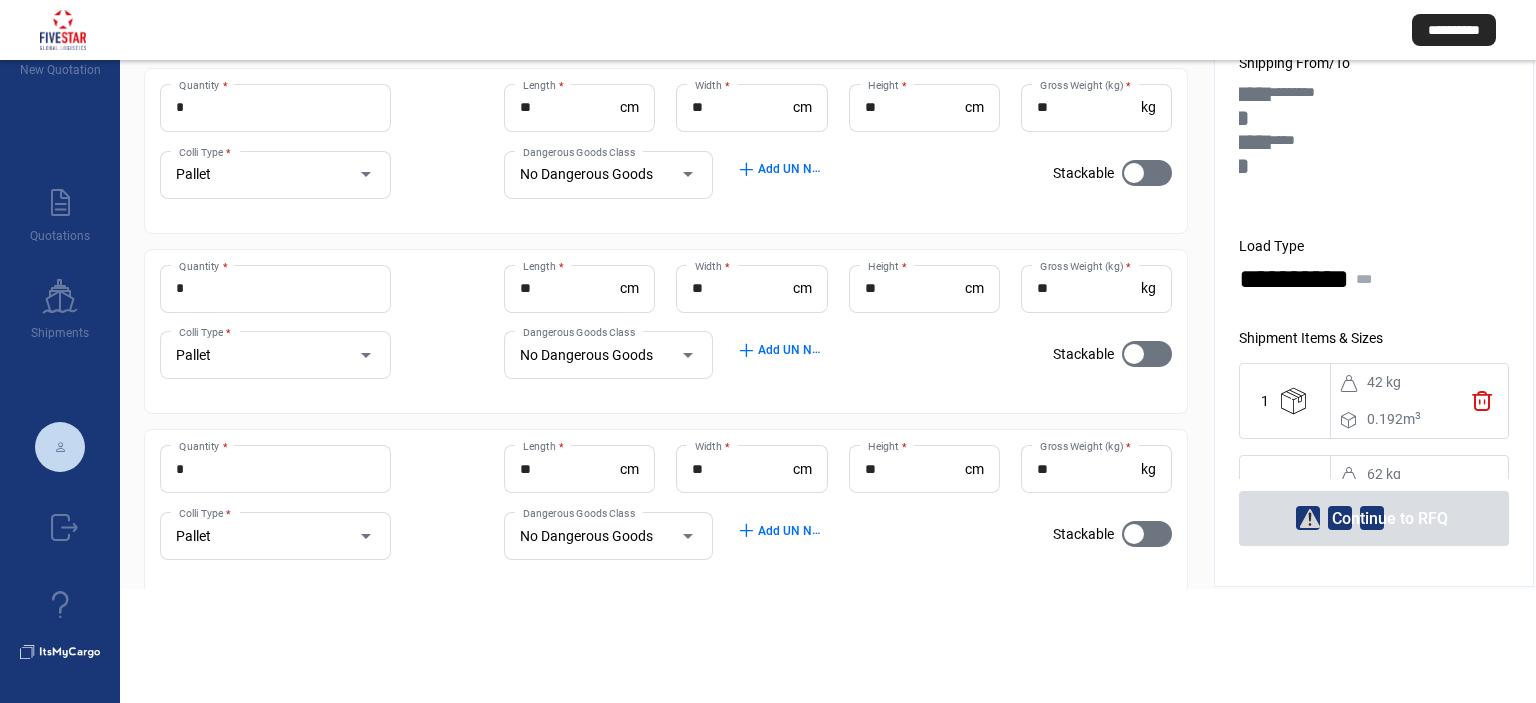 scroll, scrollTop: 340, scrollLeft: 0, axis: vertical 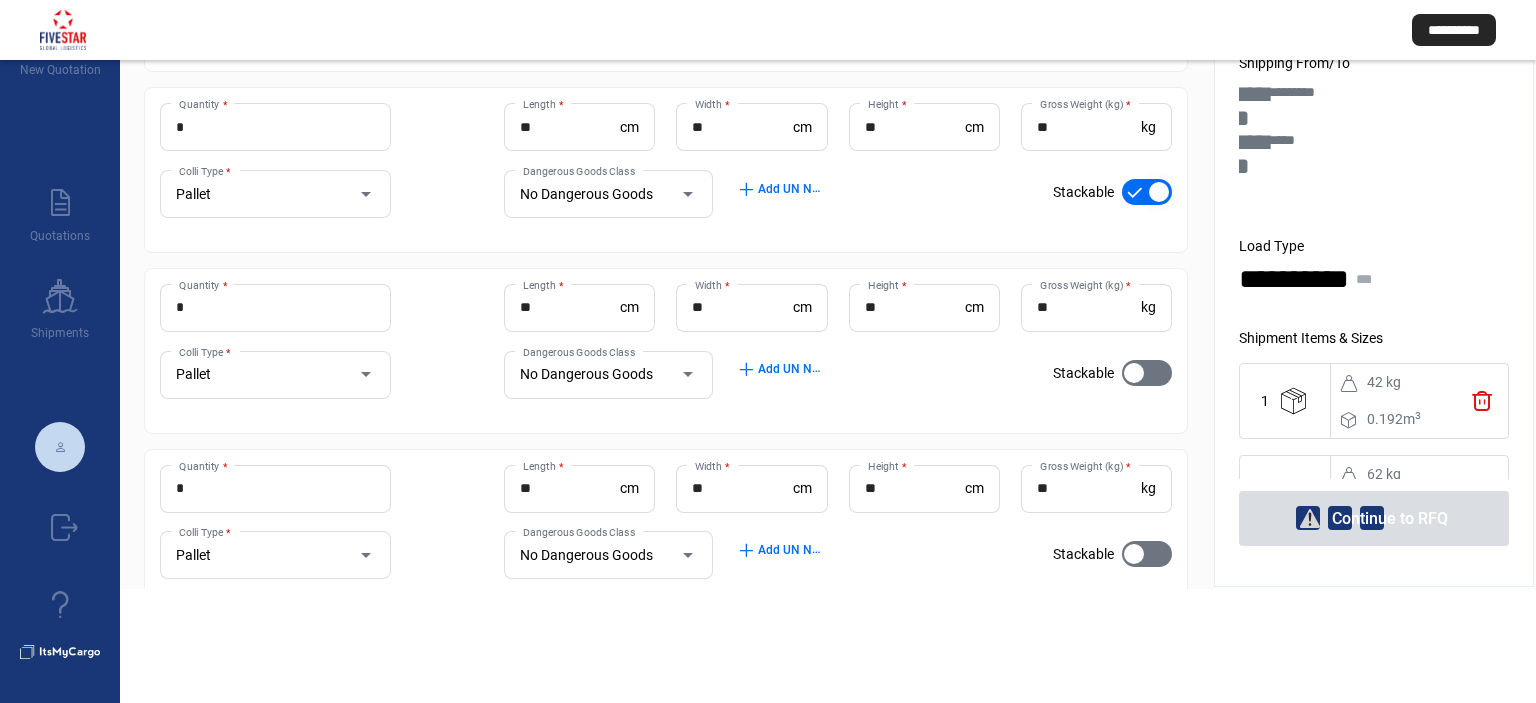 click at bounding box center (1147, 192) 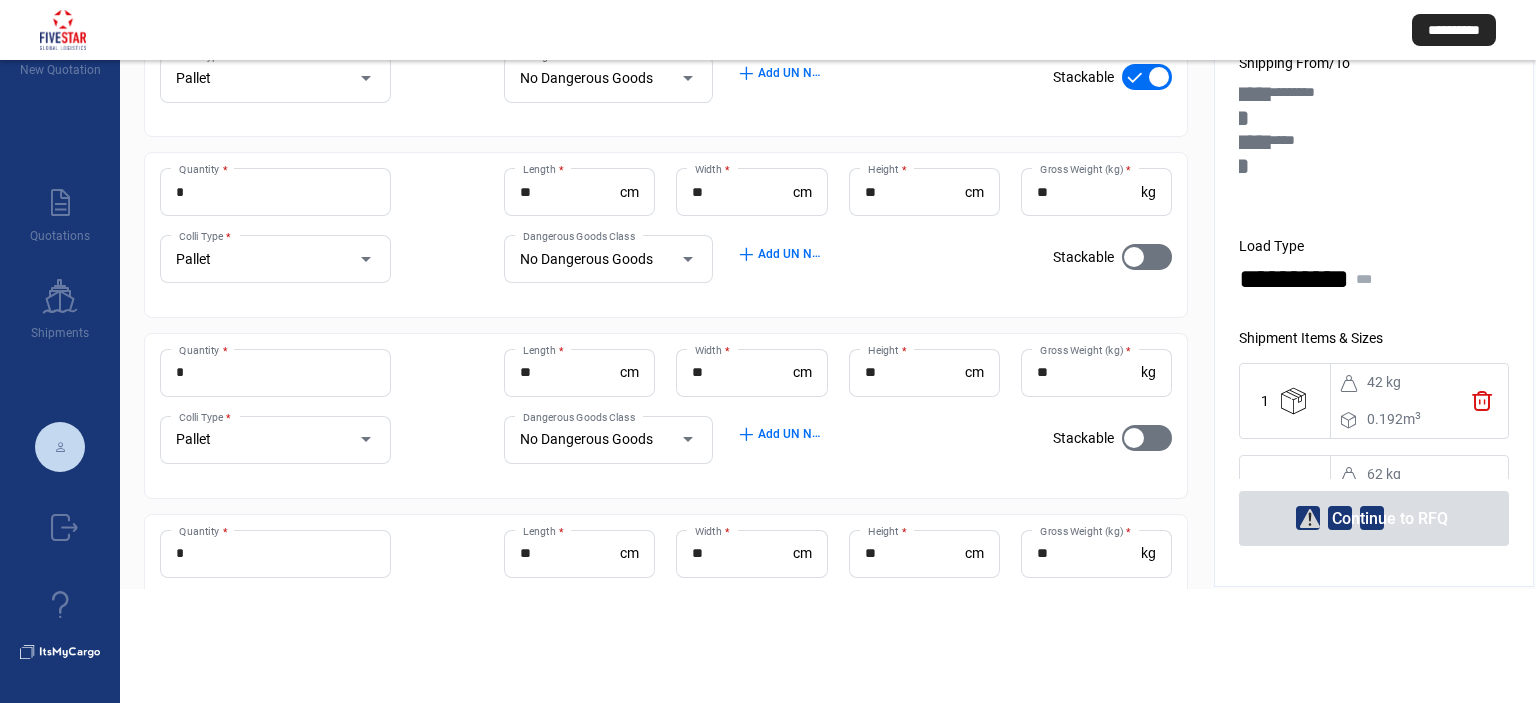 scroll, scrollTop: 240, scrollLeft: 0, axis: vertical 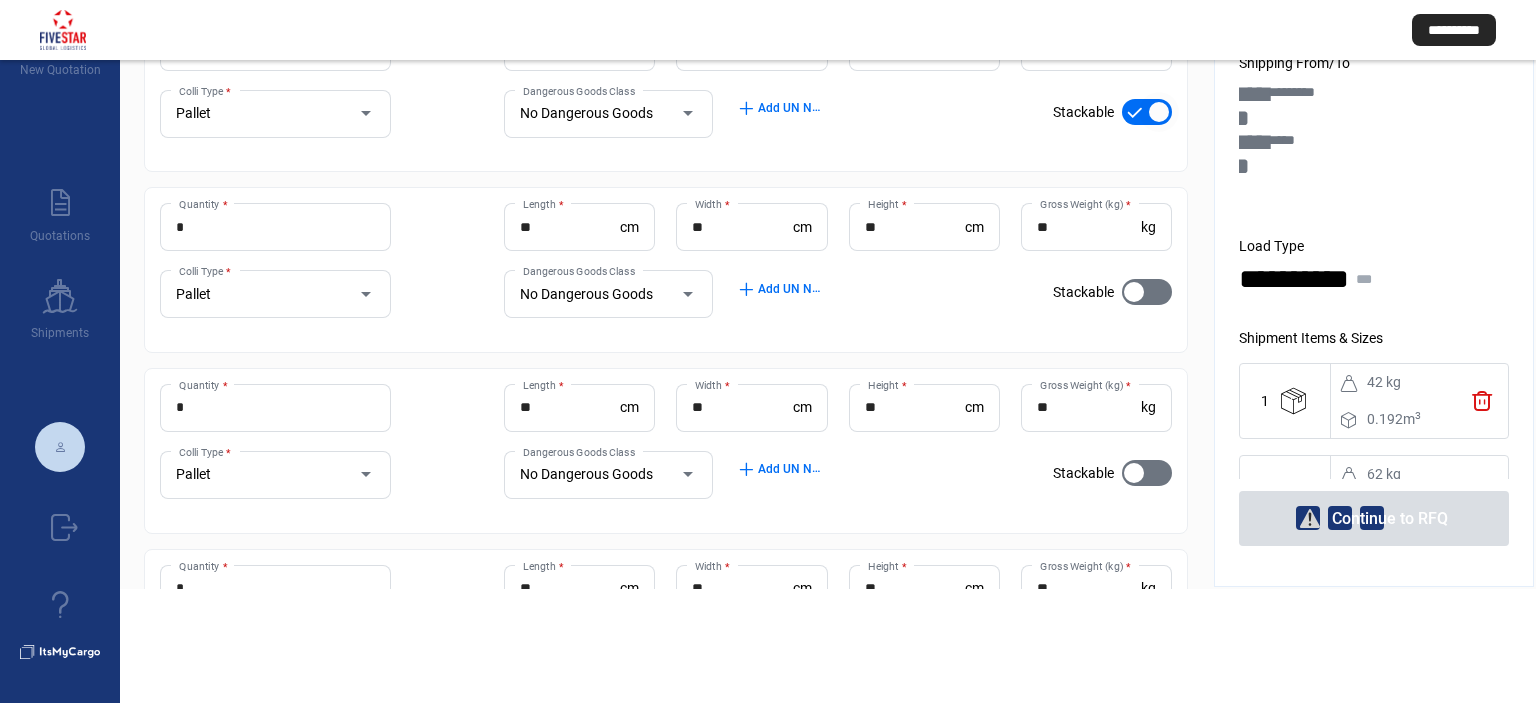 click at bounding box center (1147, 112) 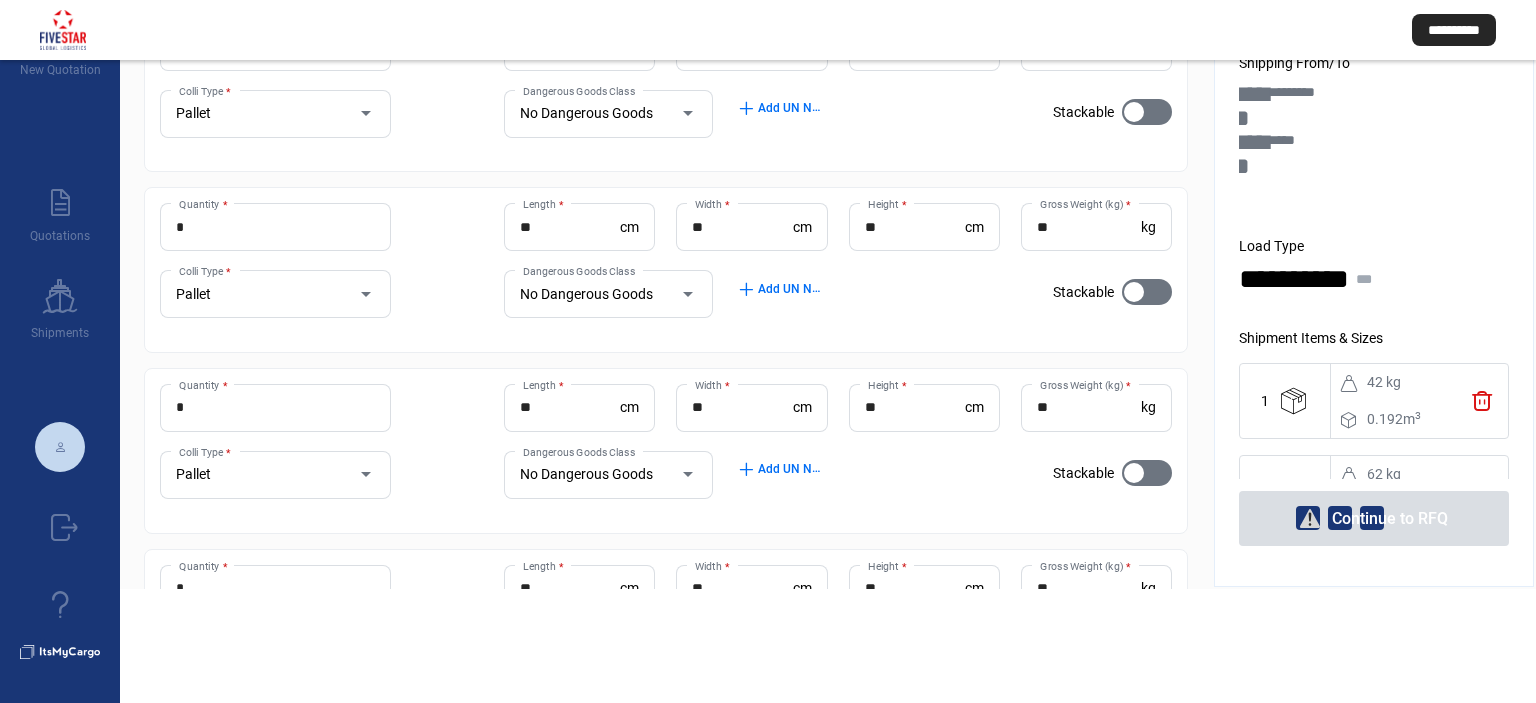 scroll, scrollTop: 156, scrollLeft: 0, axis: vertical 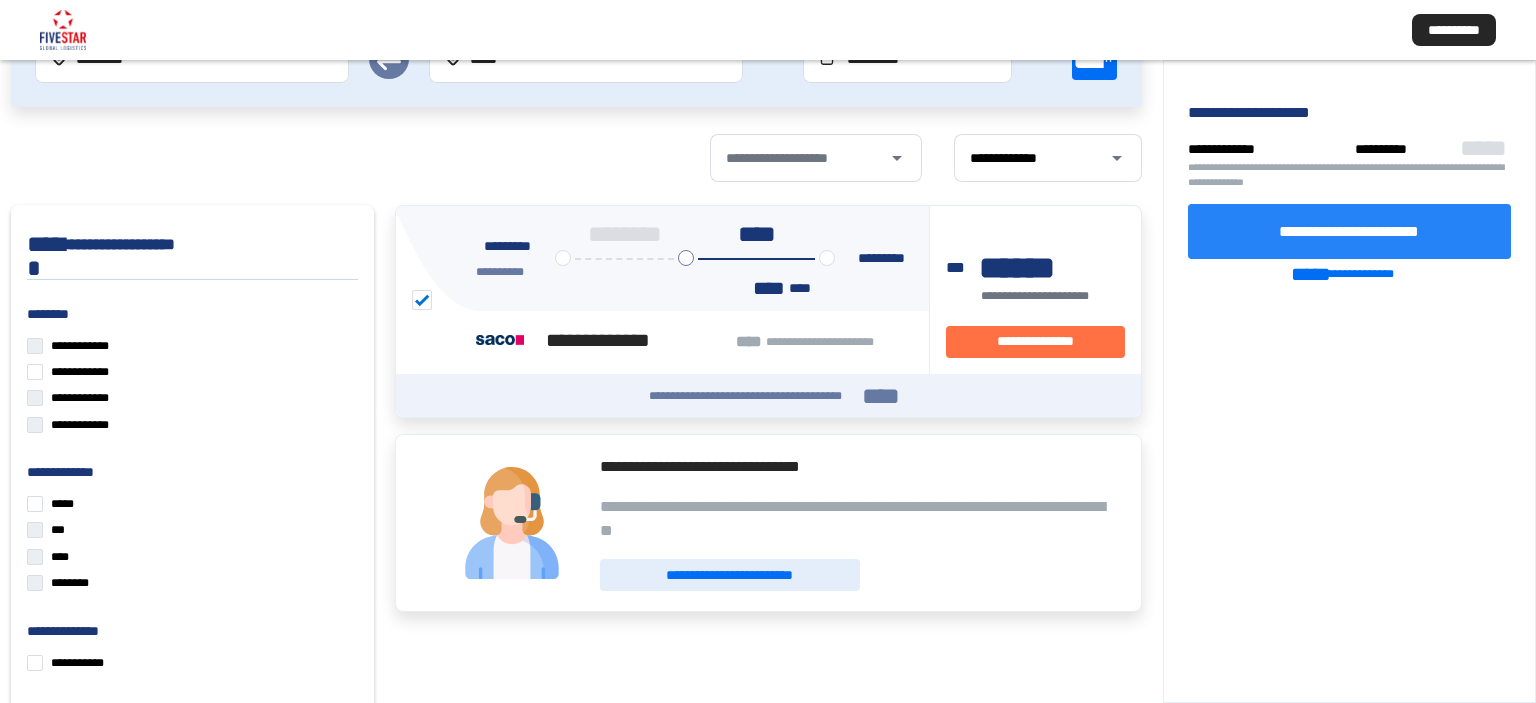 click on "**********" 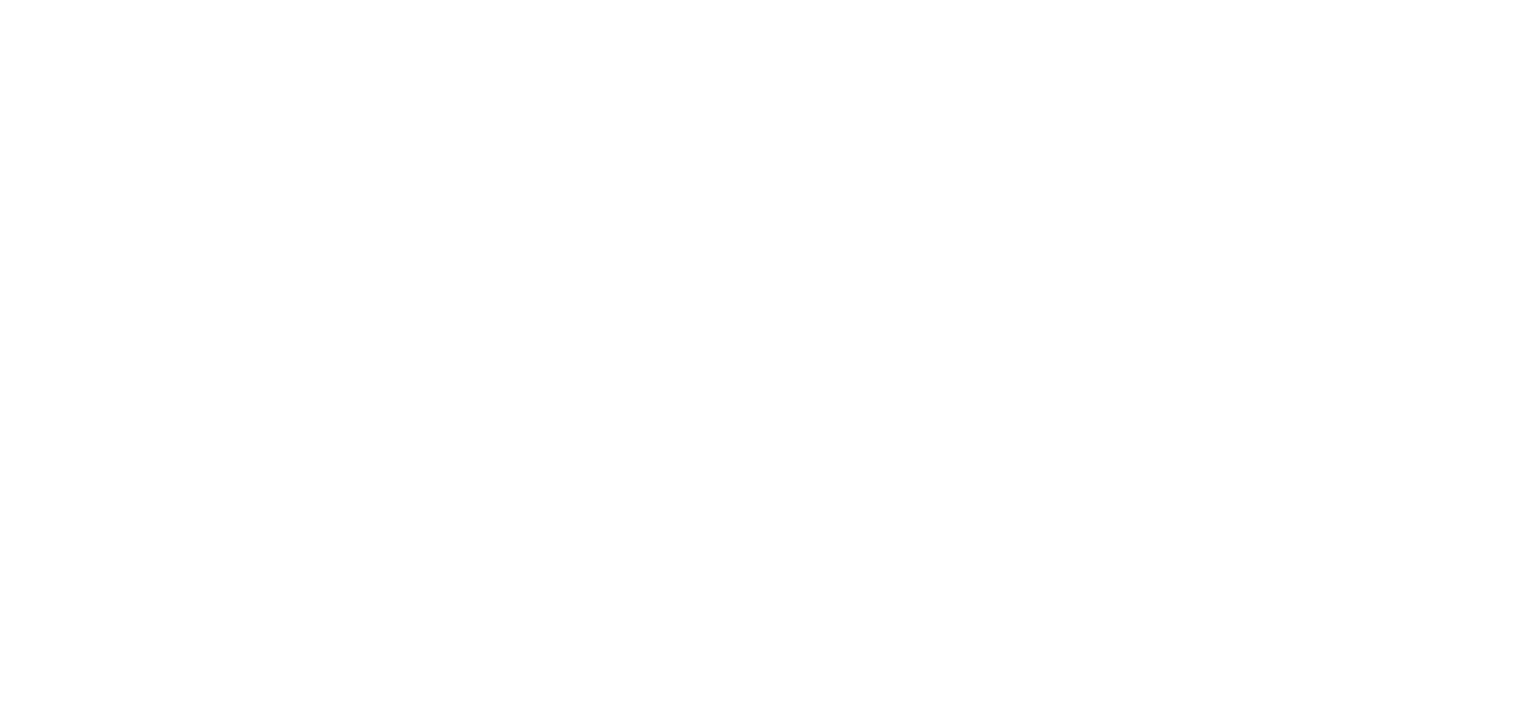 scroll, scrollTop: 0, scrollLeft: 0, axis: both 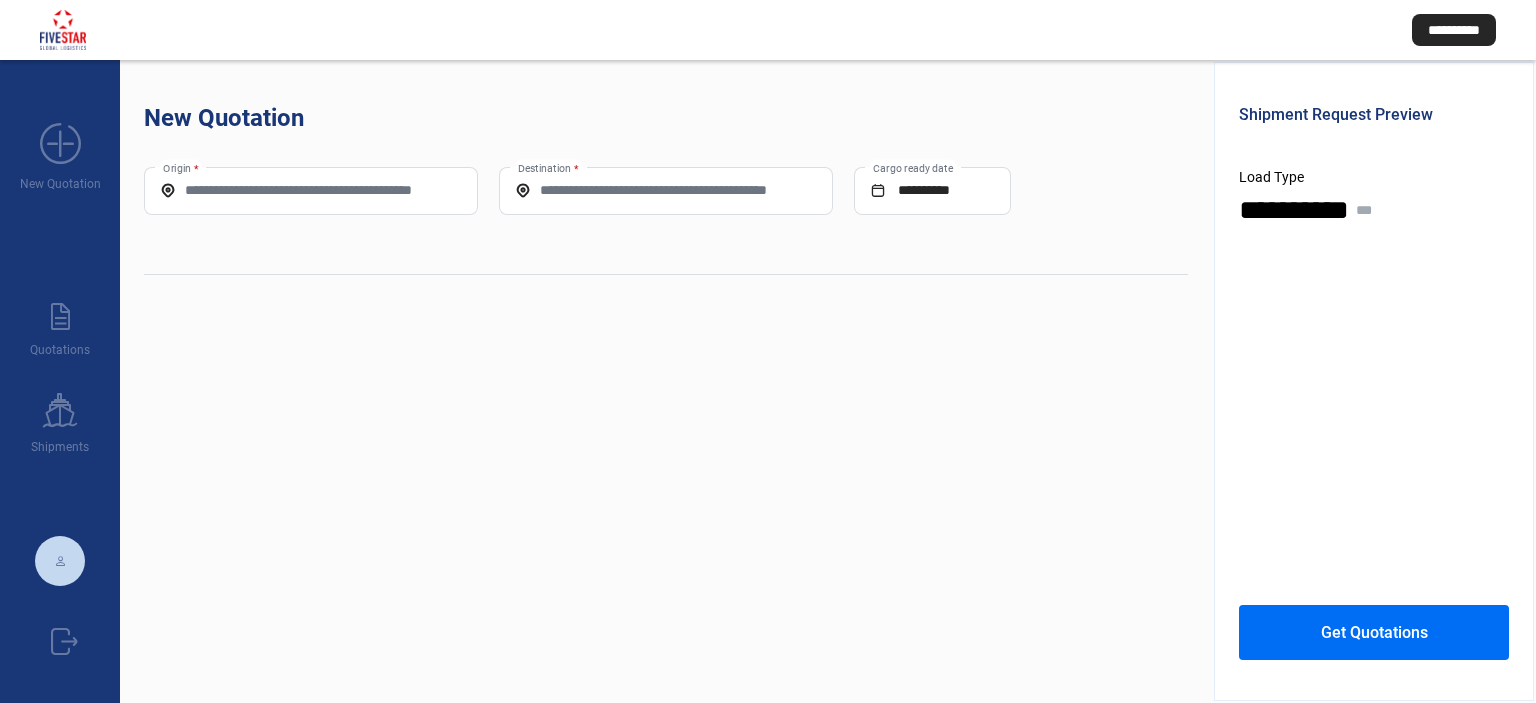 click on "Origin *" at bounding box center (311, 190) 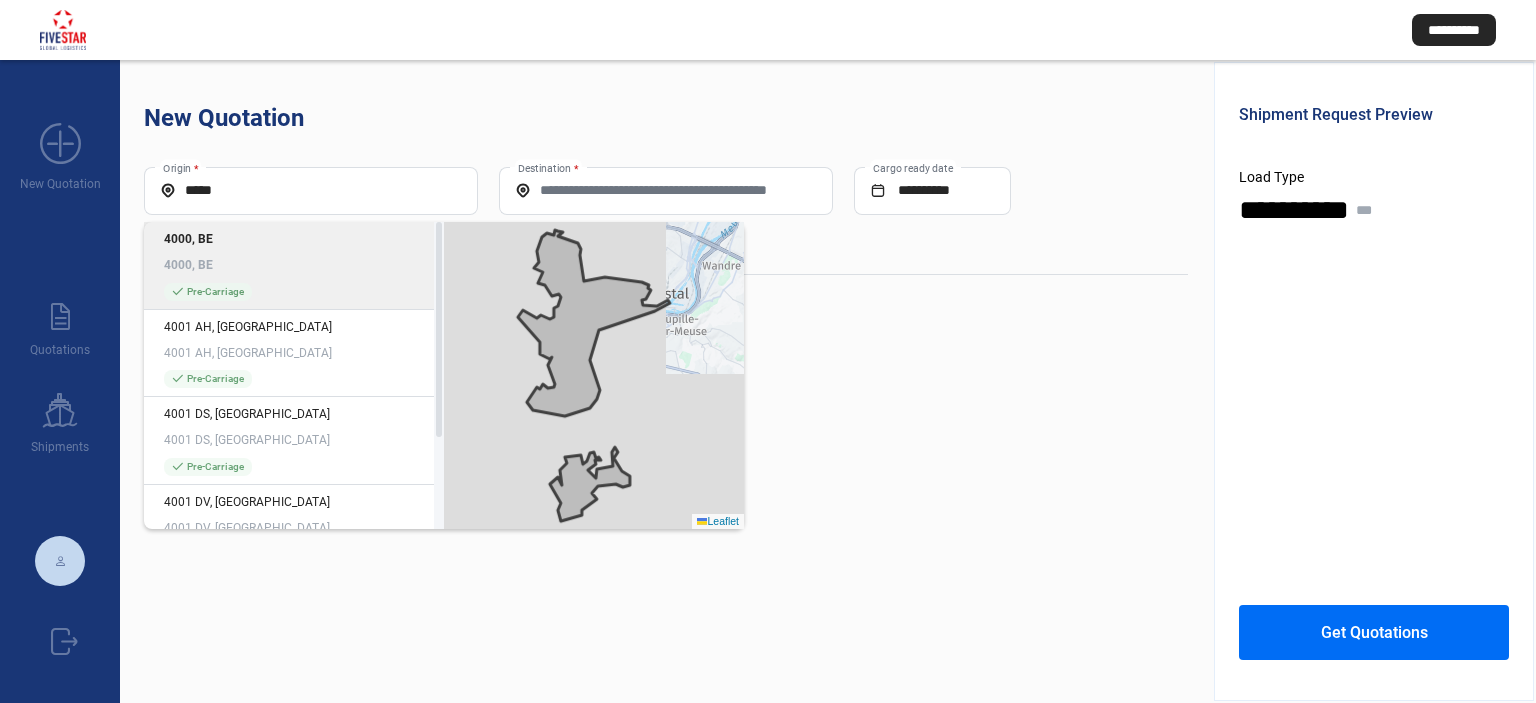 click on "check_mark  Pre-Carriage" 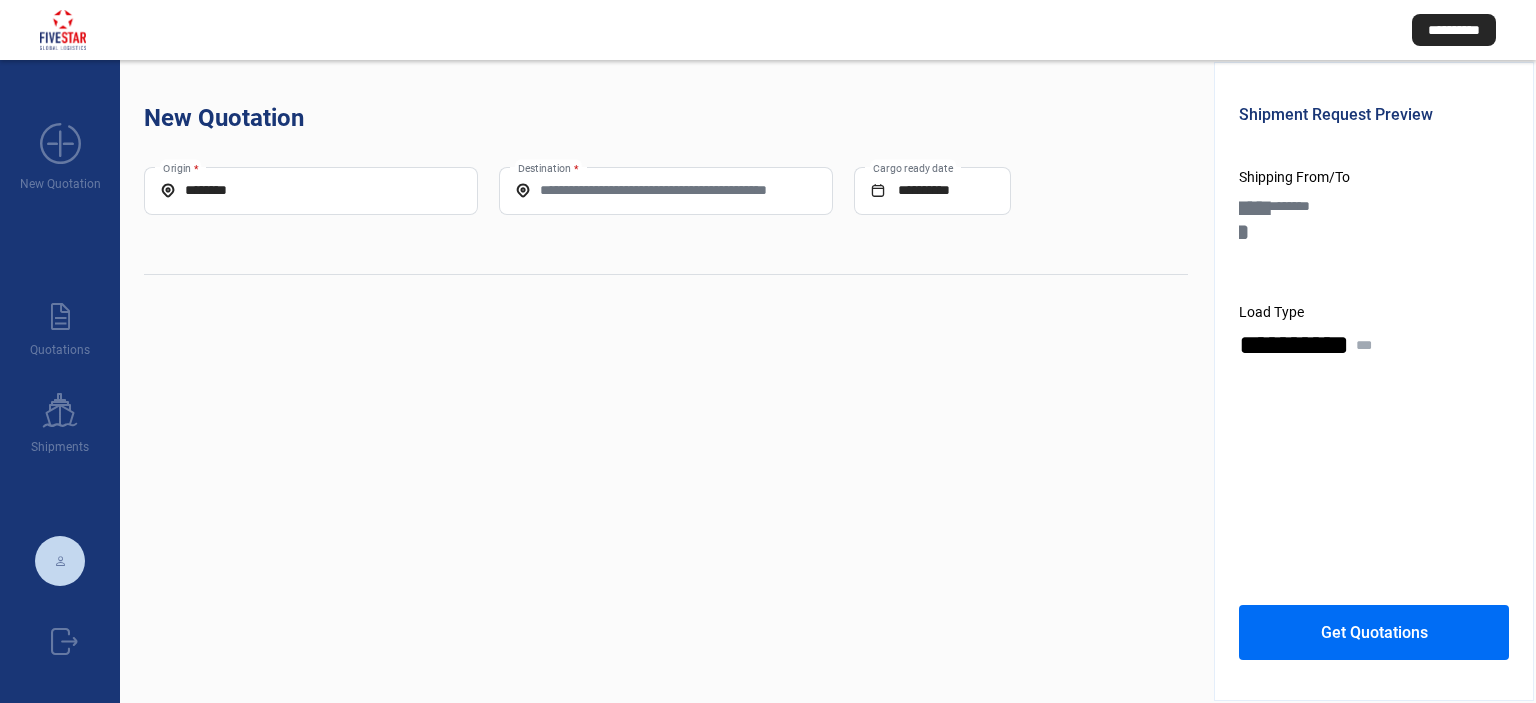 click on "Destination *" 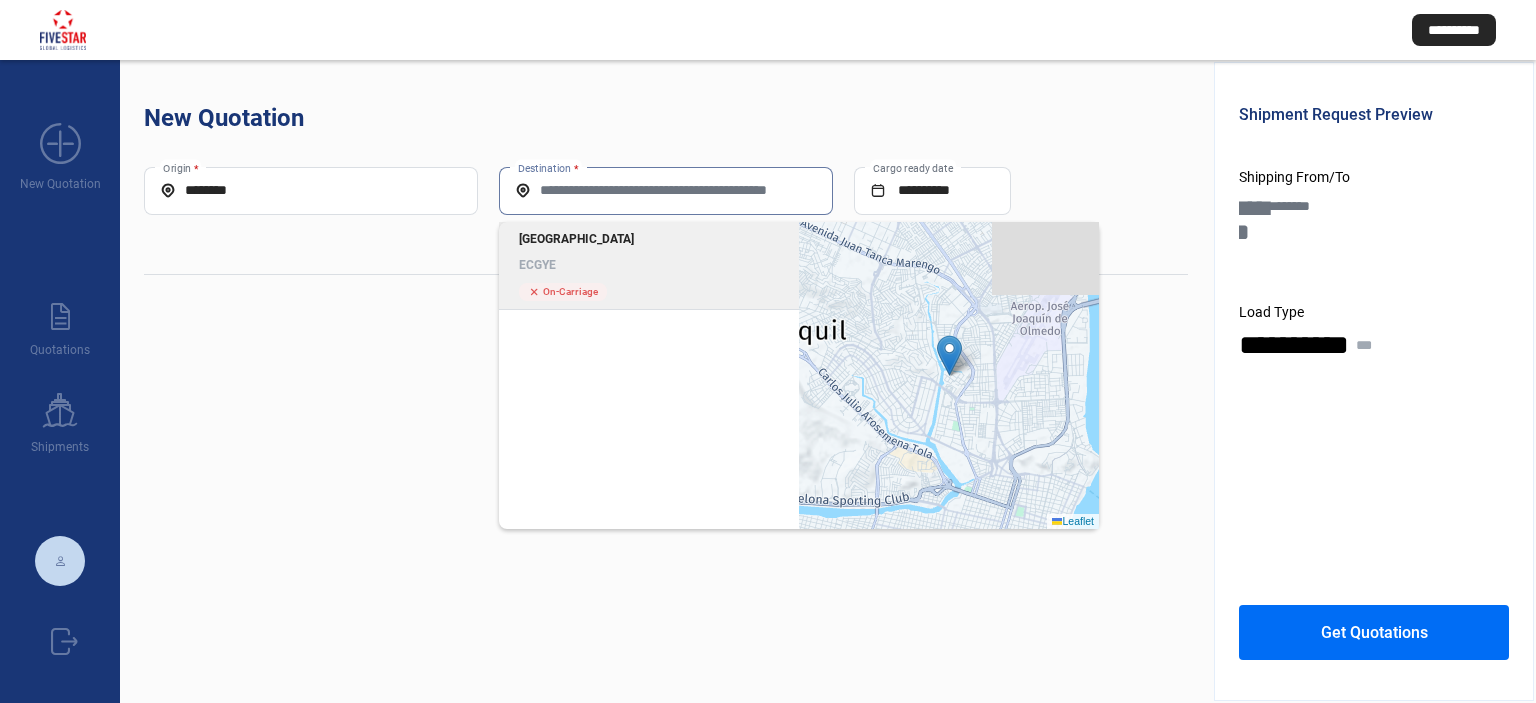 click on "Destination *" at bounding box center [666, 190] 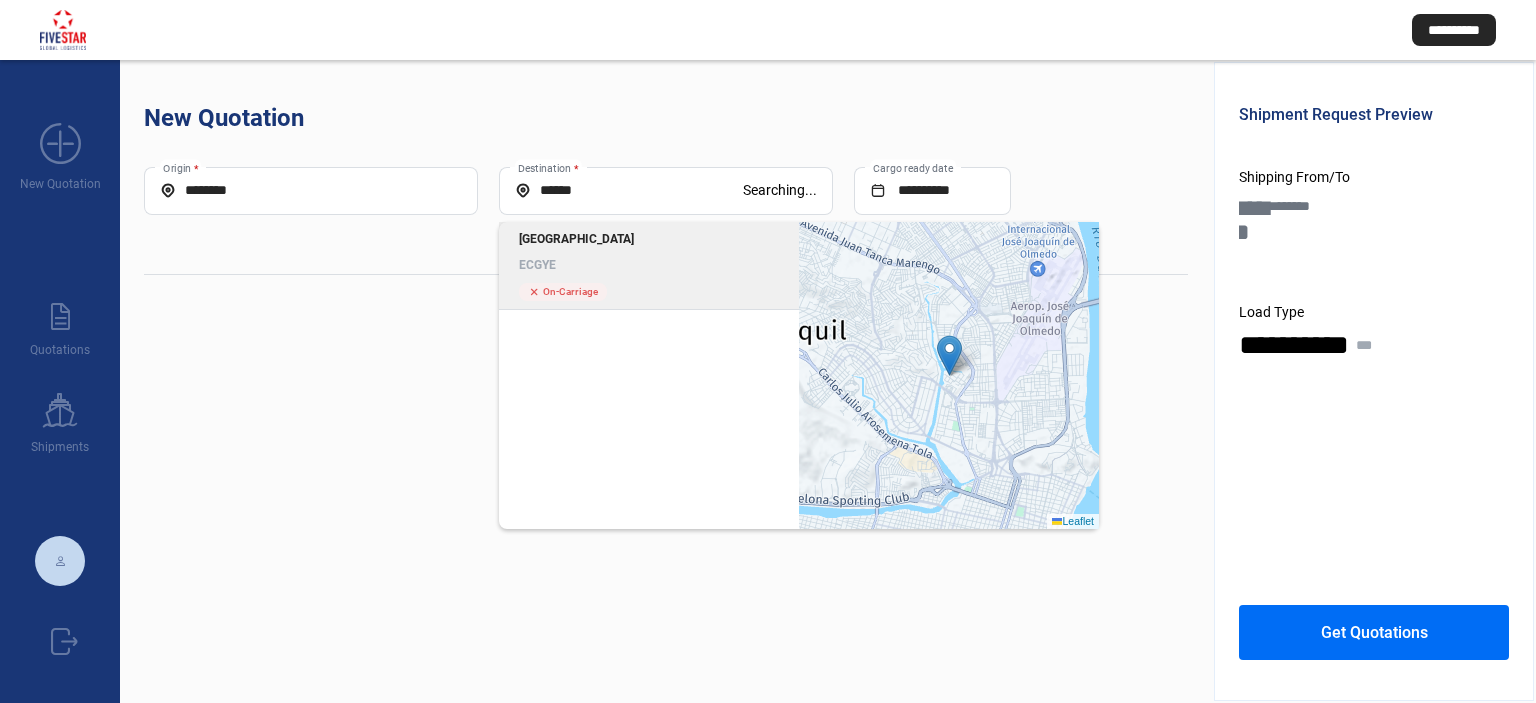 click on "Guayaquil ECGYE cross  On-Carriage" 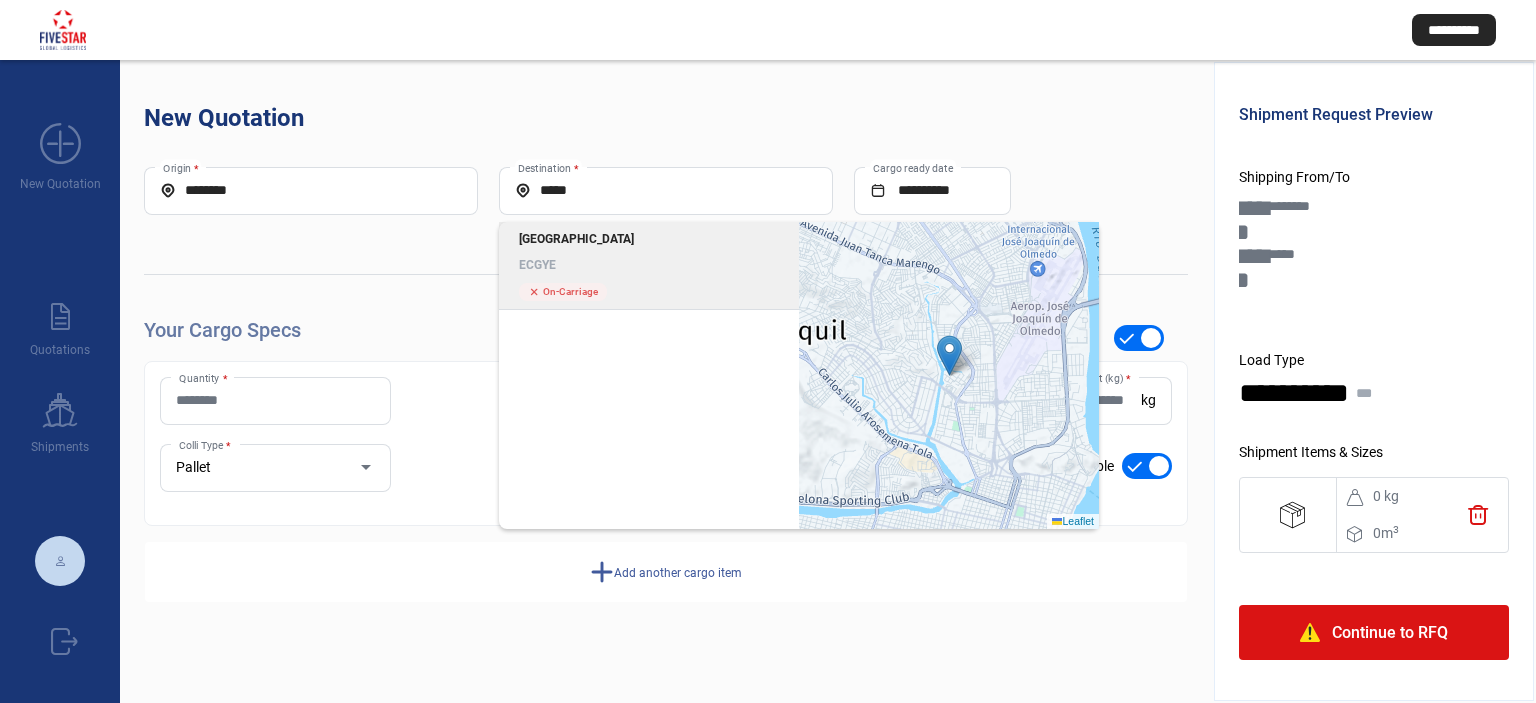 click on "Quantity *" at bounding box center [275, 400] 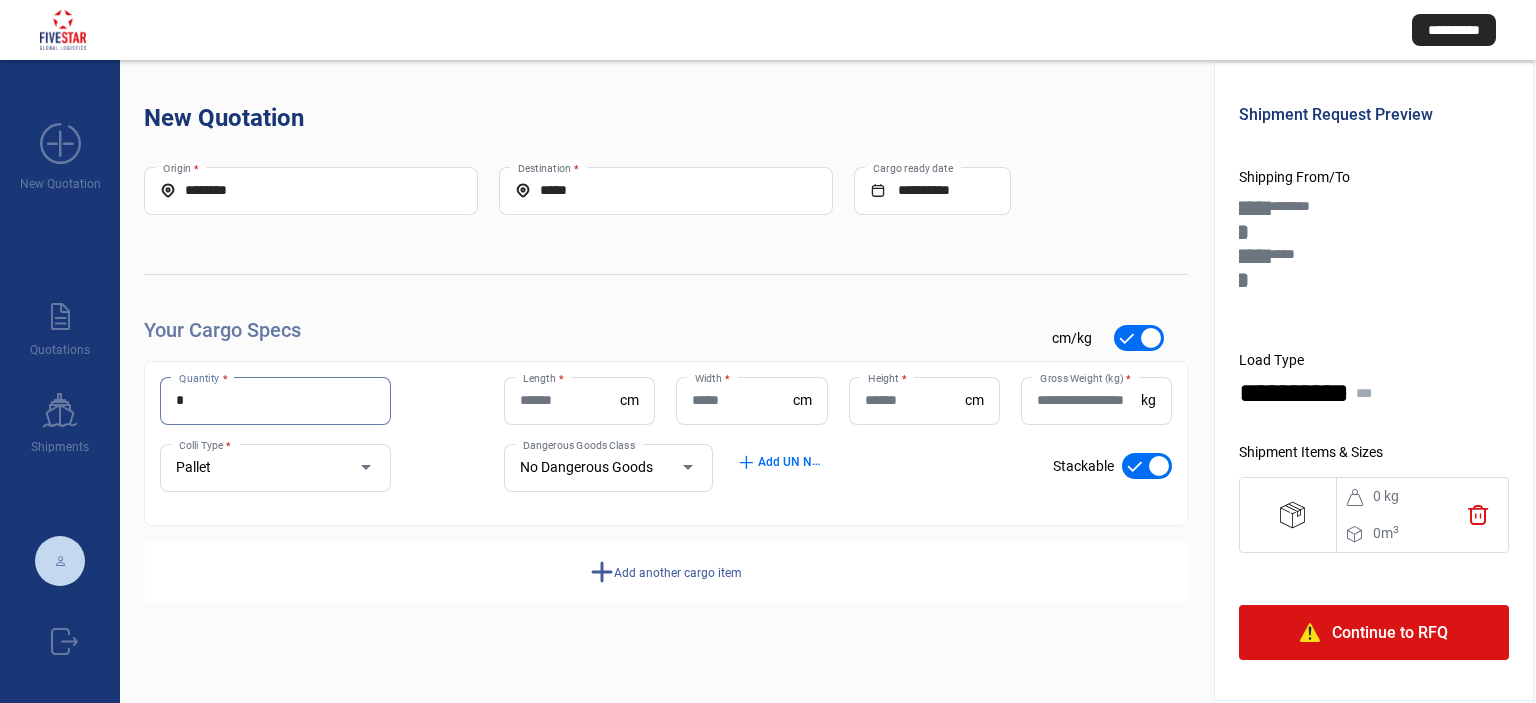 type on "*" 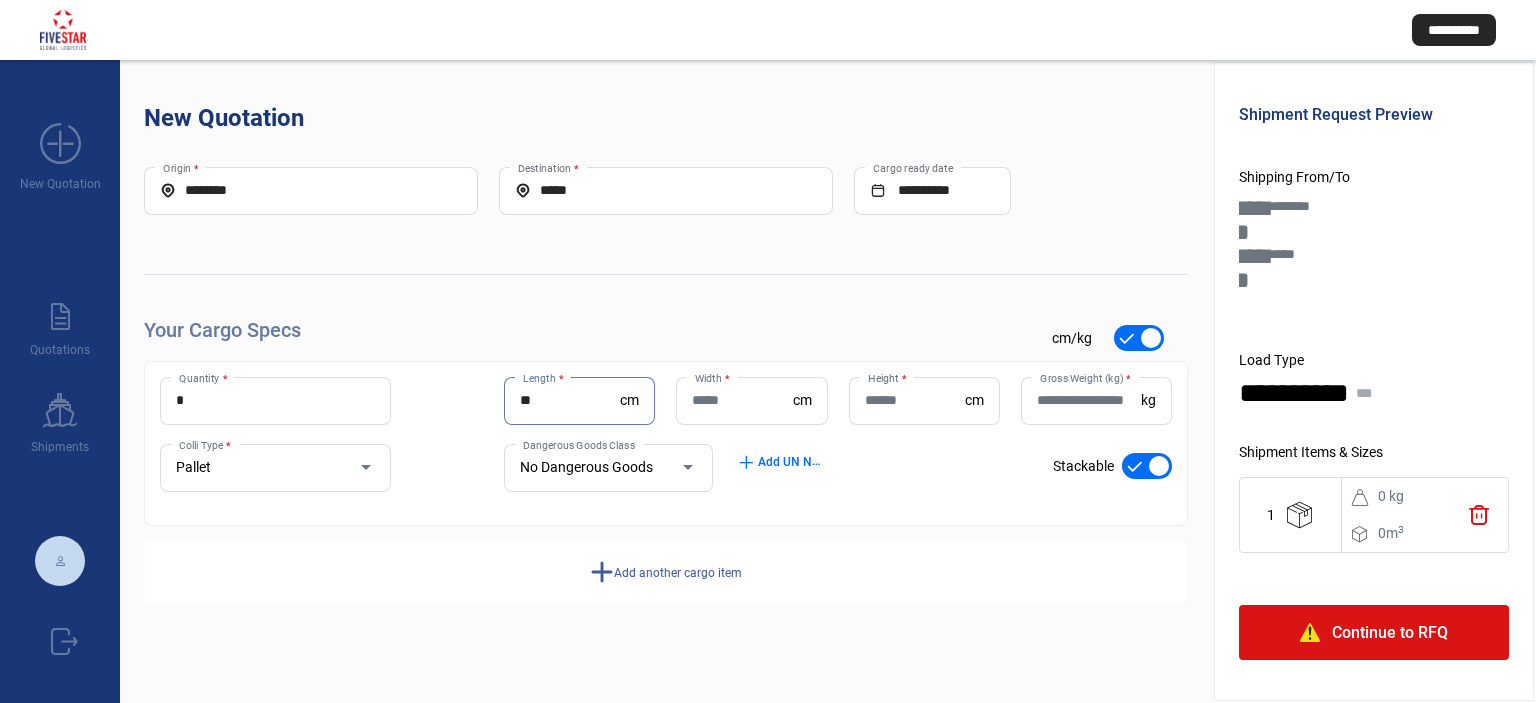 type on "**" 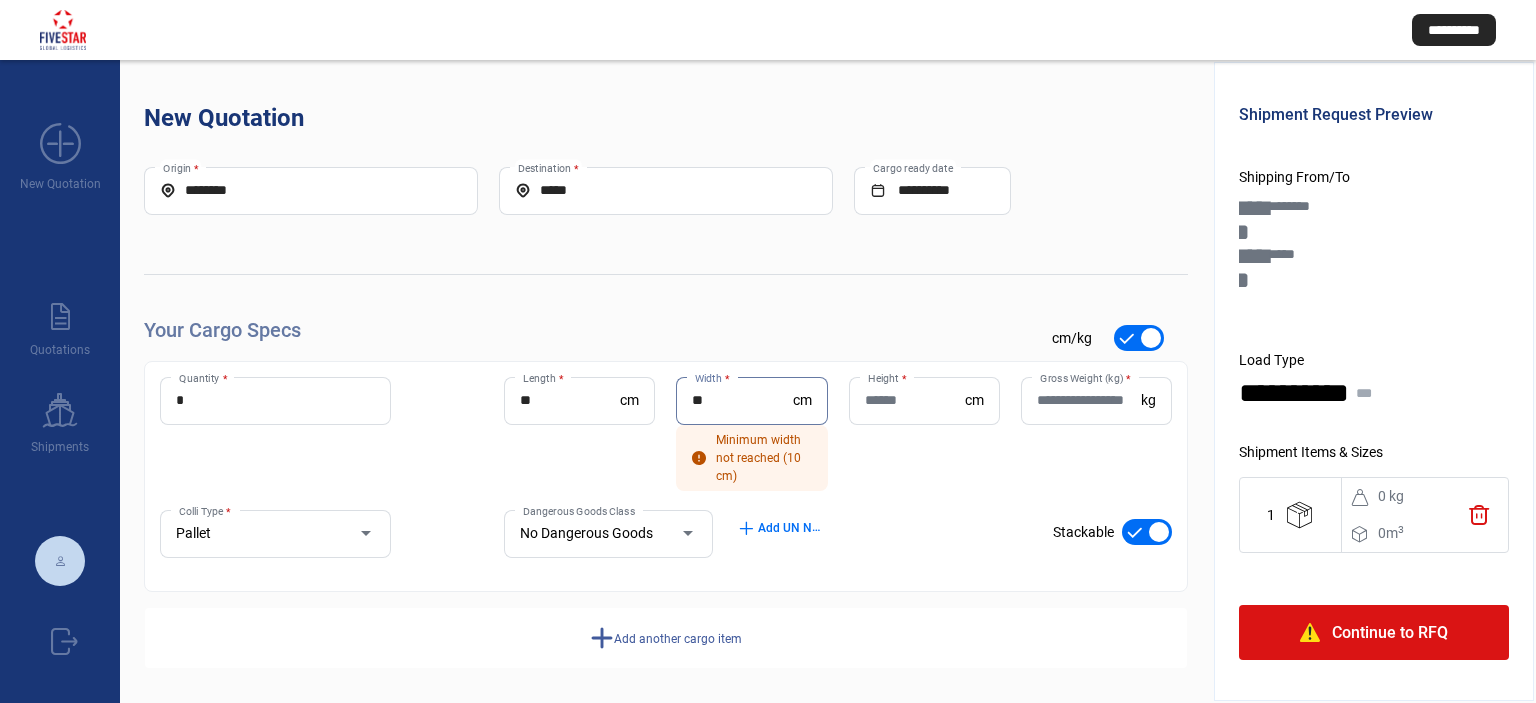 type on "**" 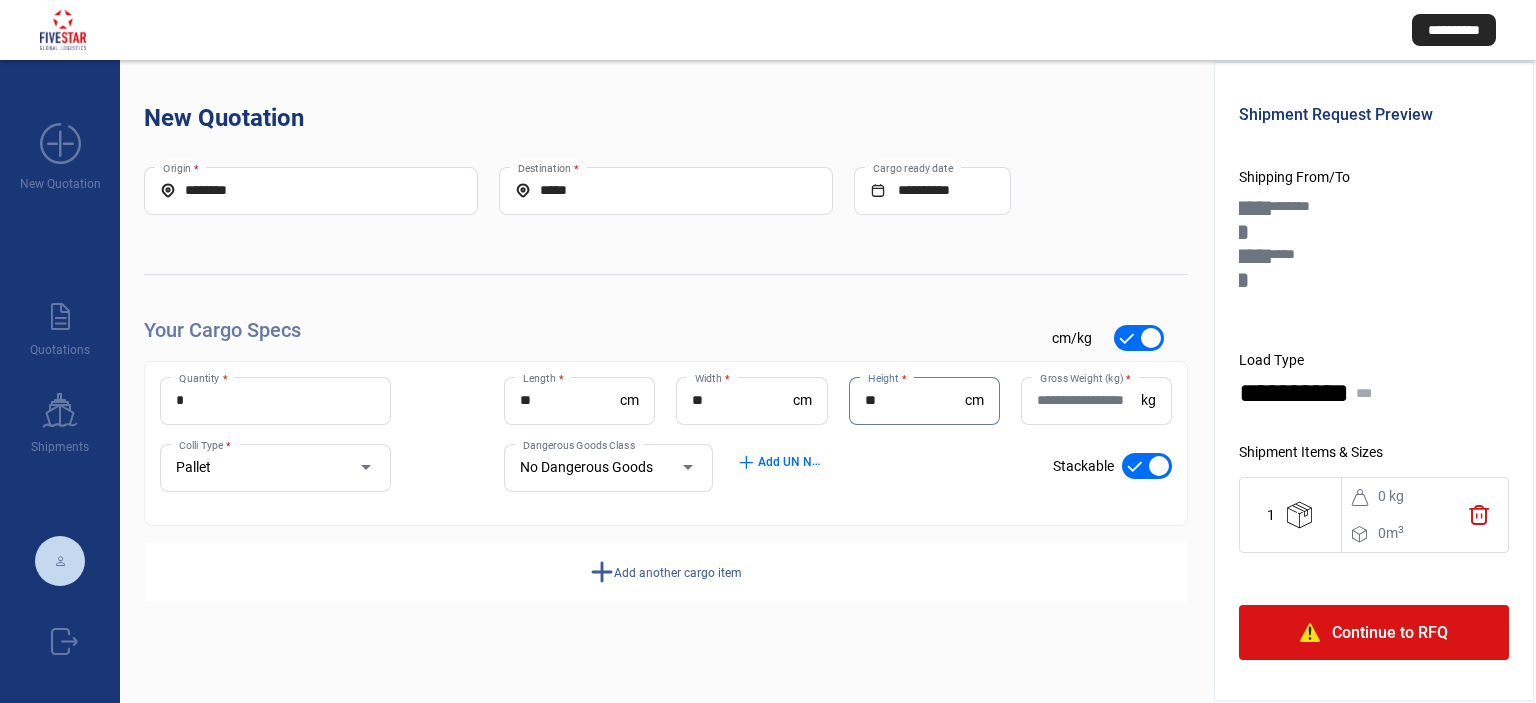 type on "**" 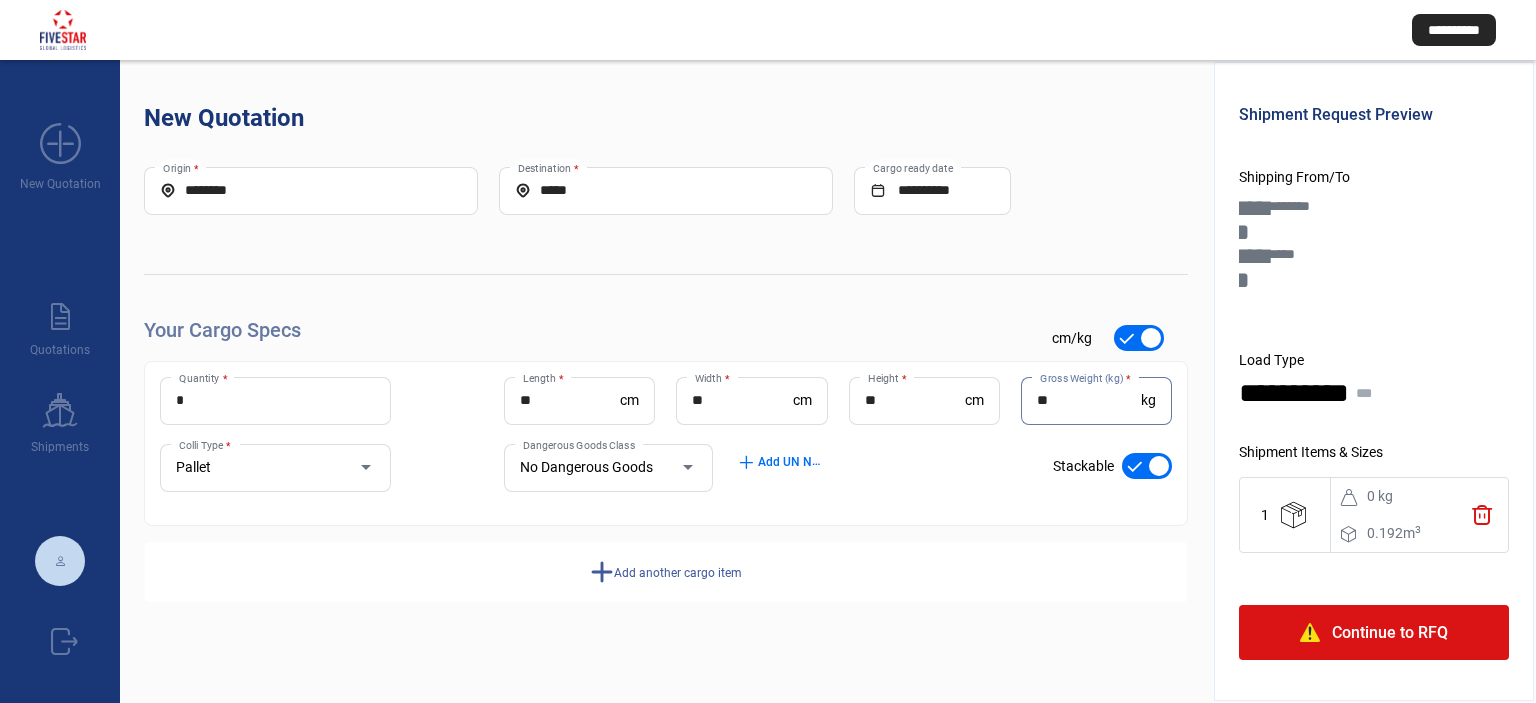 type on "**" 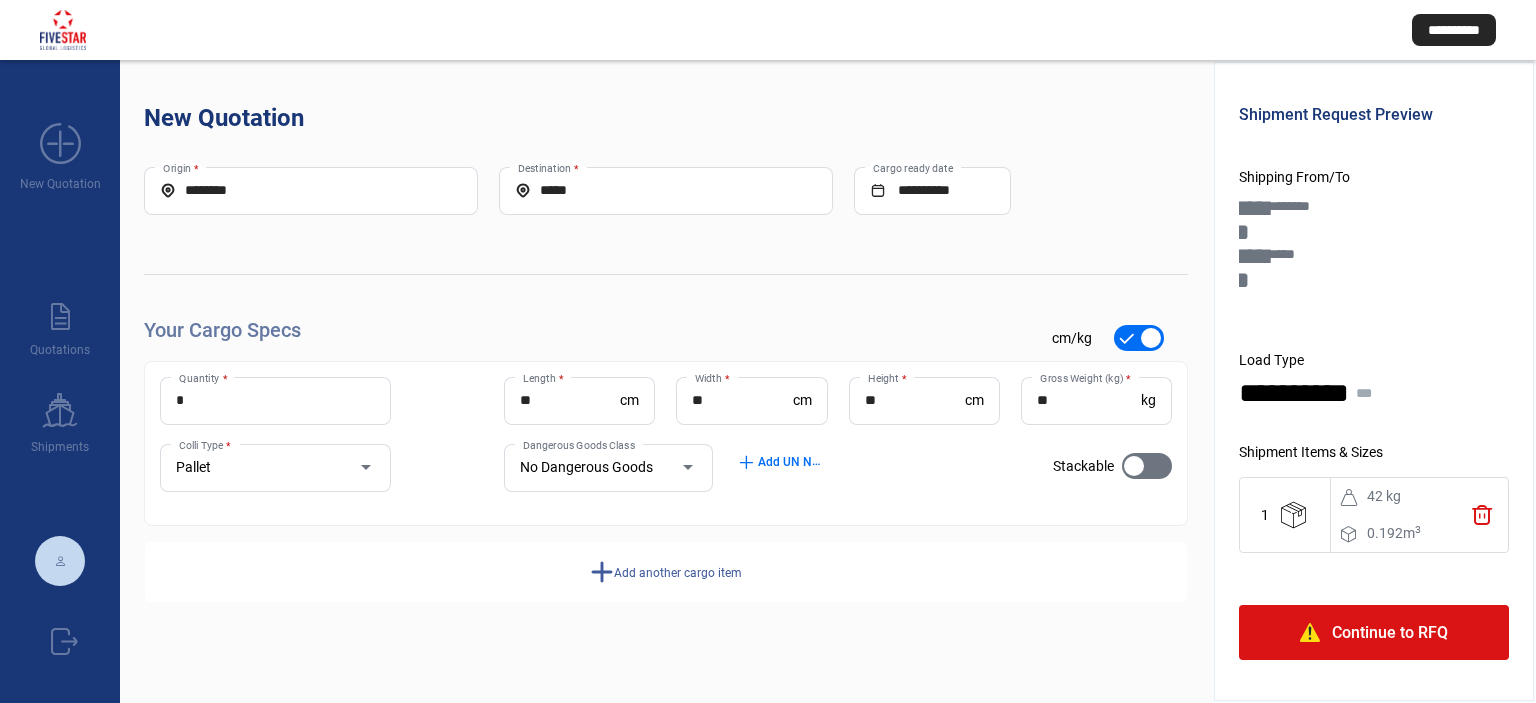 click on "add  Add another cargo item" 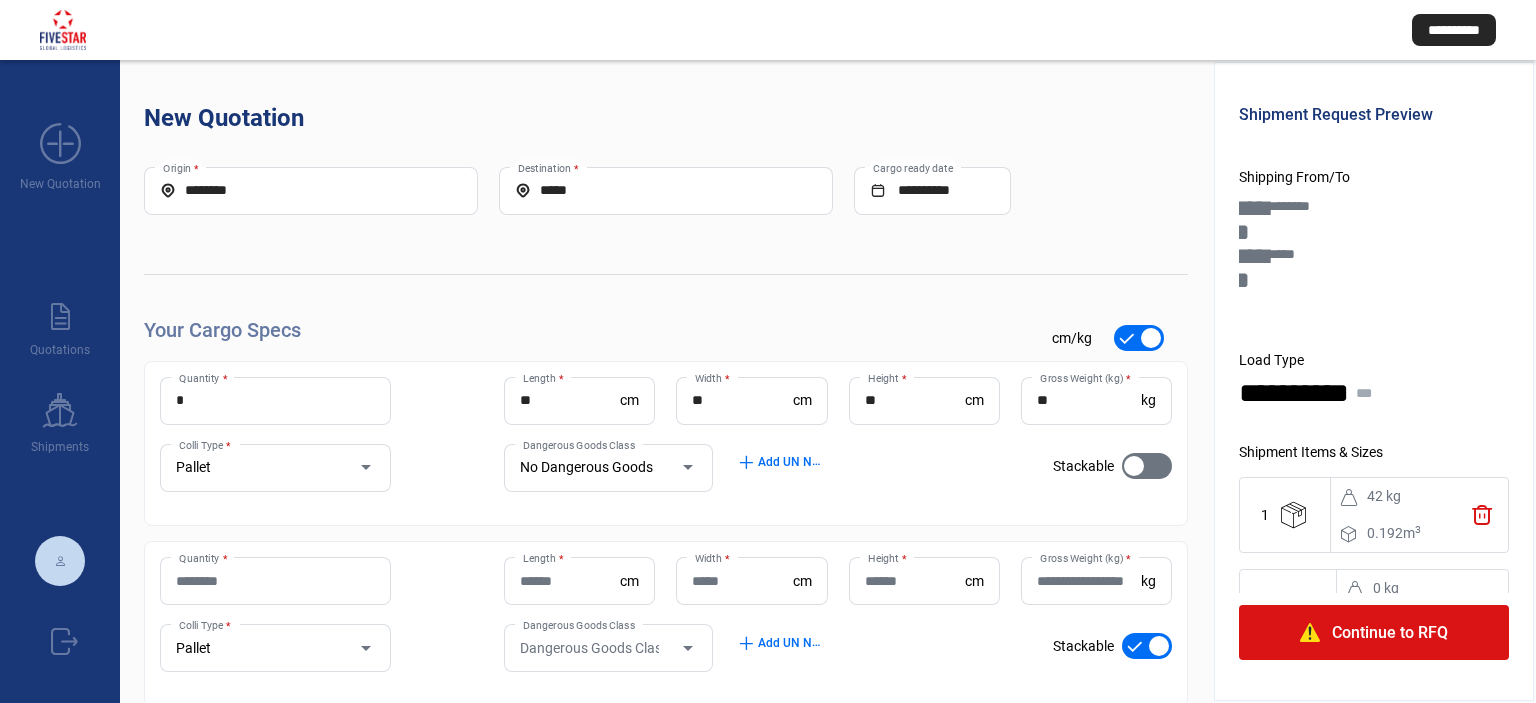 click on "Quantity *" at bounding box center (275, 581) 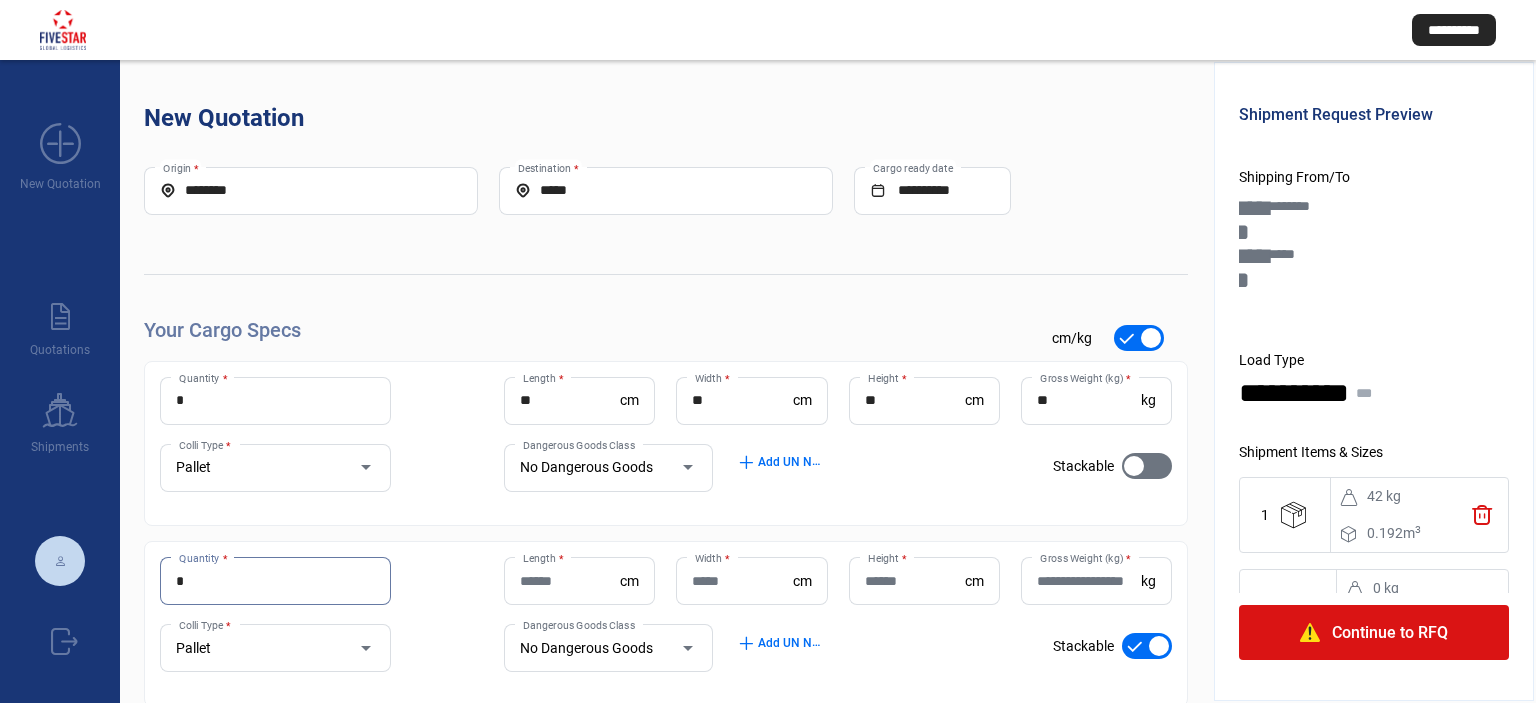 type on "*" 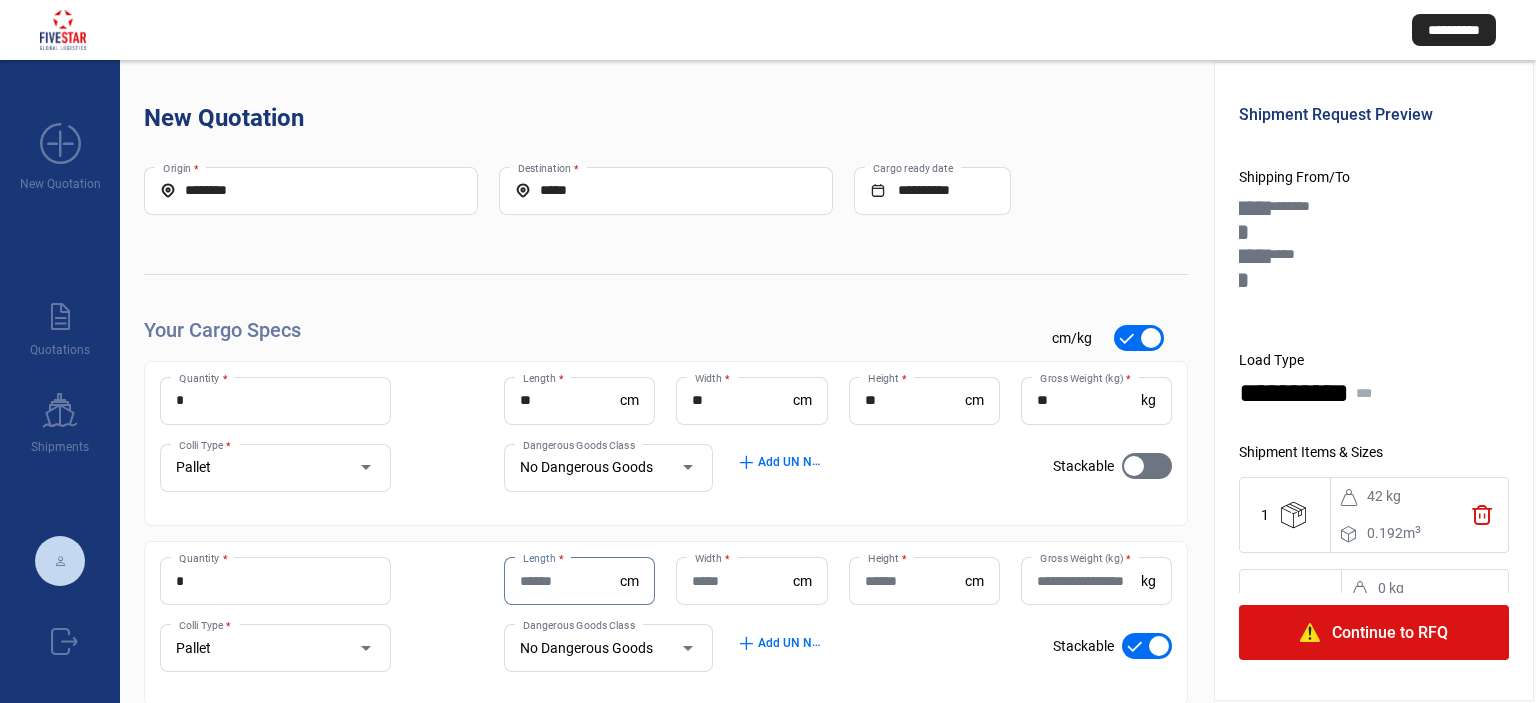 click on "Length  *" at bounding box center (570, 581) 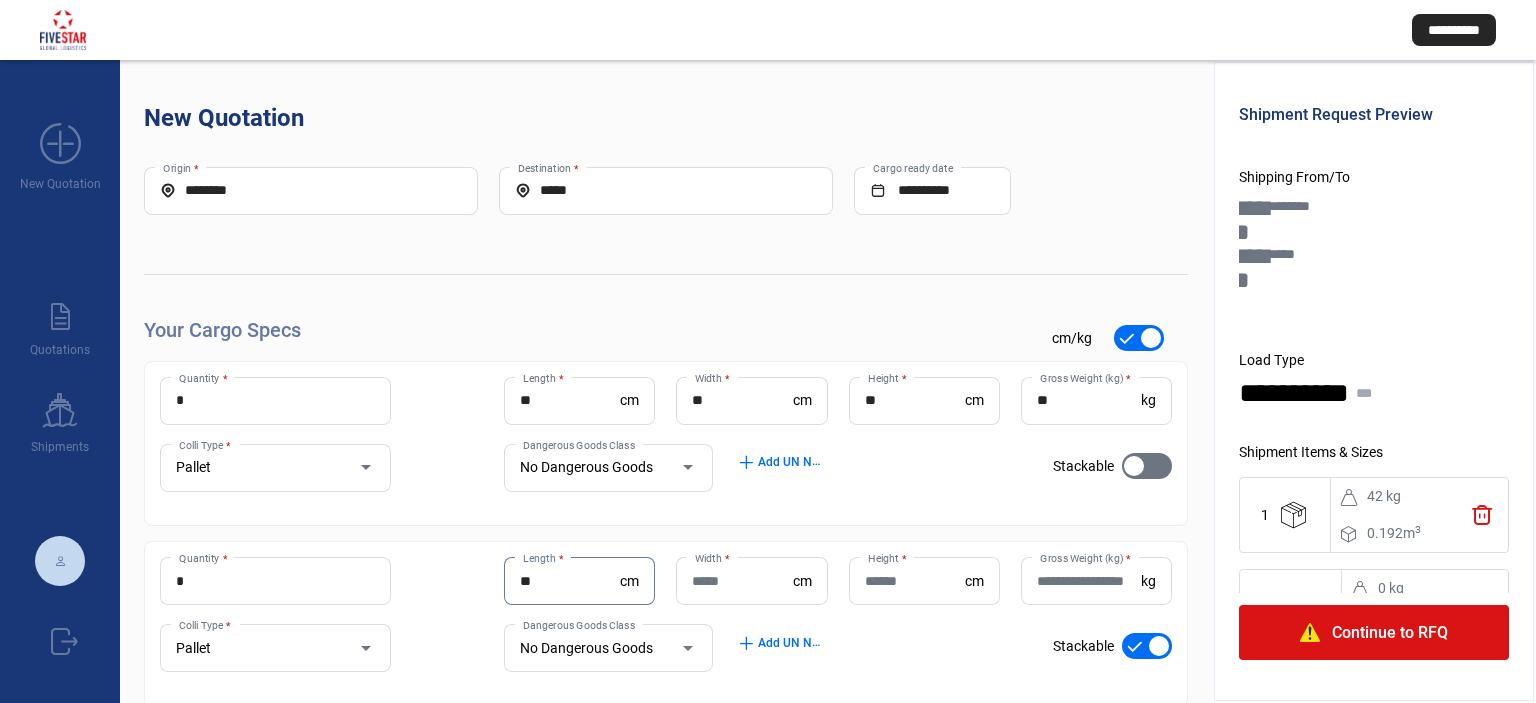 type on "**" 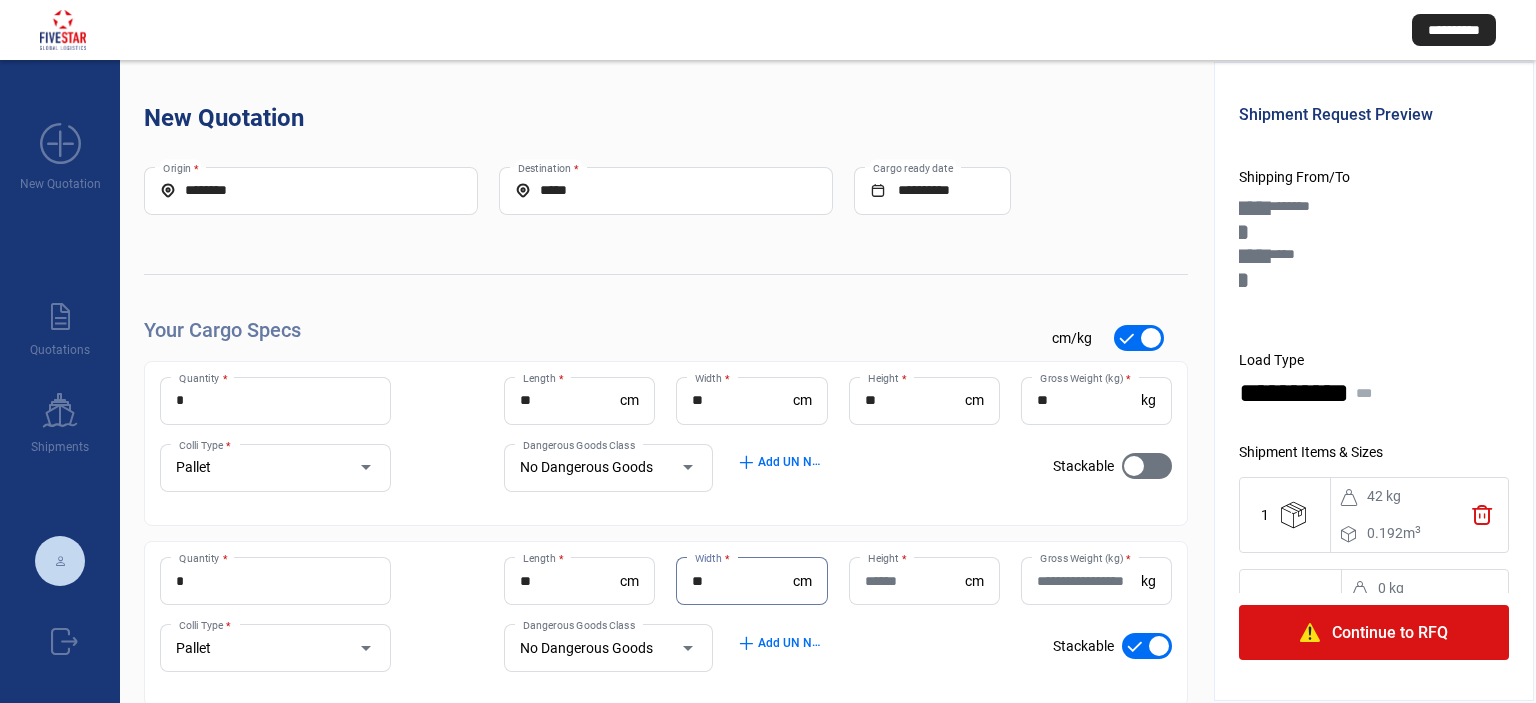type on "**" 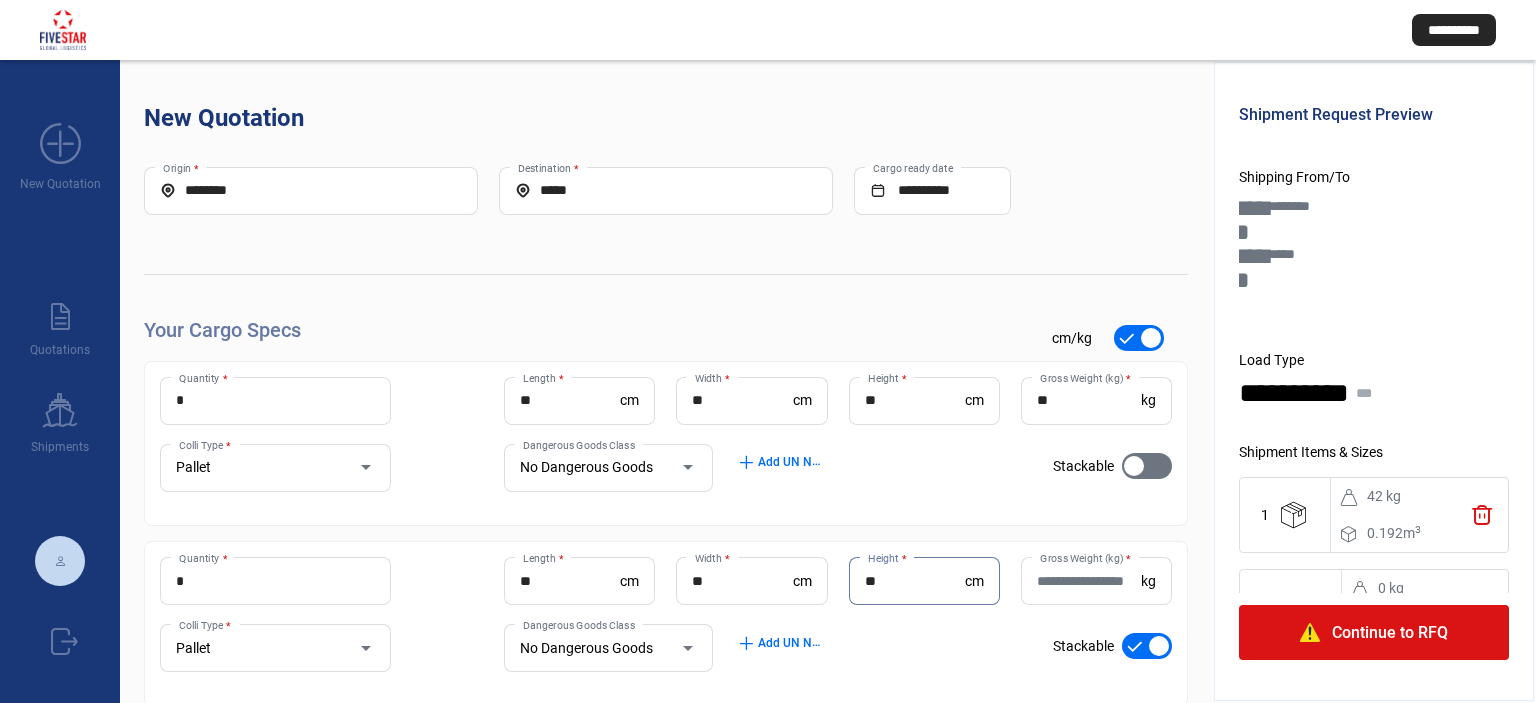 type on "**" 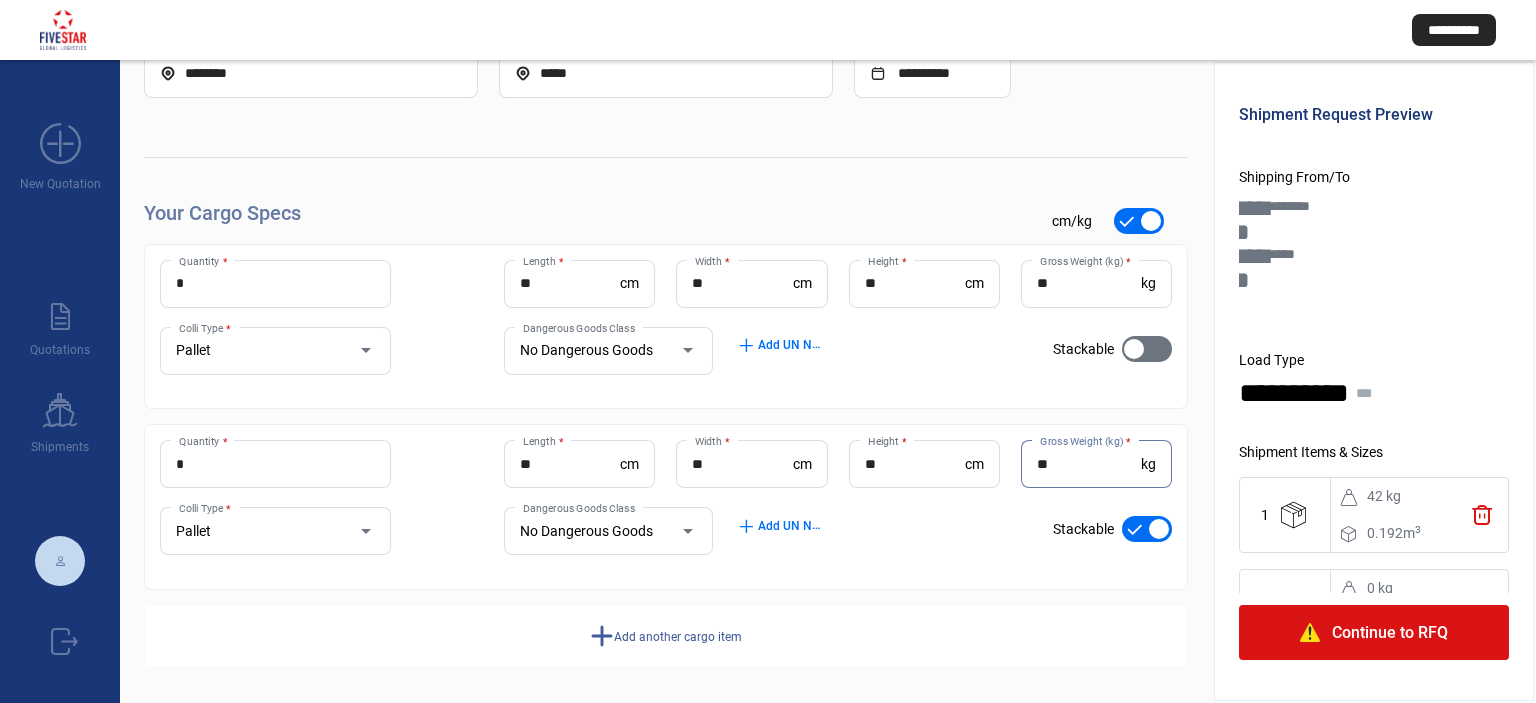 scroll, scrollTop: 120, scrollLeft: 0, axis: vertical 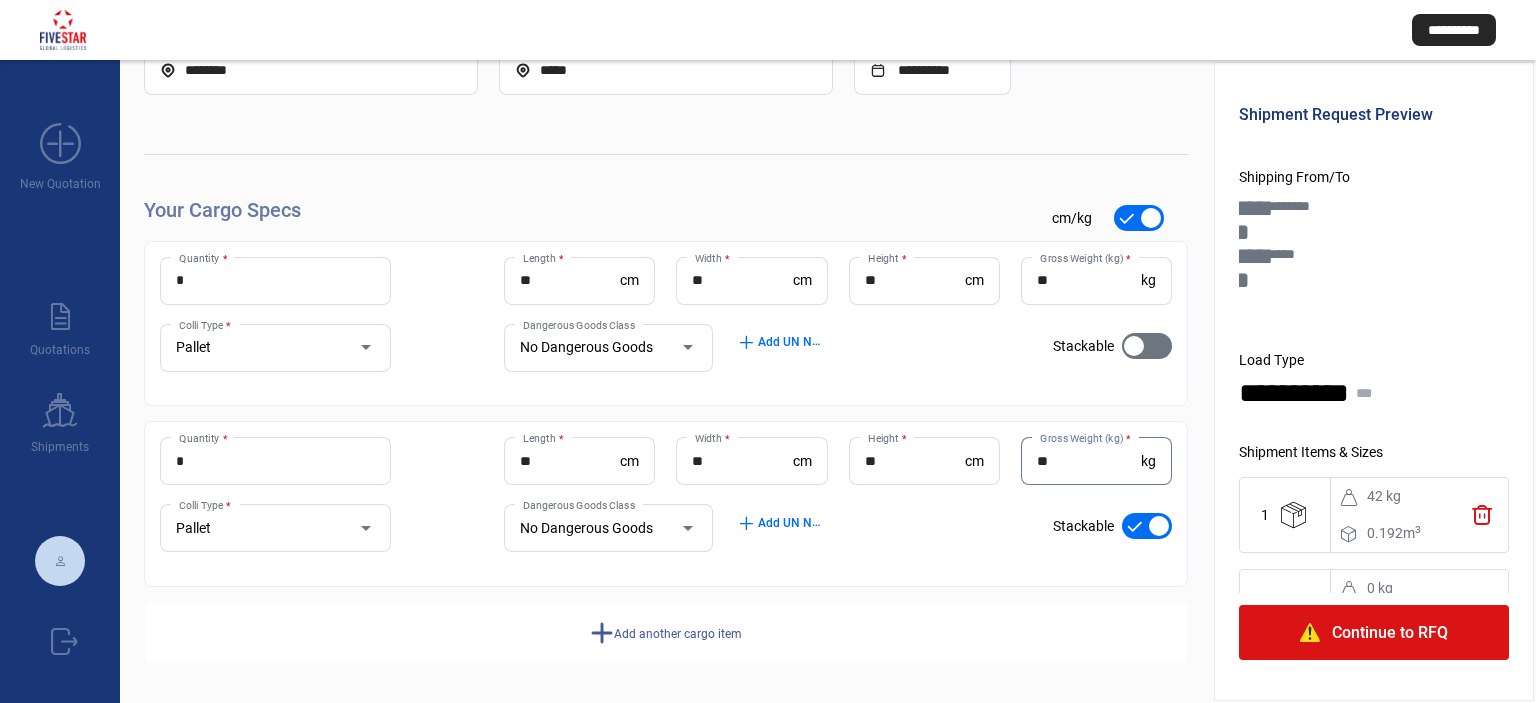 type on "**" 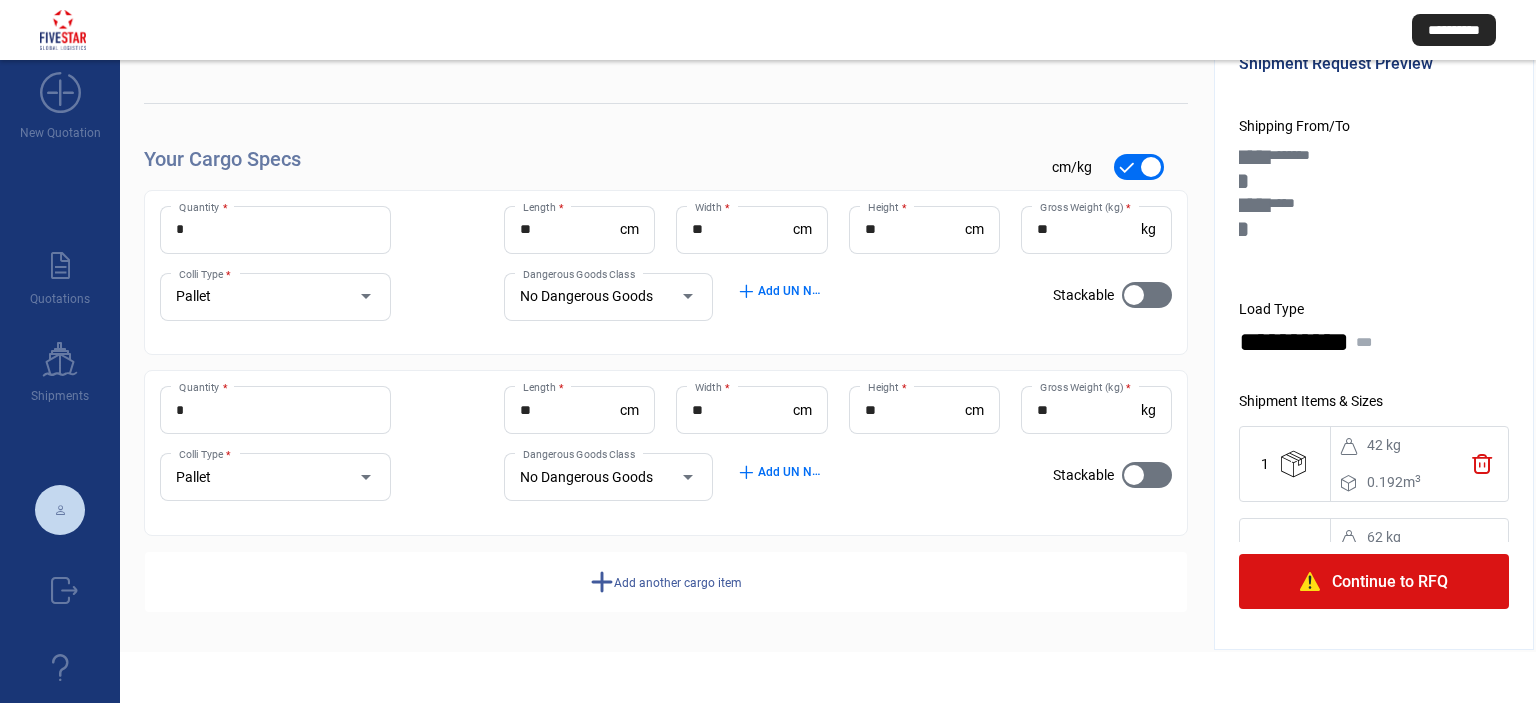 scroll, scrollTop: 100, scrollLeft: 0, axis: vertical 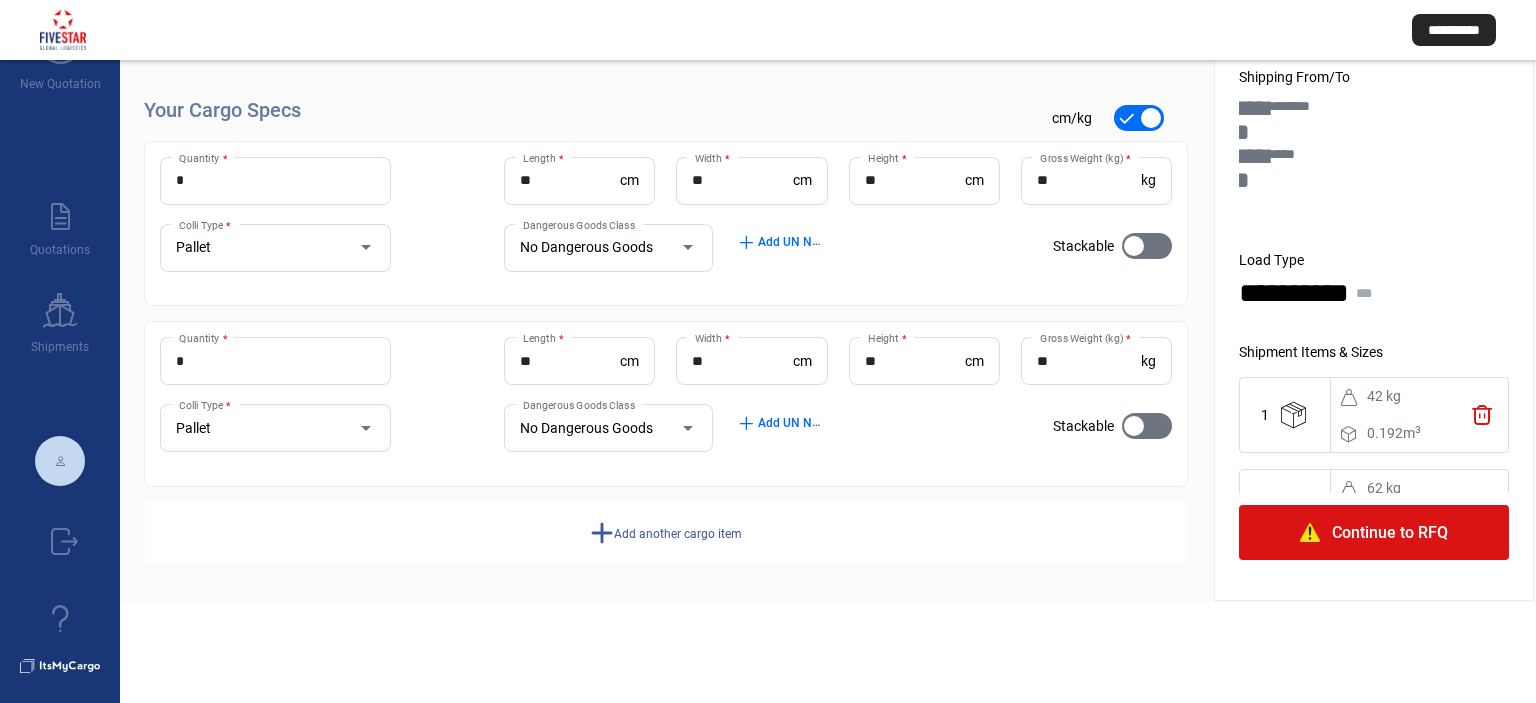 click on "Add another cargo item" 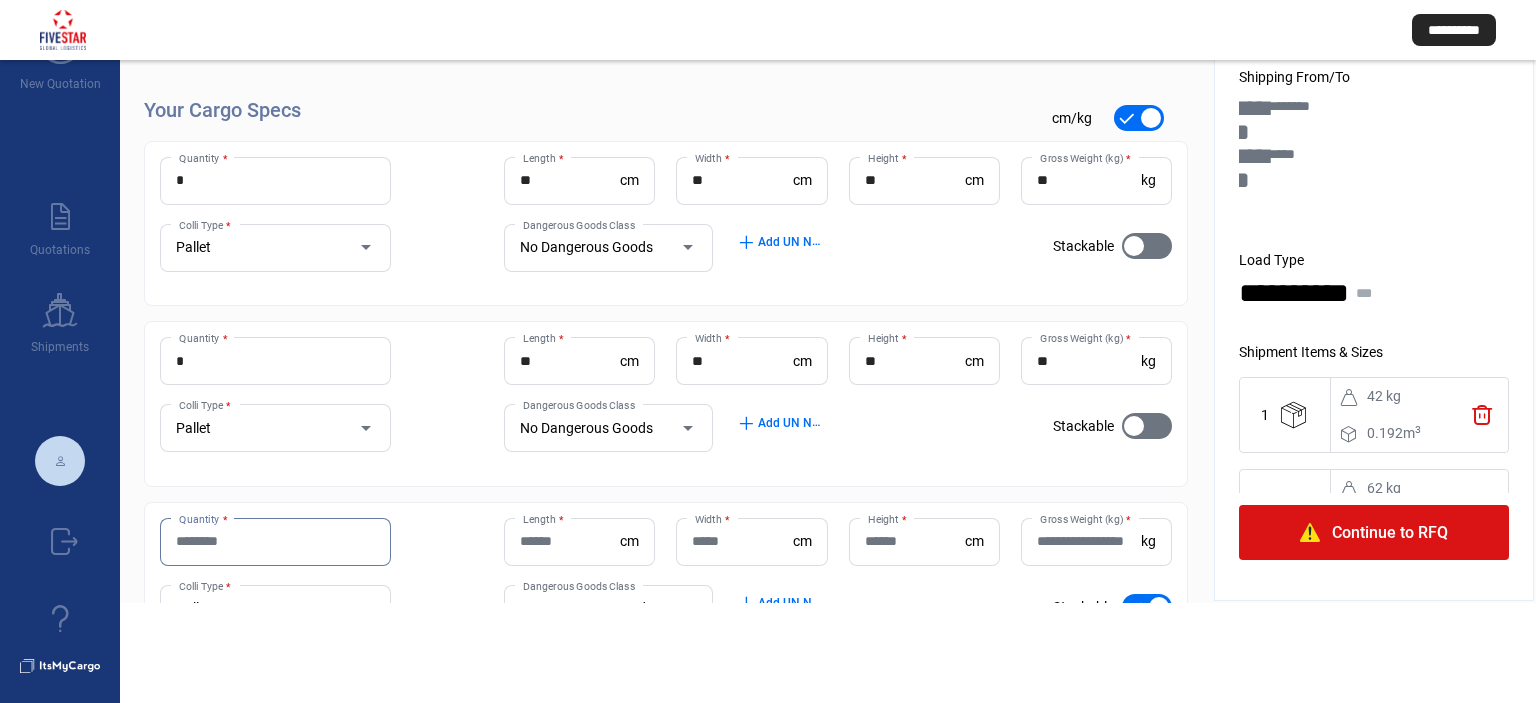 click on "Quantity *" at bounding box center (275, 541) 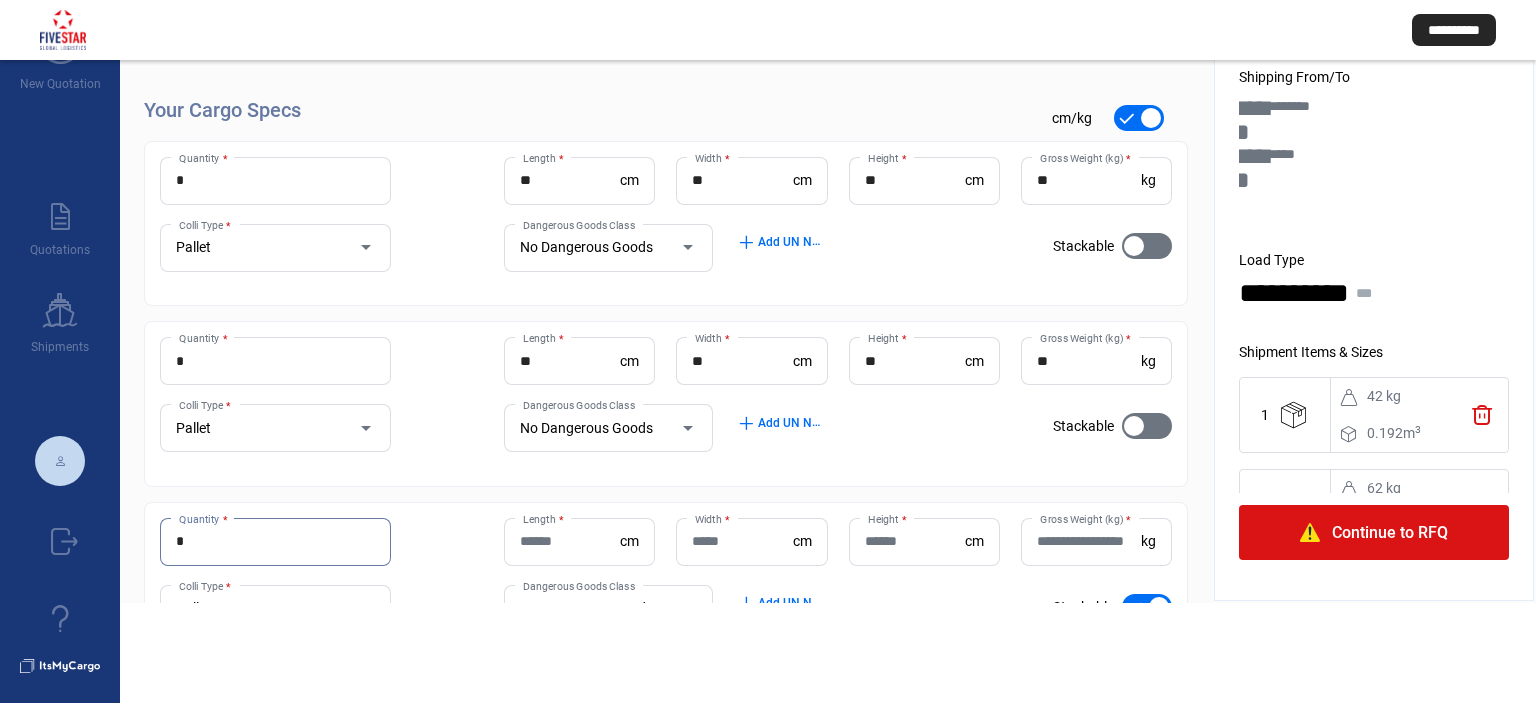 type on "*" 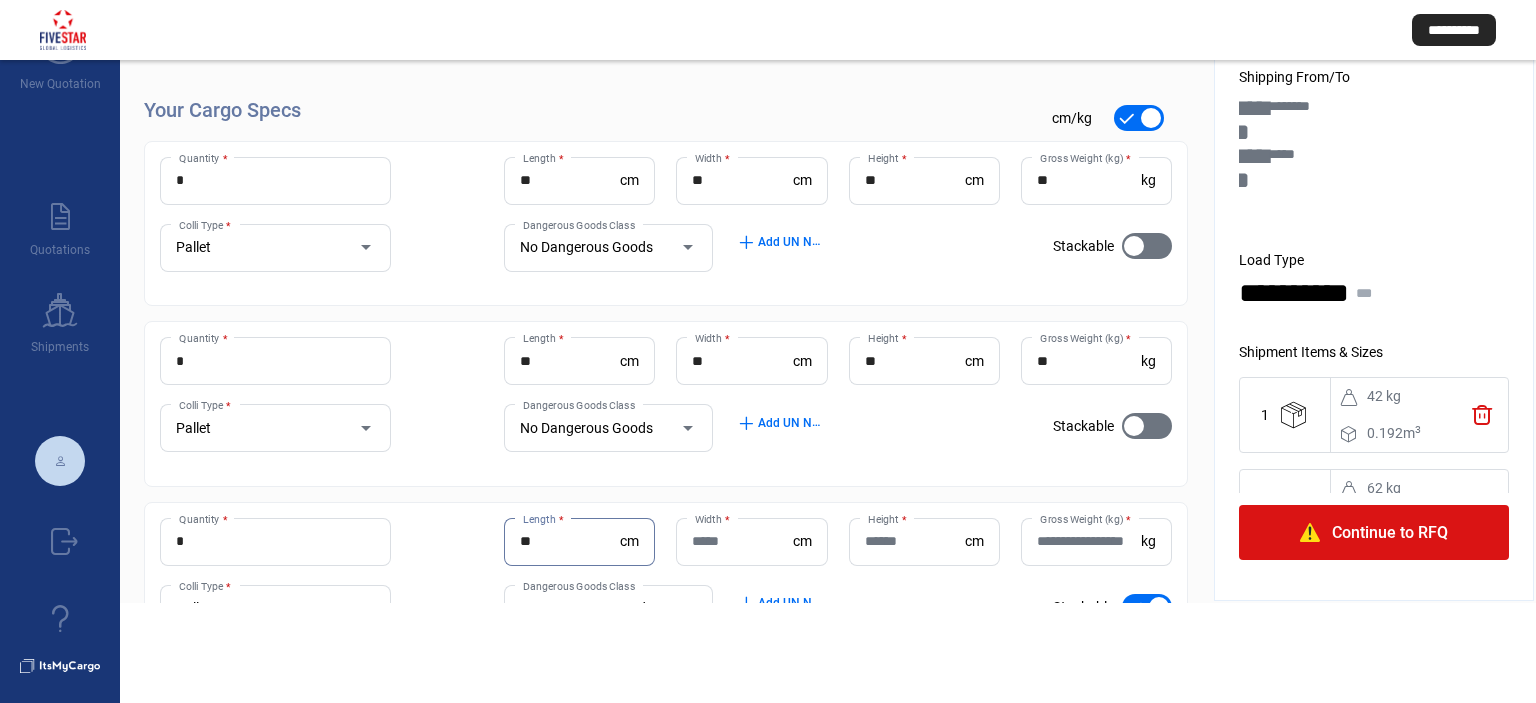 type on "**" 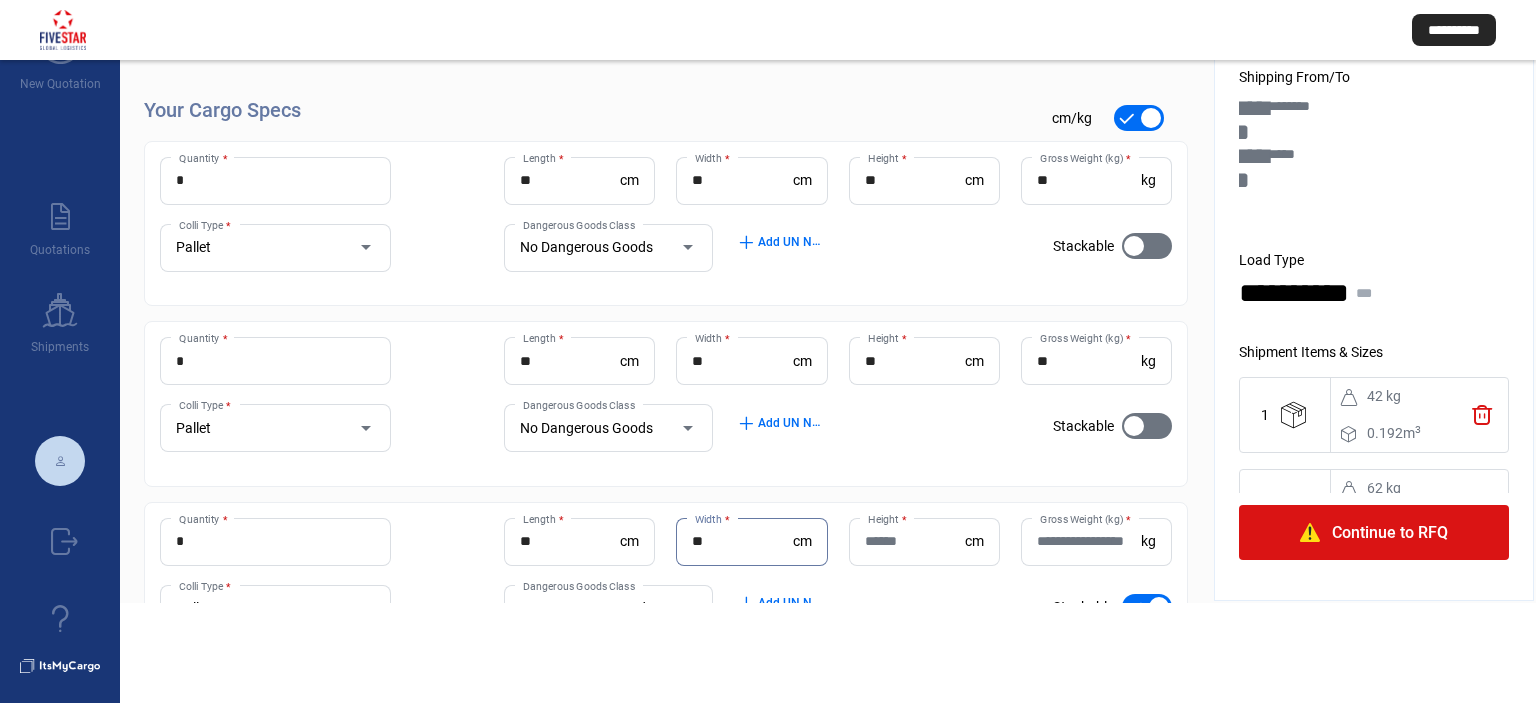 type on "**" 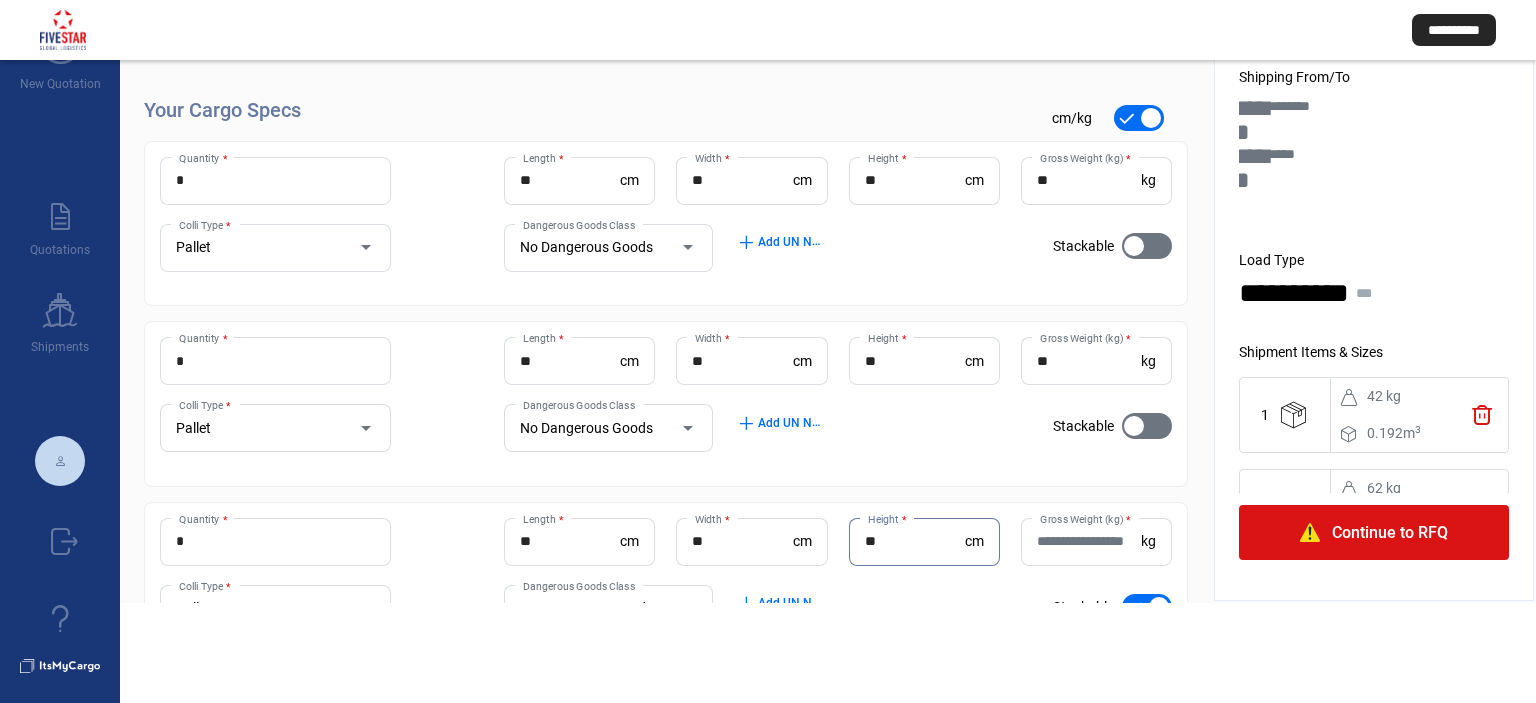 type on "**" 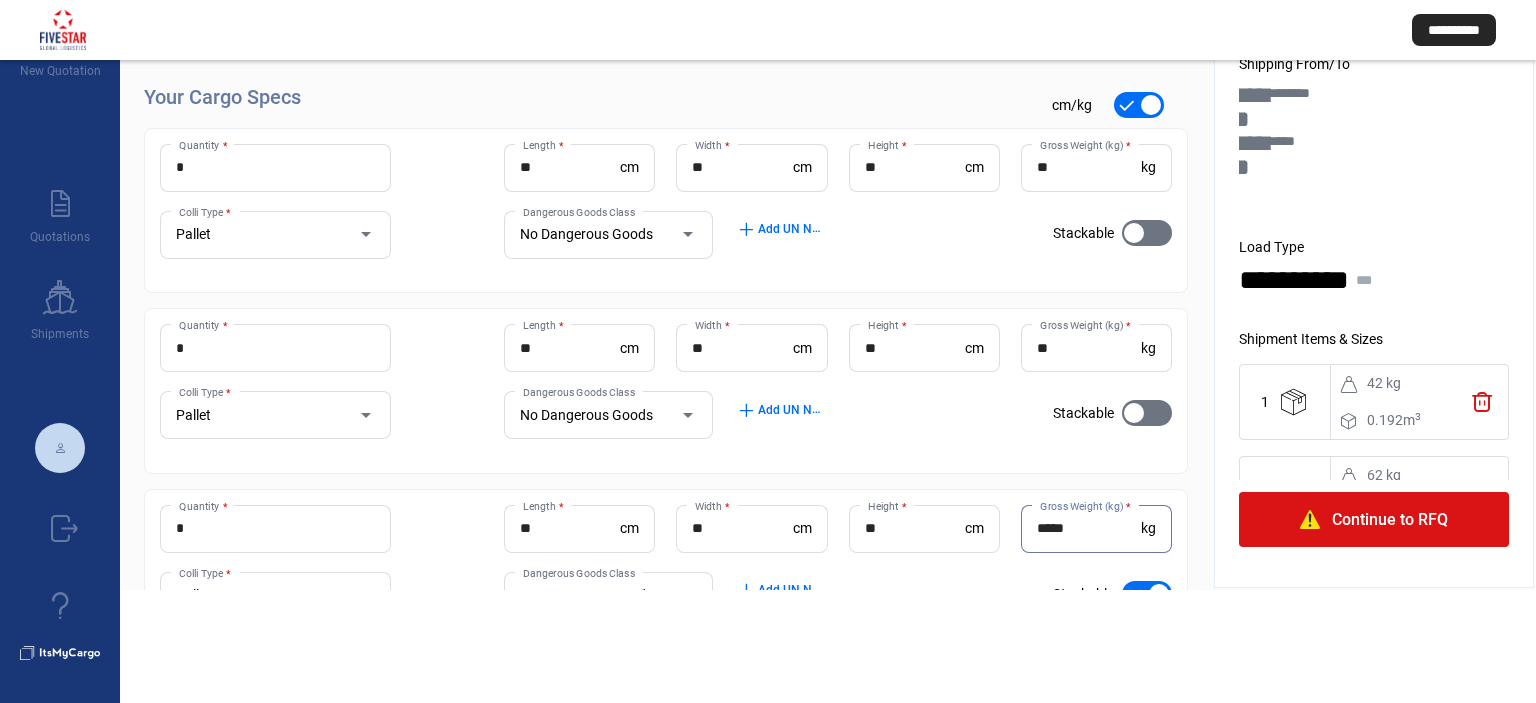 scroll, scrollTop: 114, scrollLeft: 0, axis: vertical 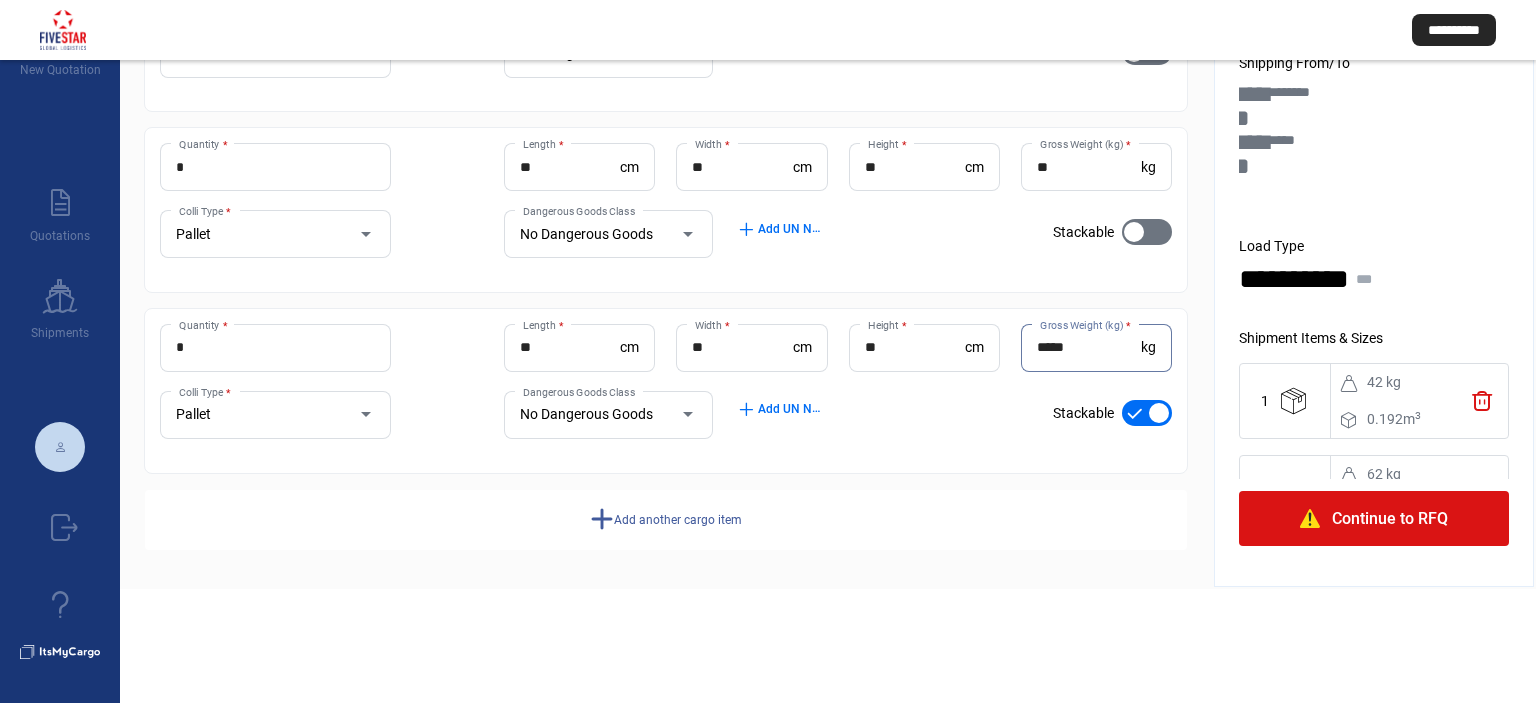 click at bounding box center (1147, 413) 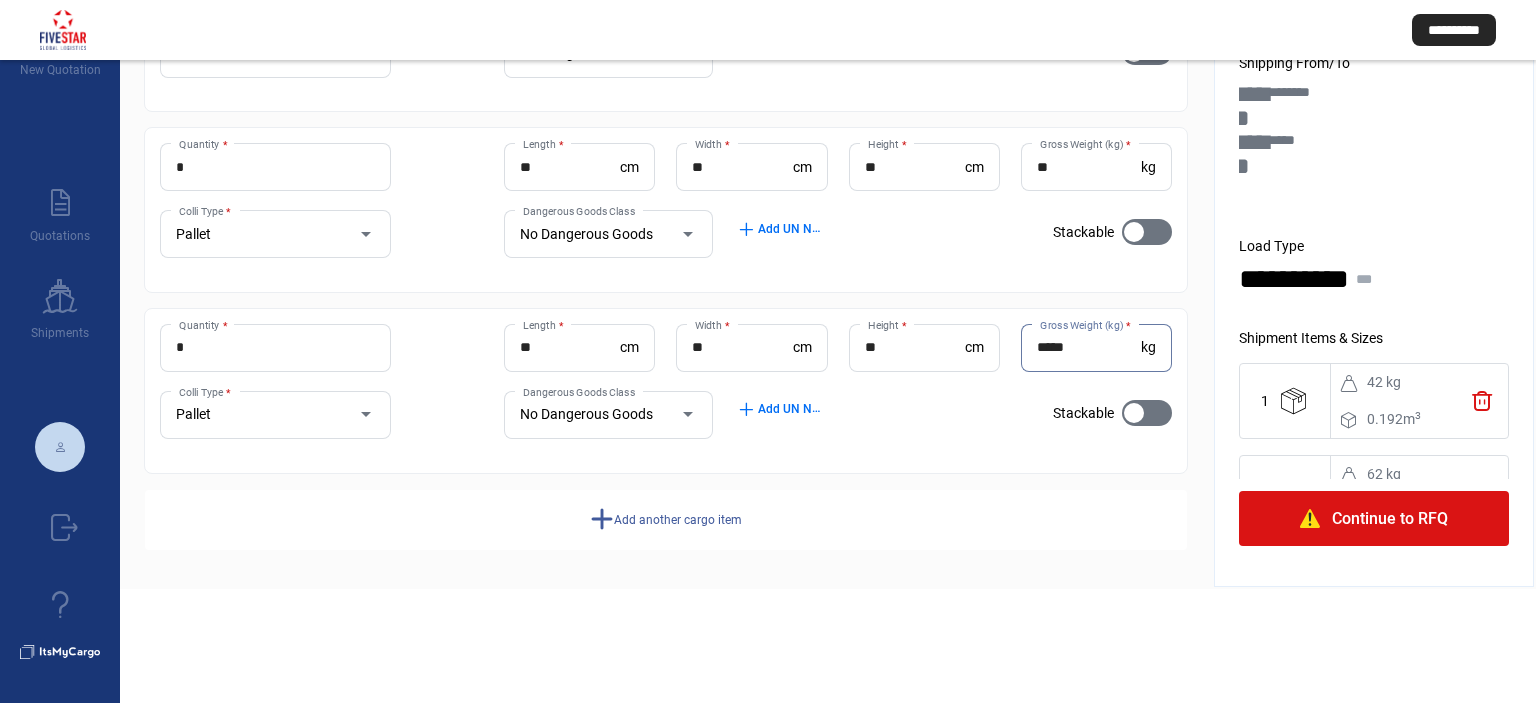 drag, startPoint x: 879, startPoint y: 337, endPoint x: 855, endPoint y: 337, distance: 24 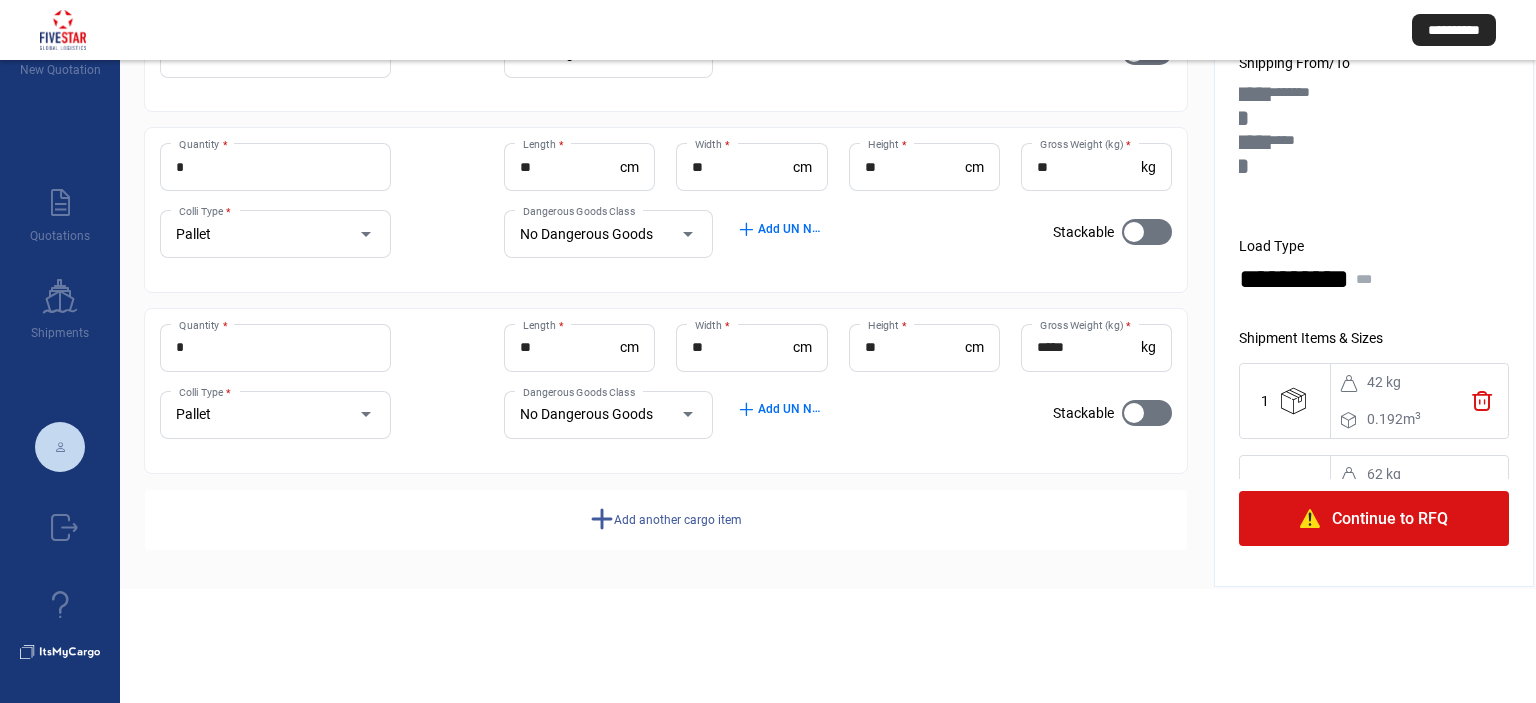 click on "Add another cargo item" 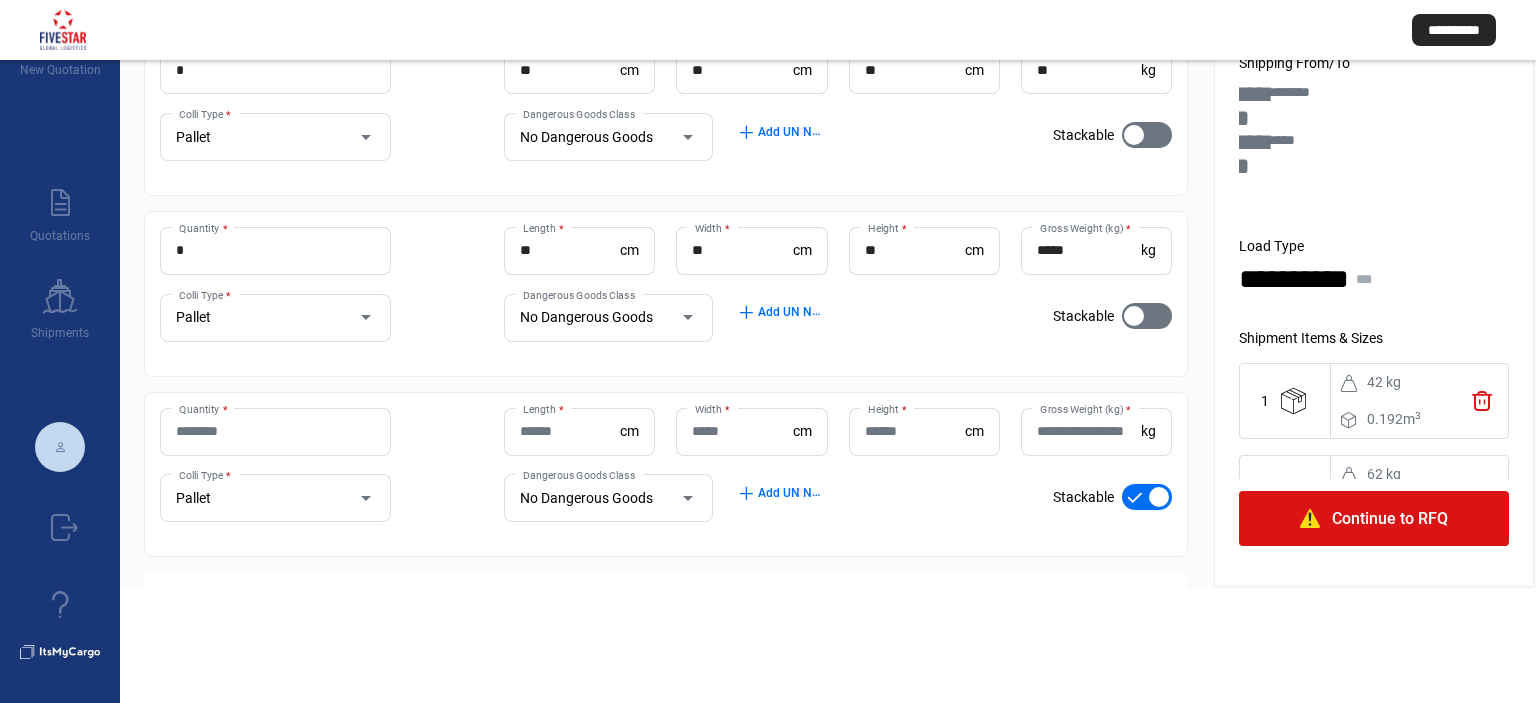 scroll, scrollTop: 480, scrollLeft: 0, axis: vertical 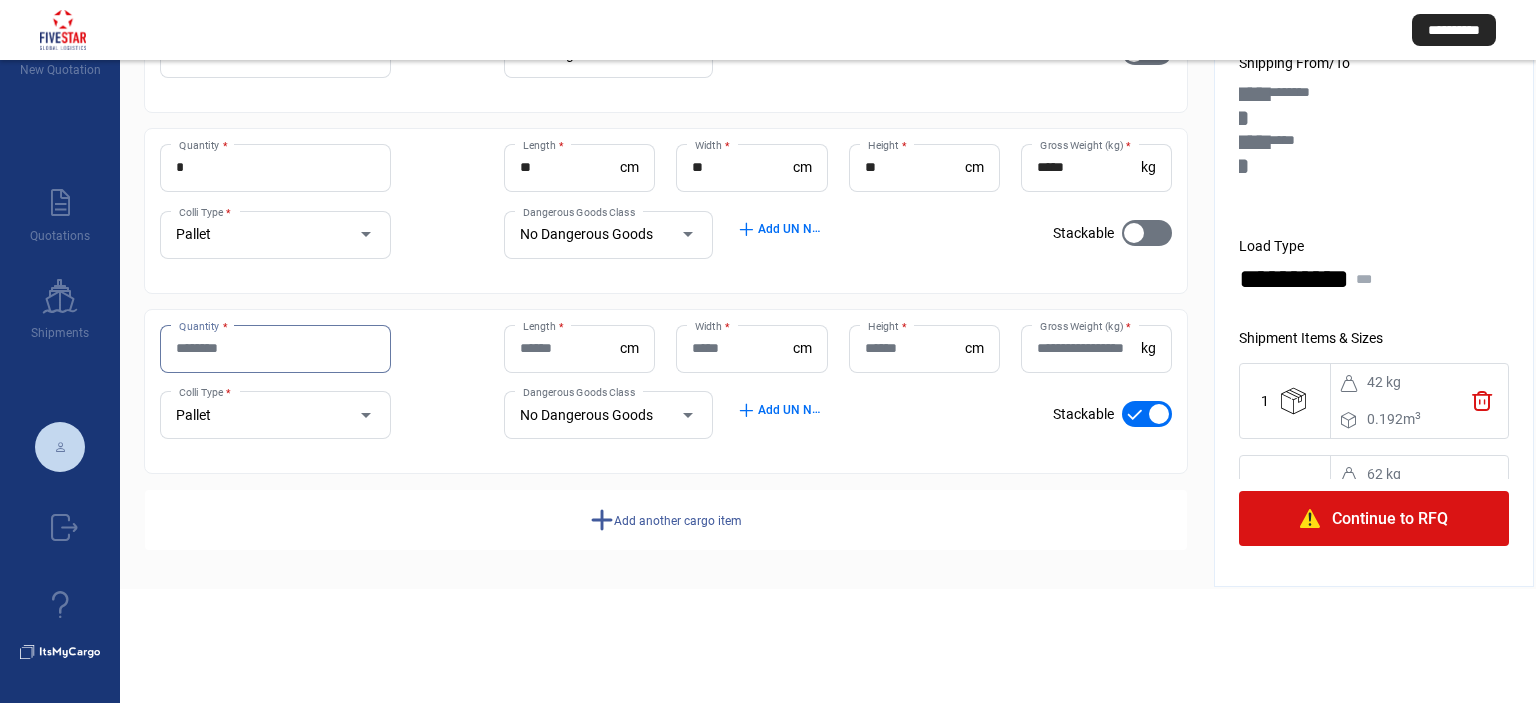 click on "Quantity *" at bounding box center [275, 348] 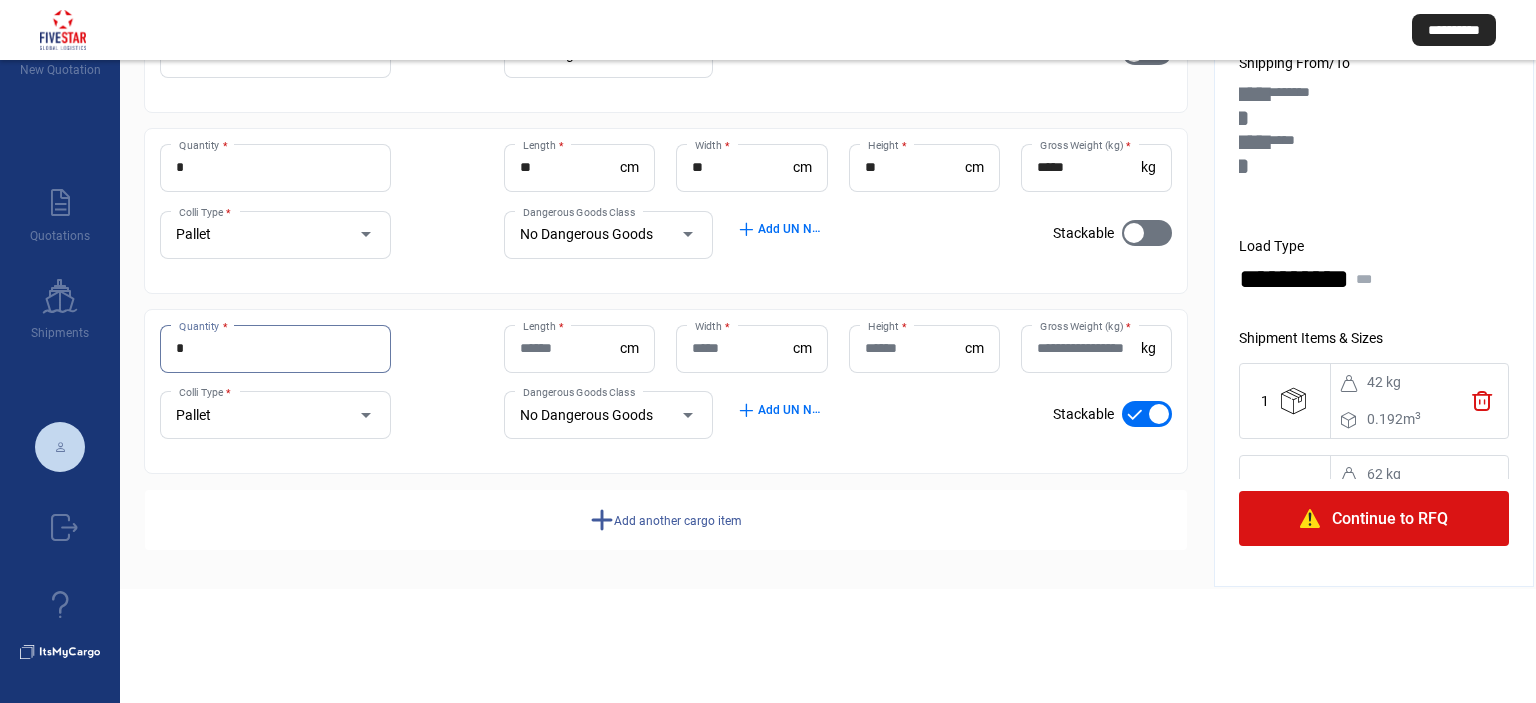 type on "*" 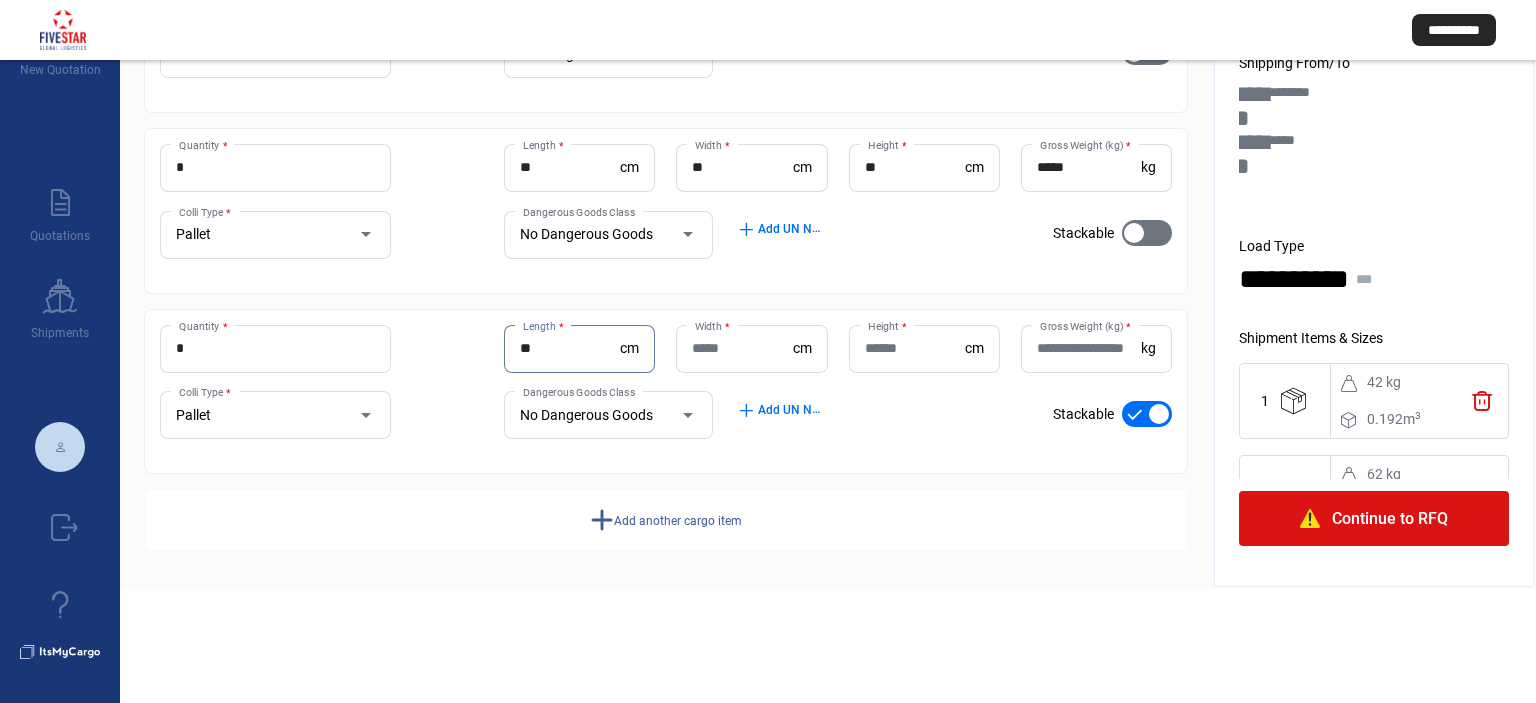 type on "**" 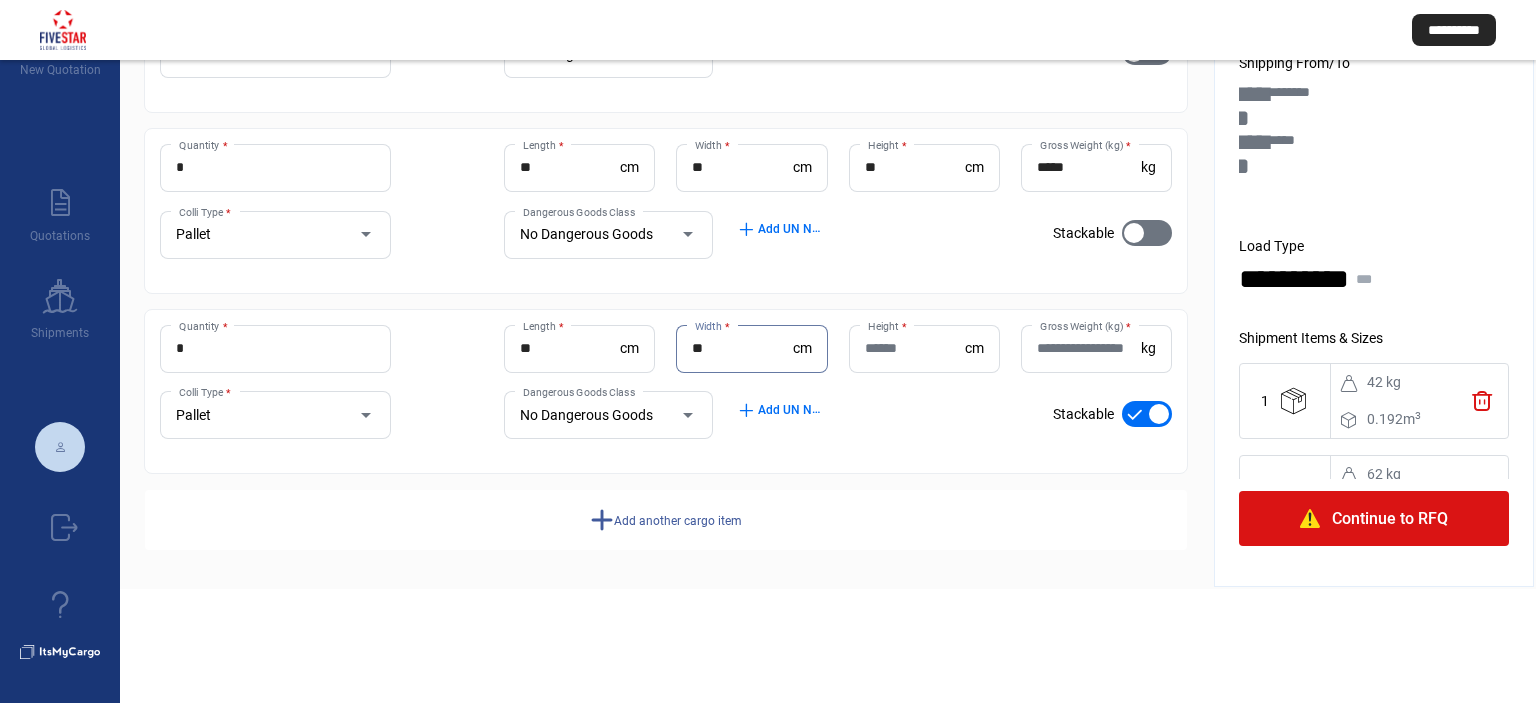 type on "**" 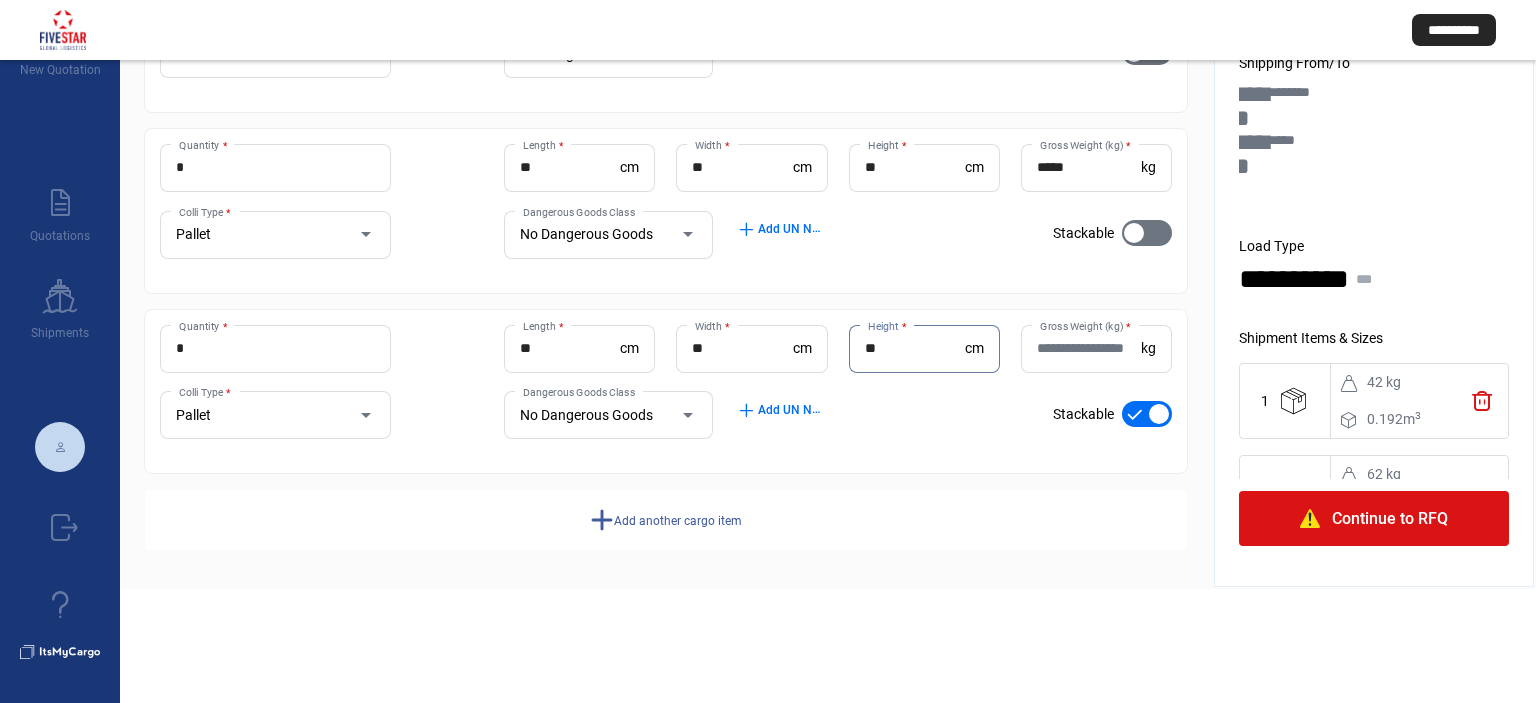 type on "**" 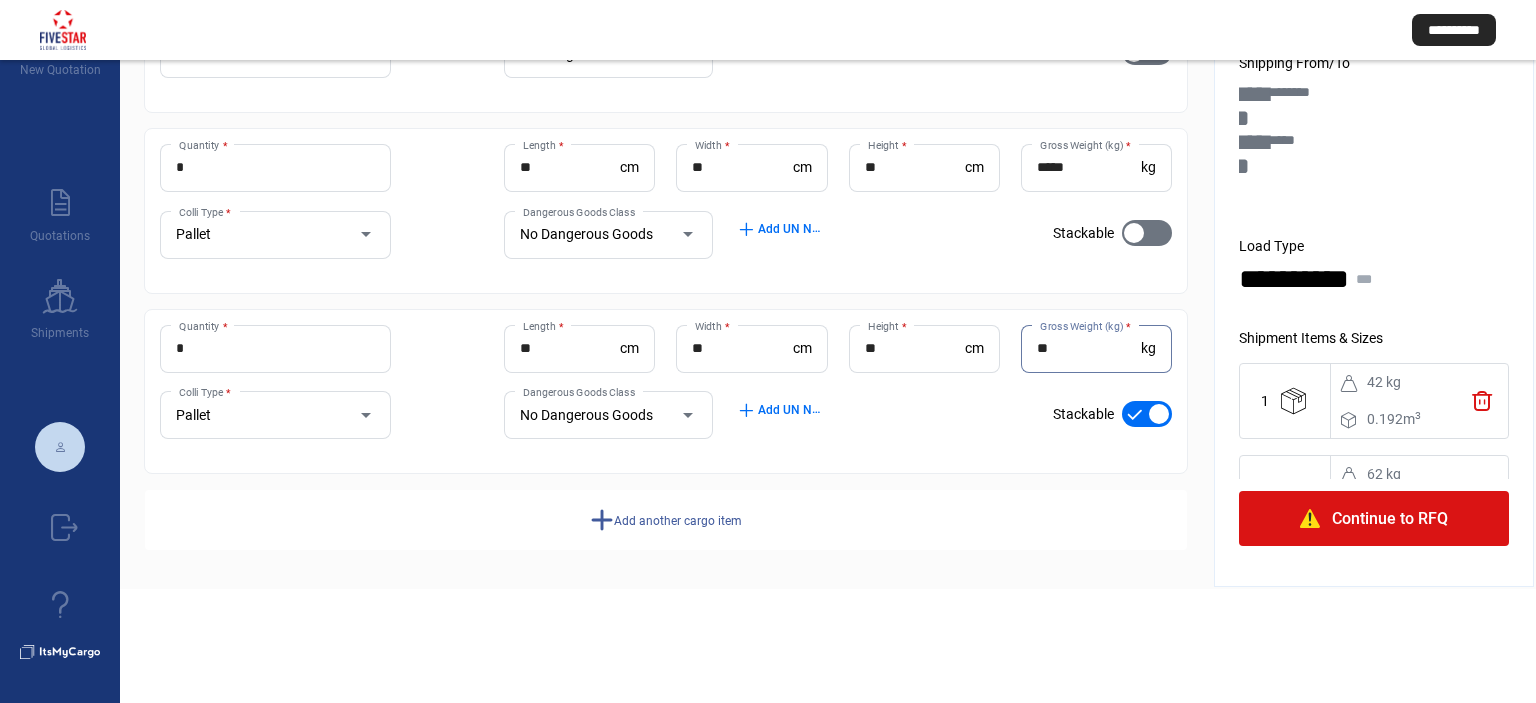 type on "**" 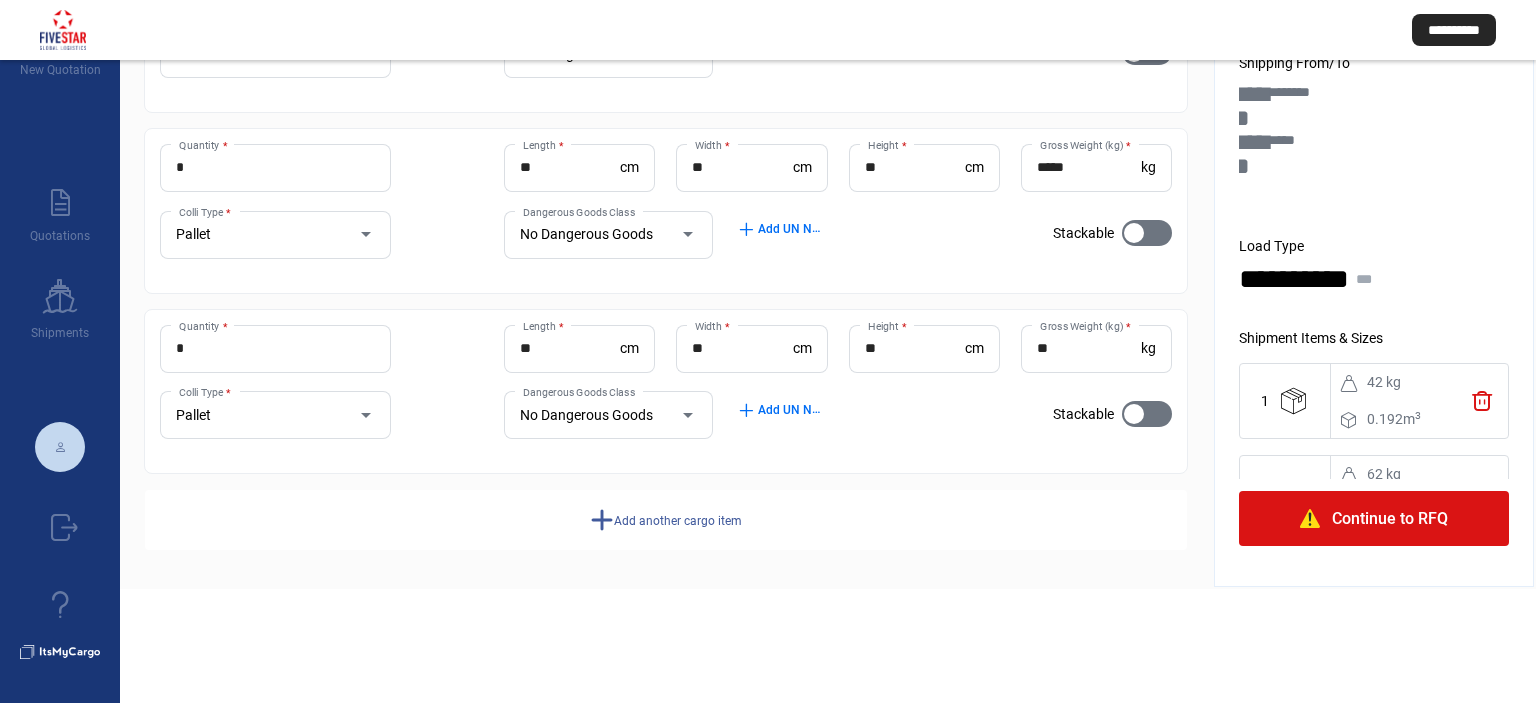 click on "add" 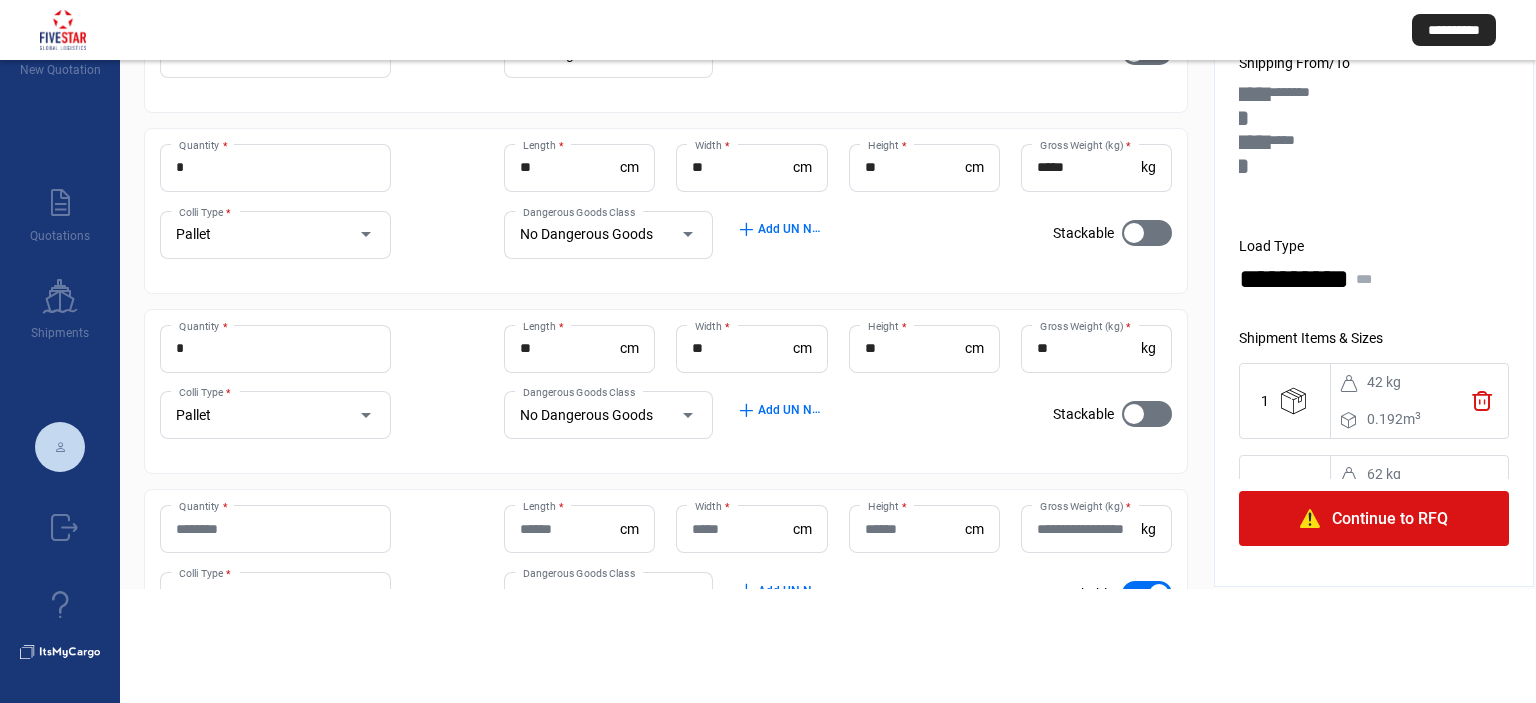 click on "Quantity *" at bounding box center (275, 529) 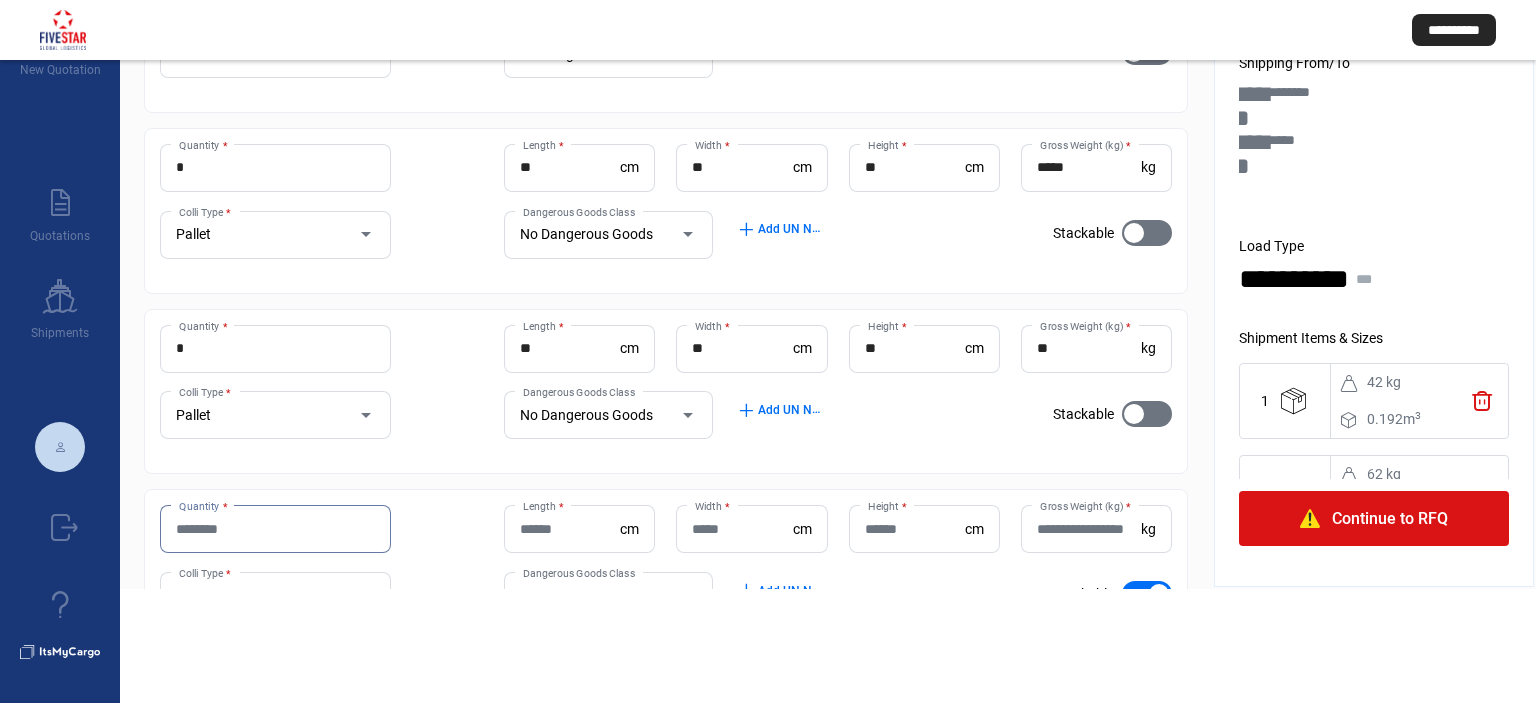 click on "Quantity *" at bounding box center [275, 529] 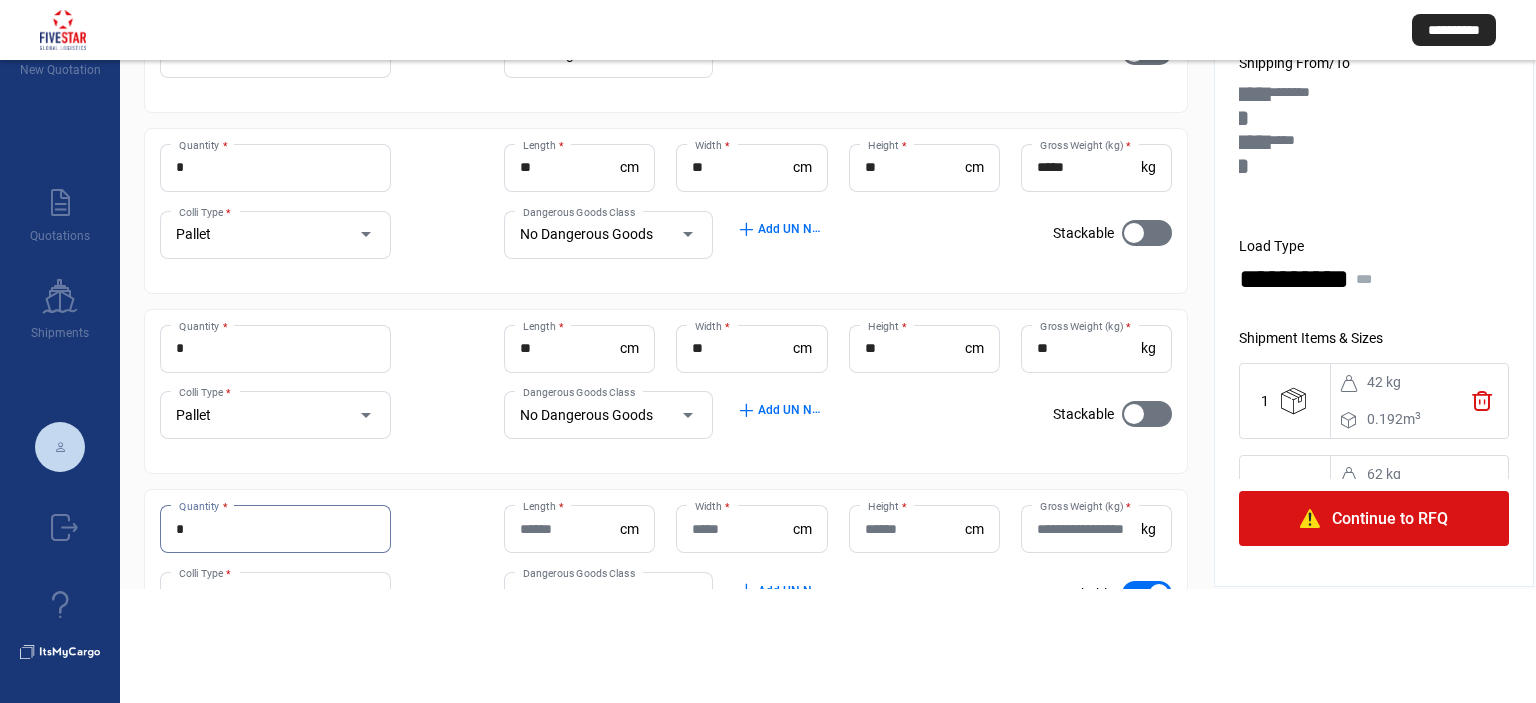 type on "*" 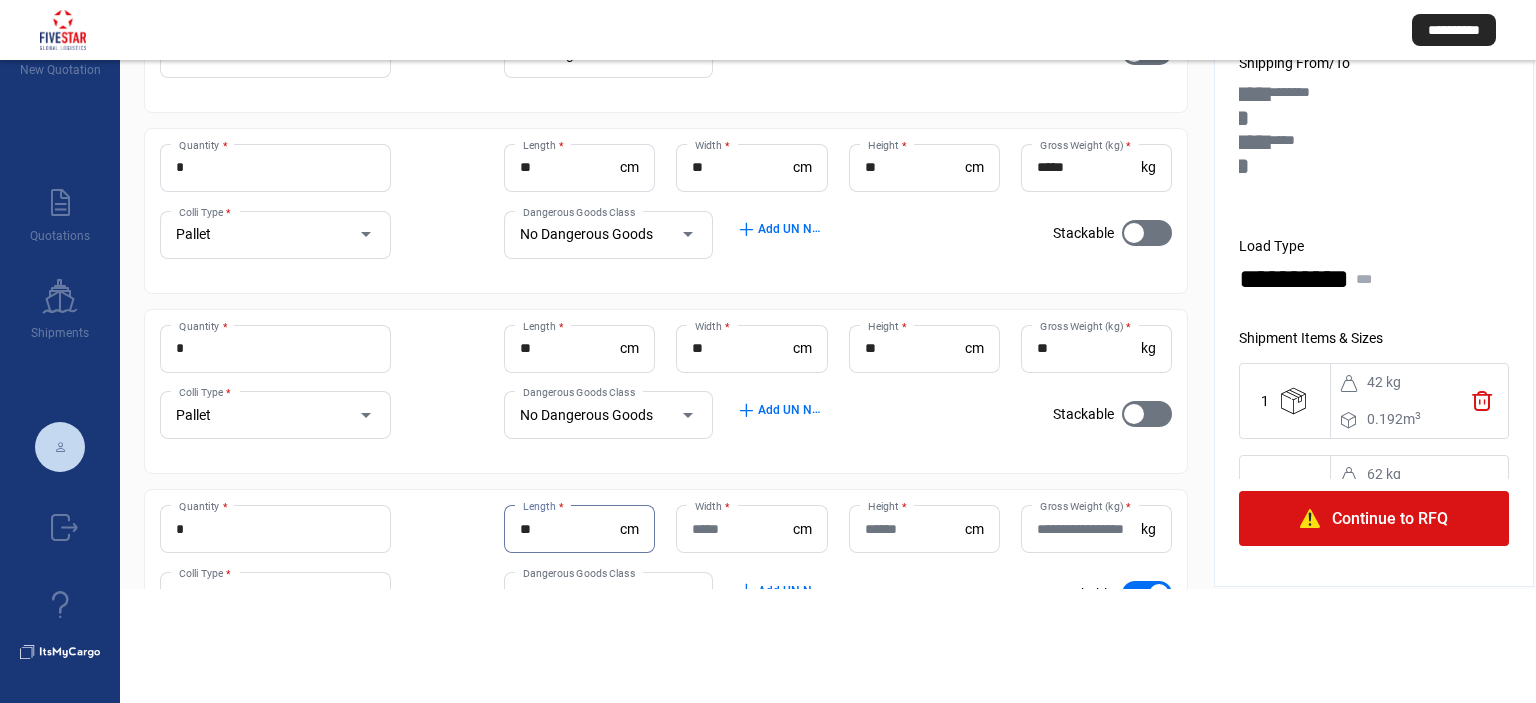 type on "**" 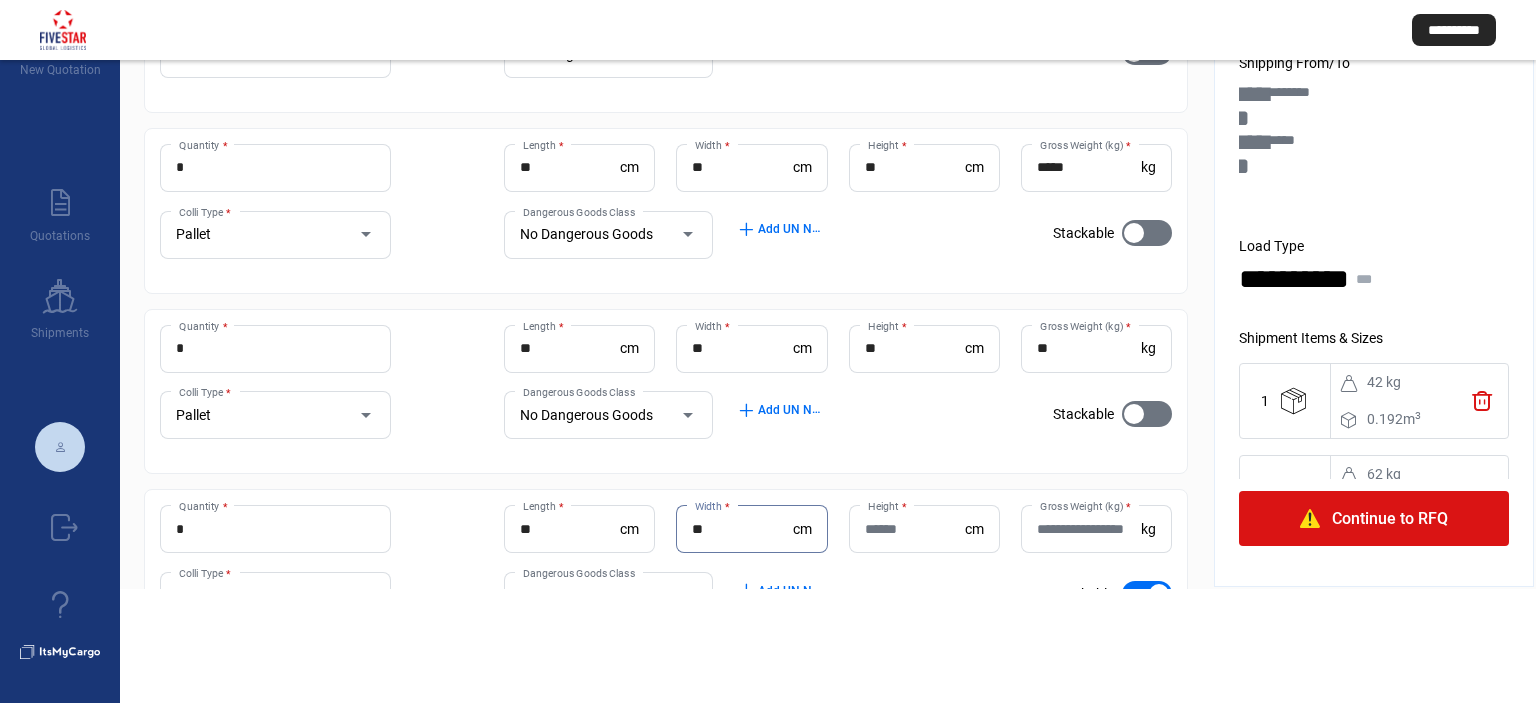 type on "**" 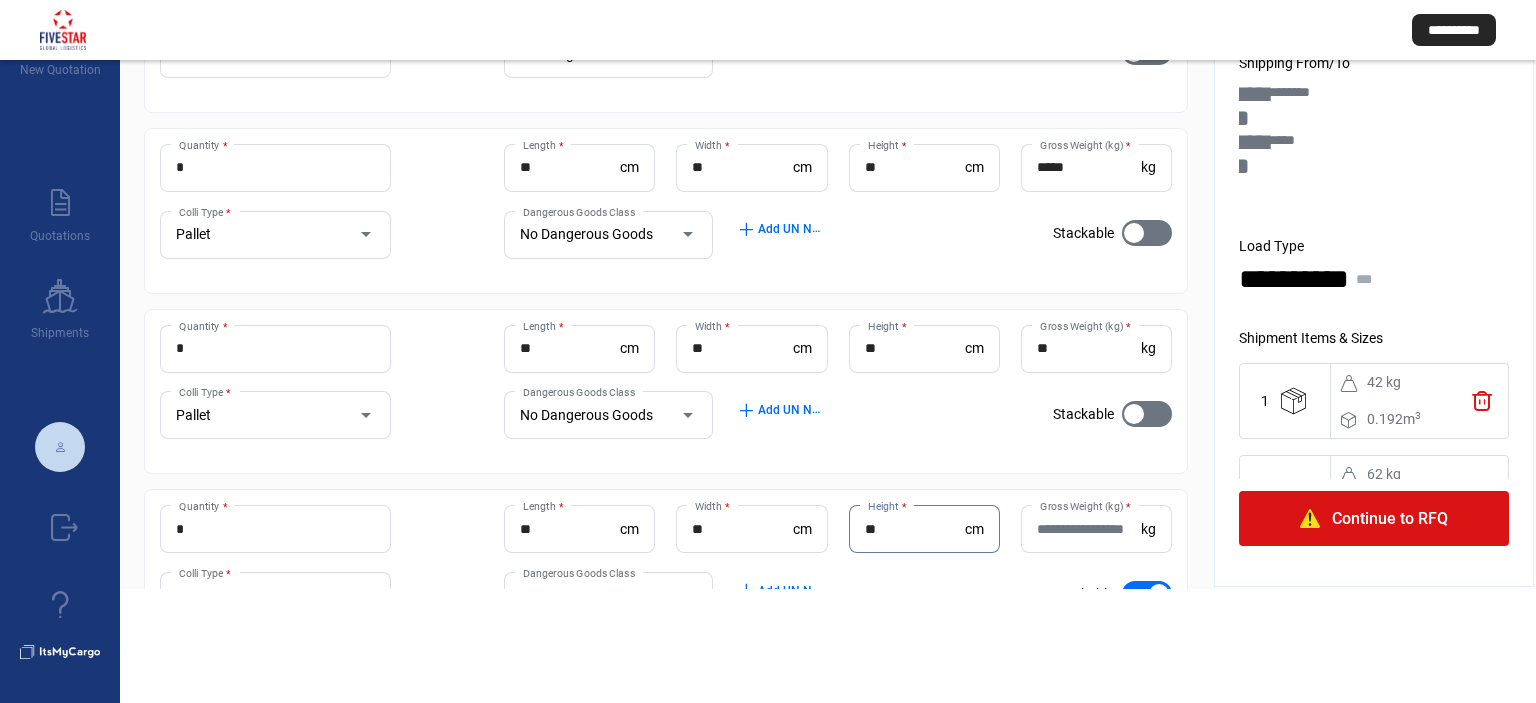 type on "**" 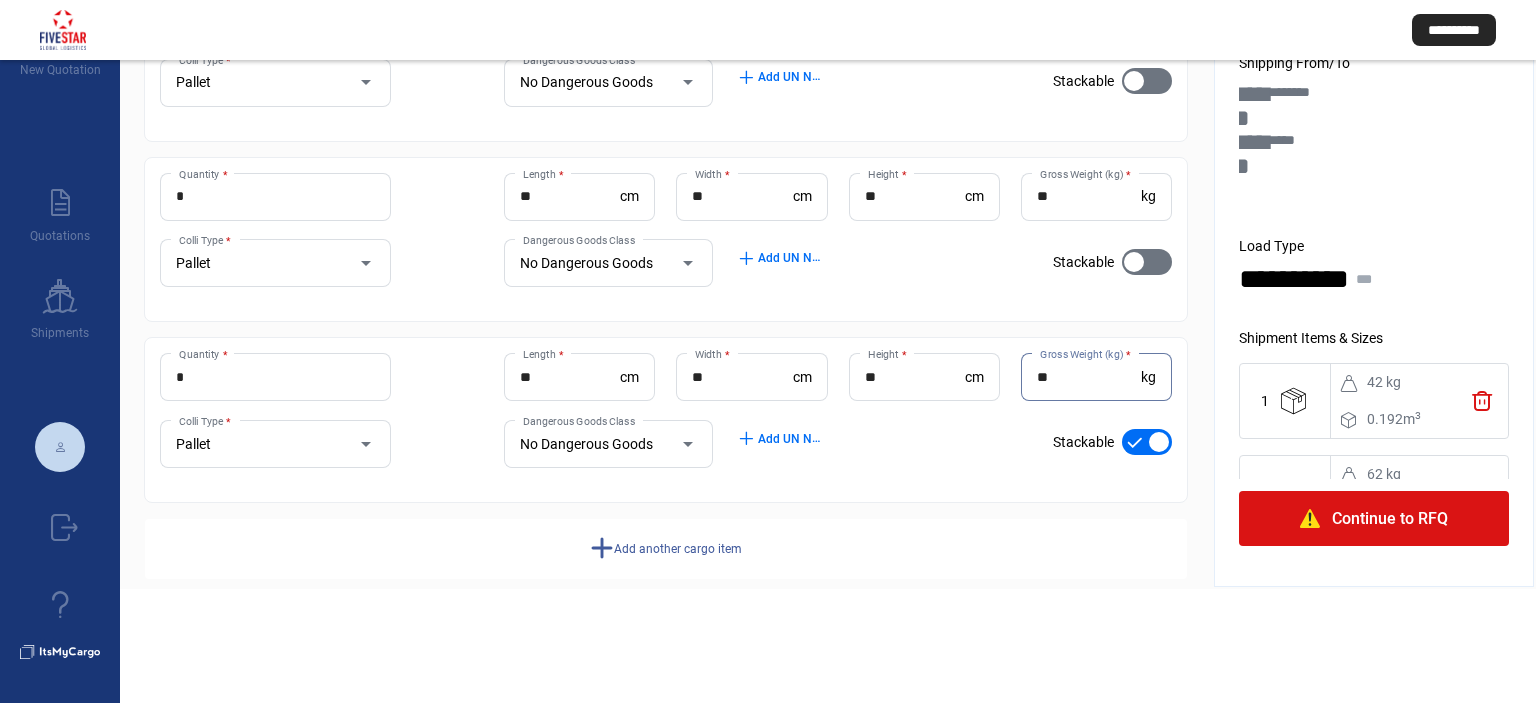 scroll, scrollTop: 660, scrollLeft: 0, axis: vertical 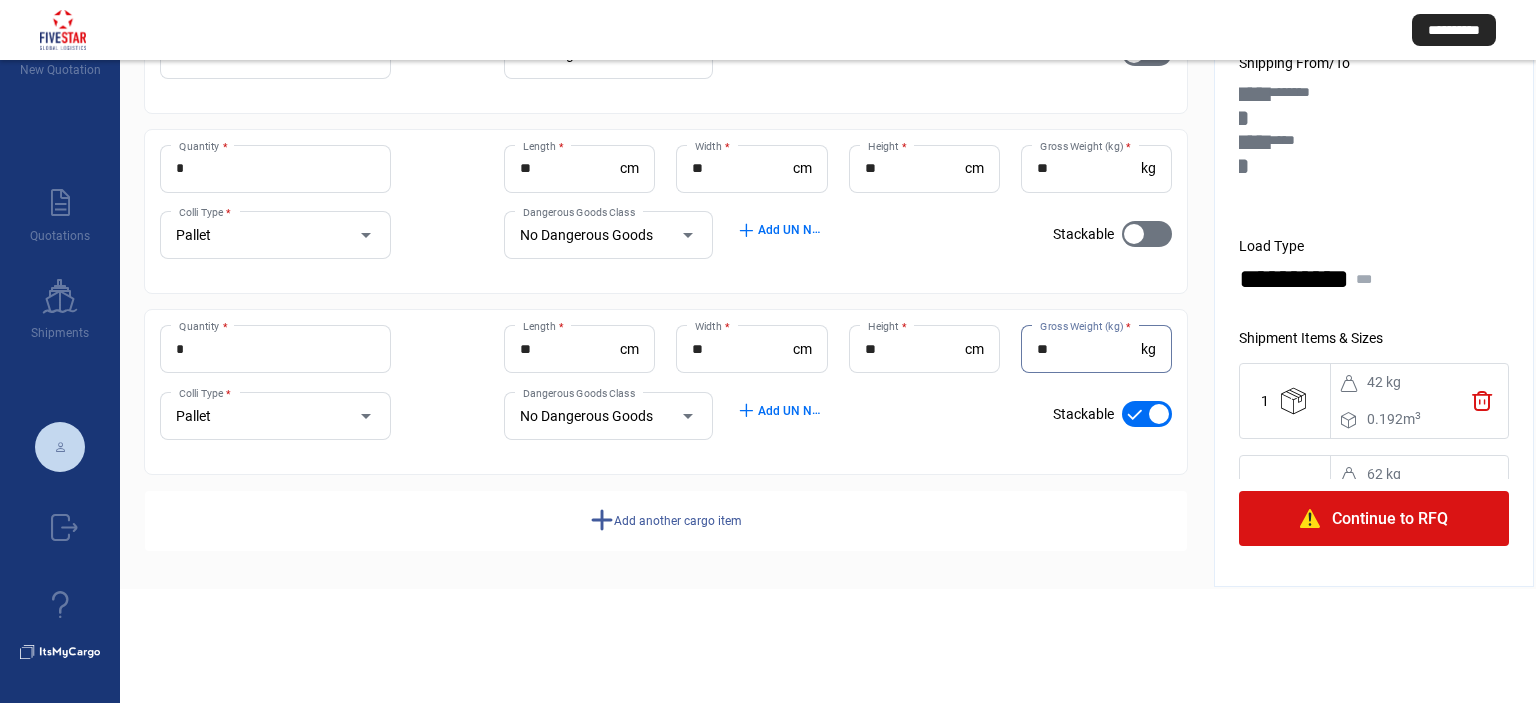 type on "**" 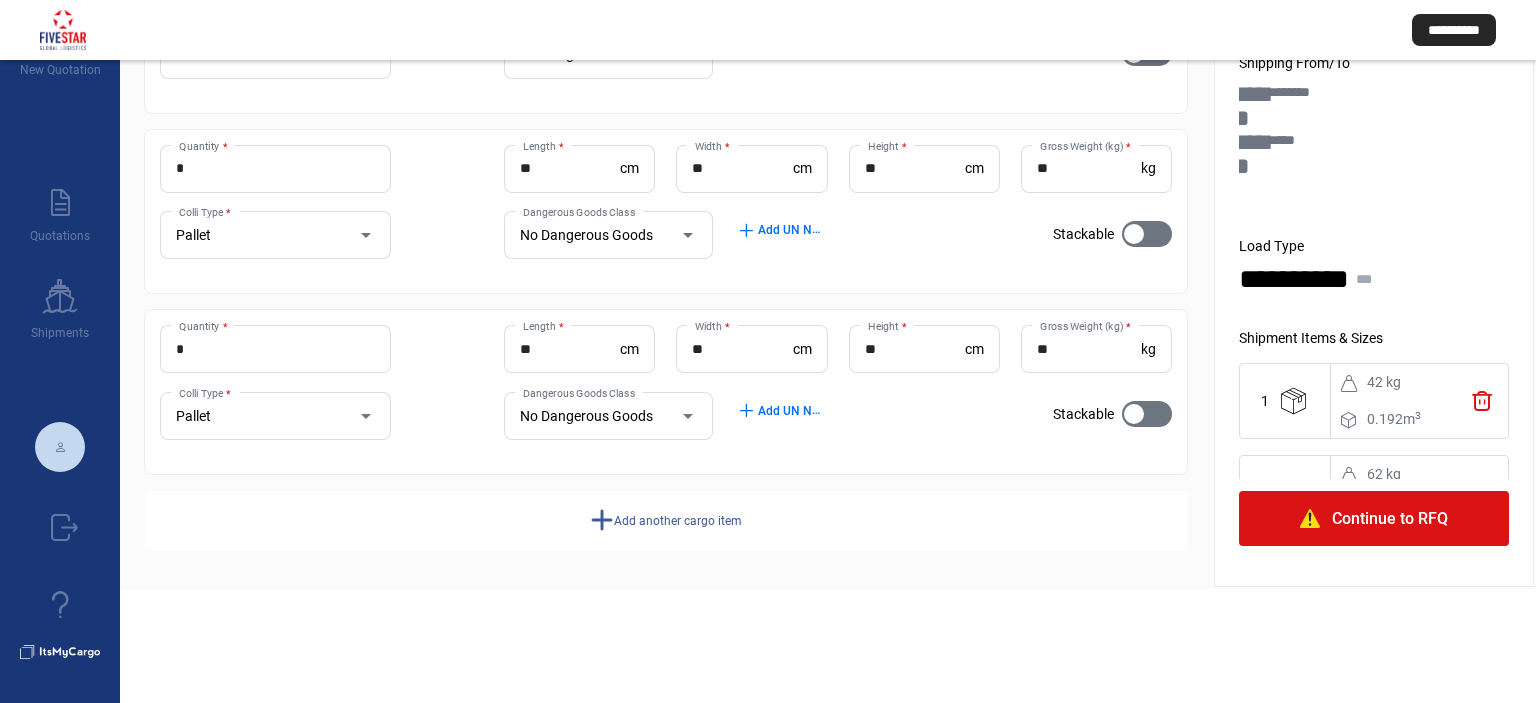 click on "Add another cargo item" 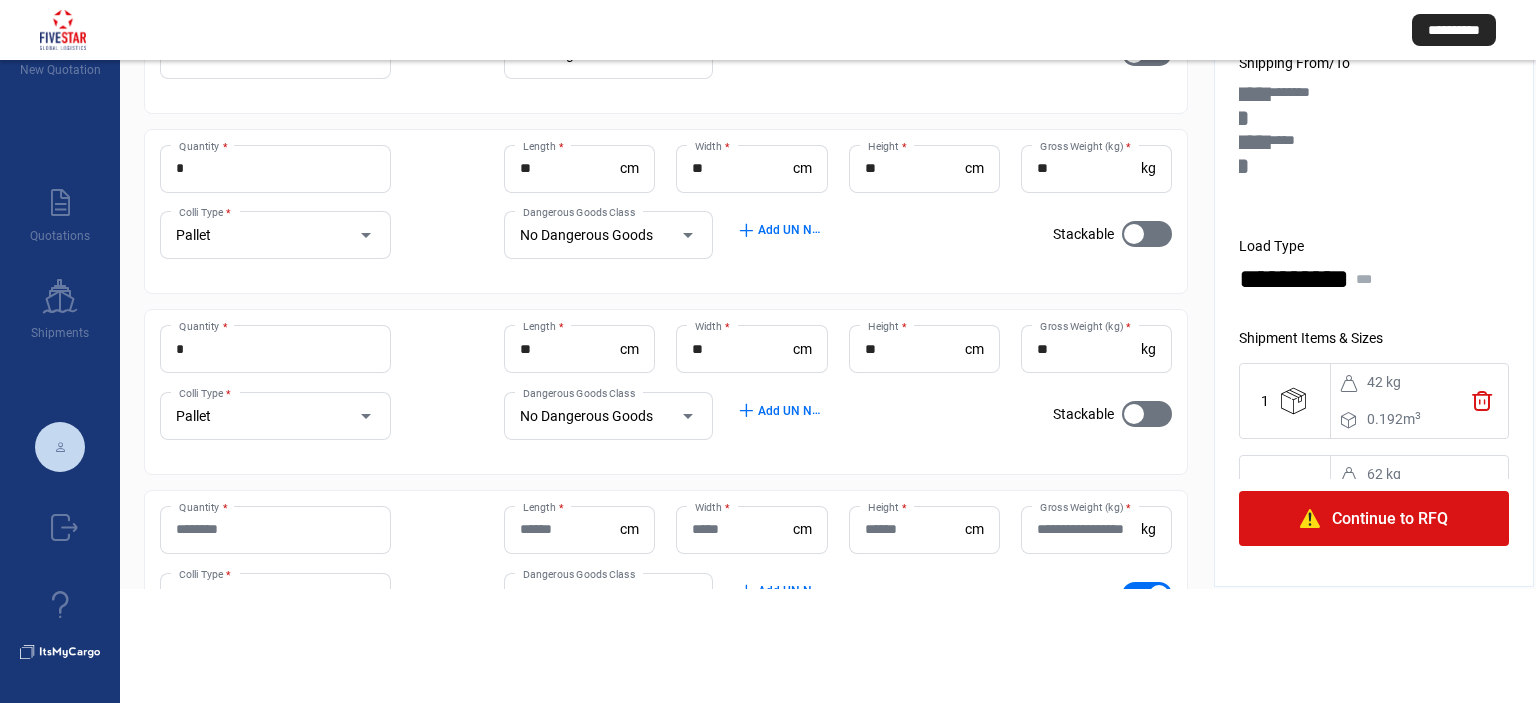 type 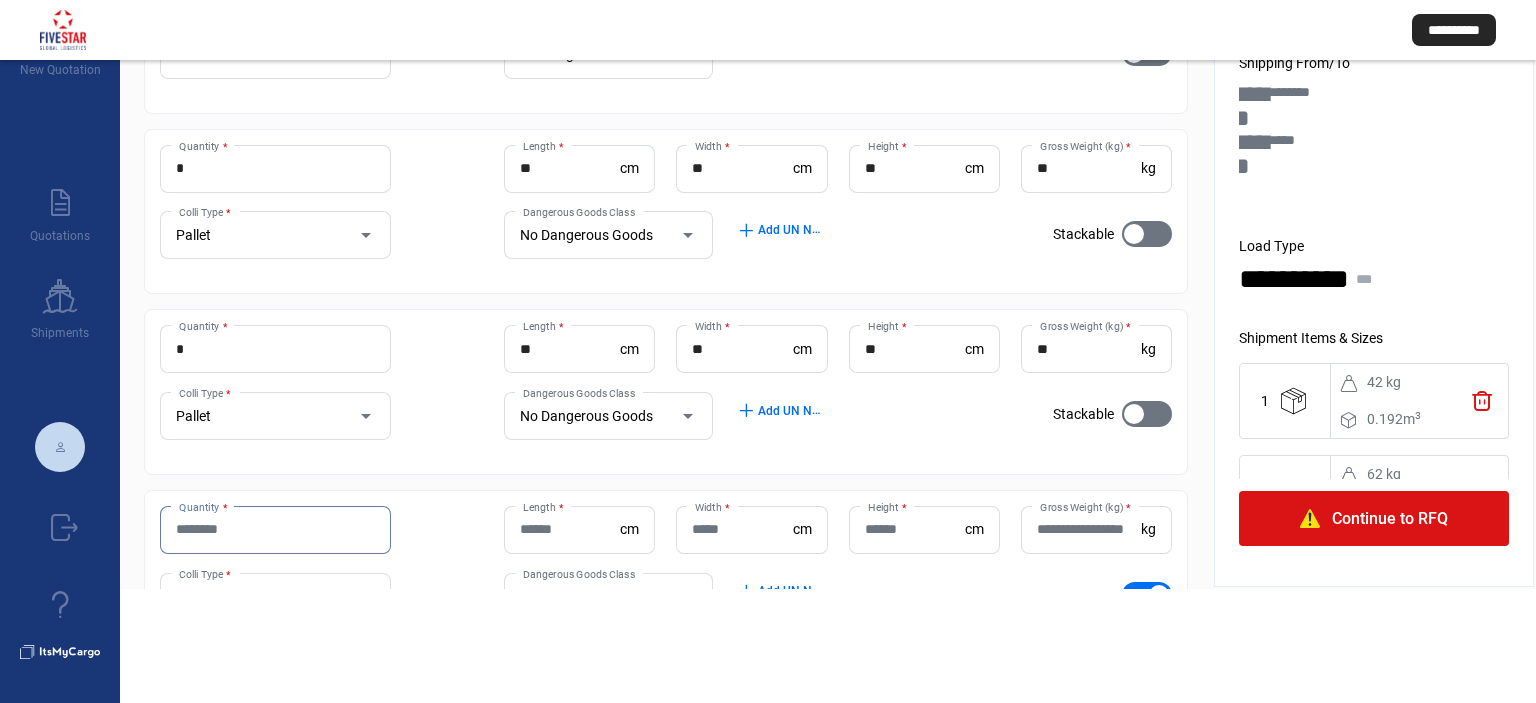 click on "Quantity *" at bounding box center [275, 529] 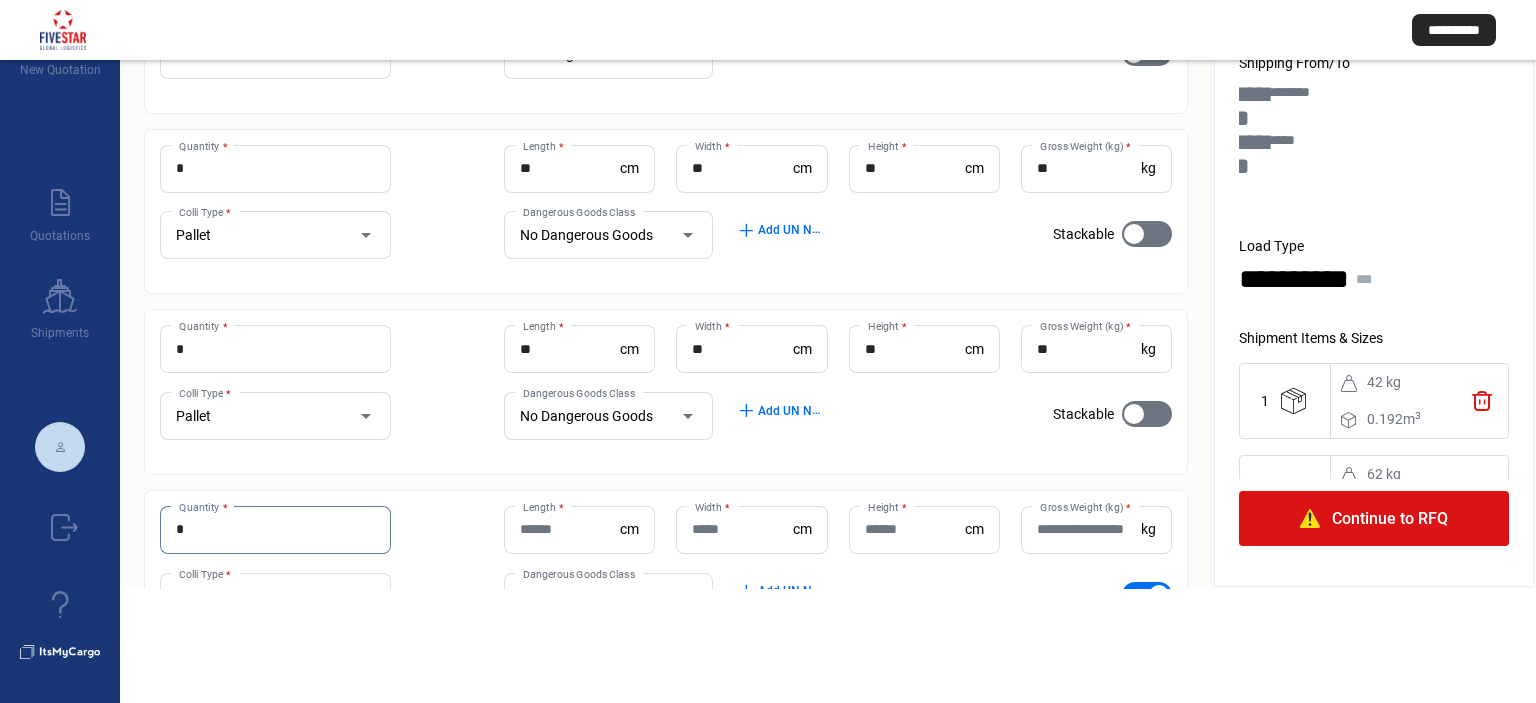 type on "*" 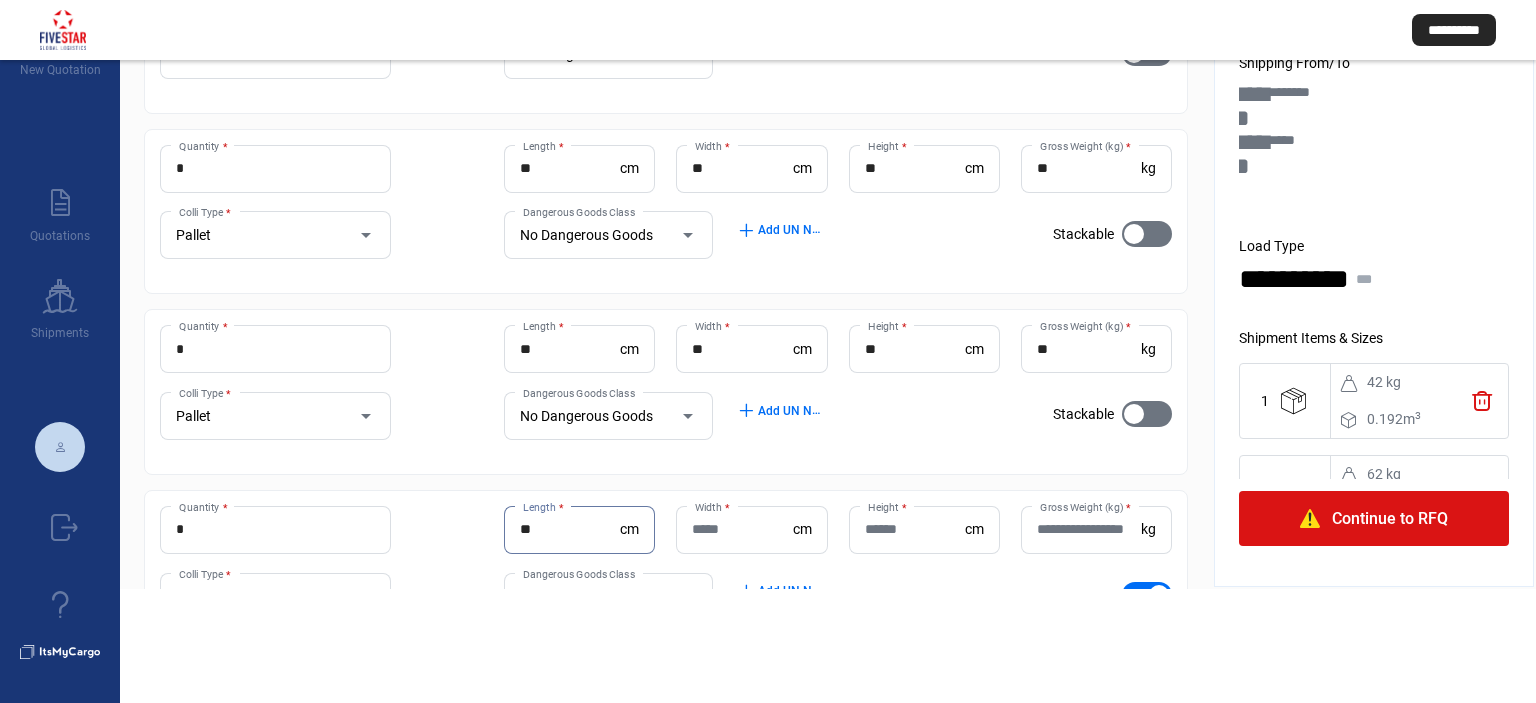 type on "**" 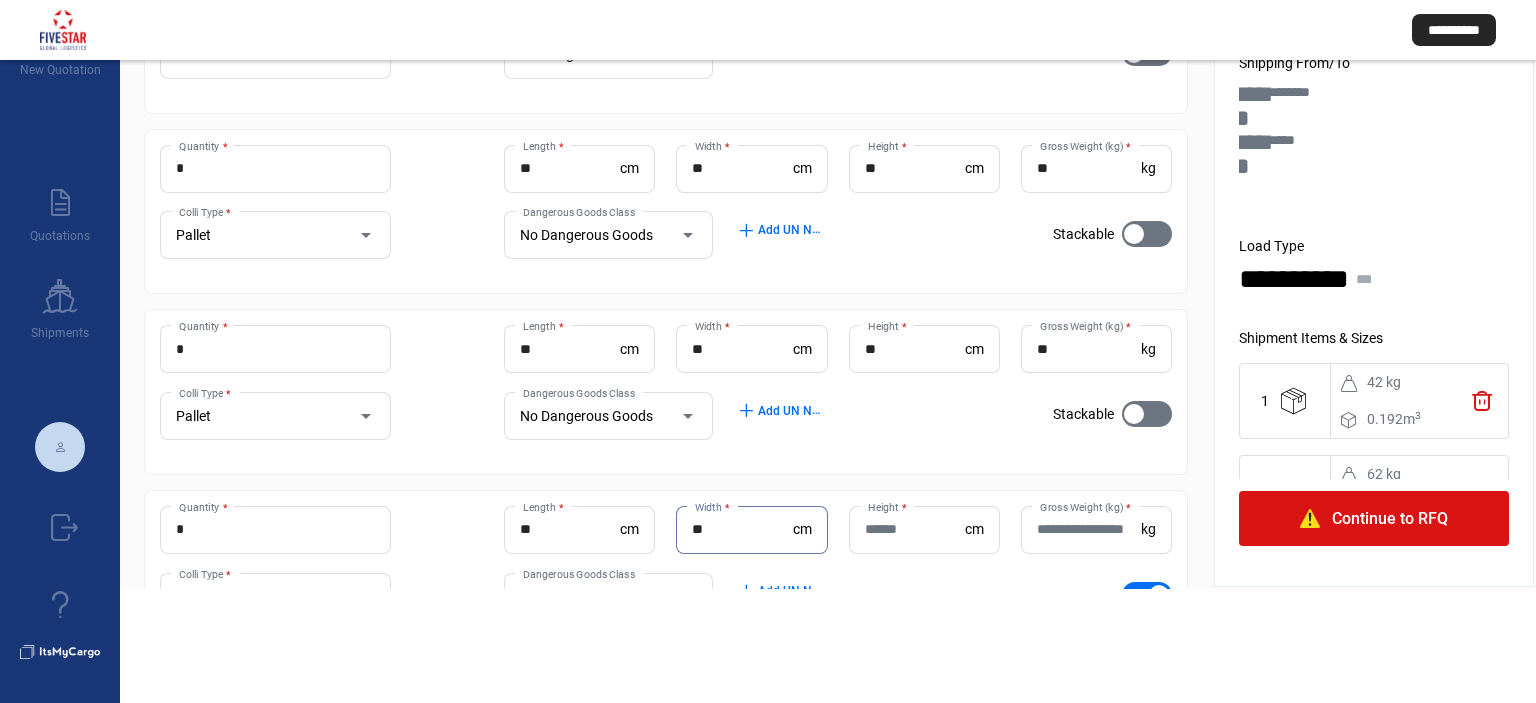 type on "**" 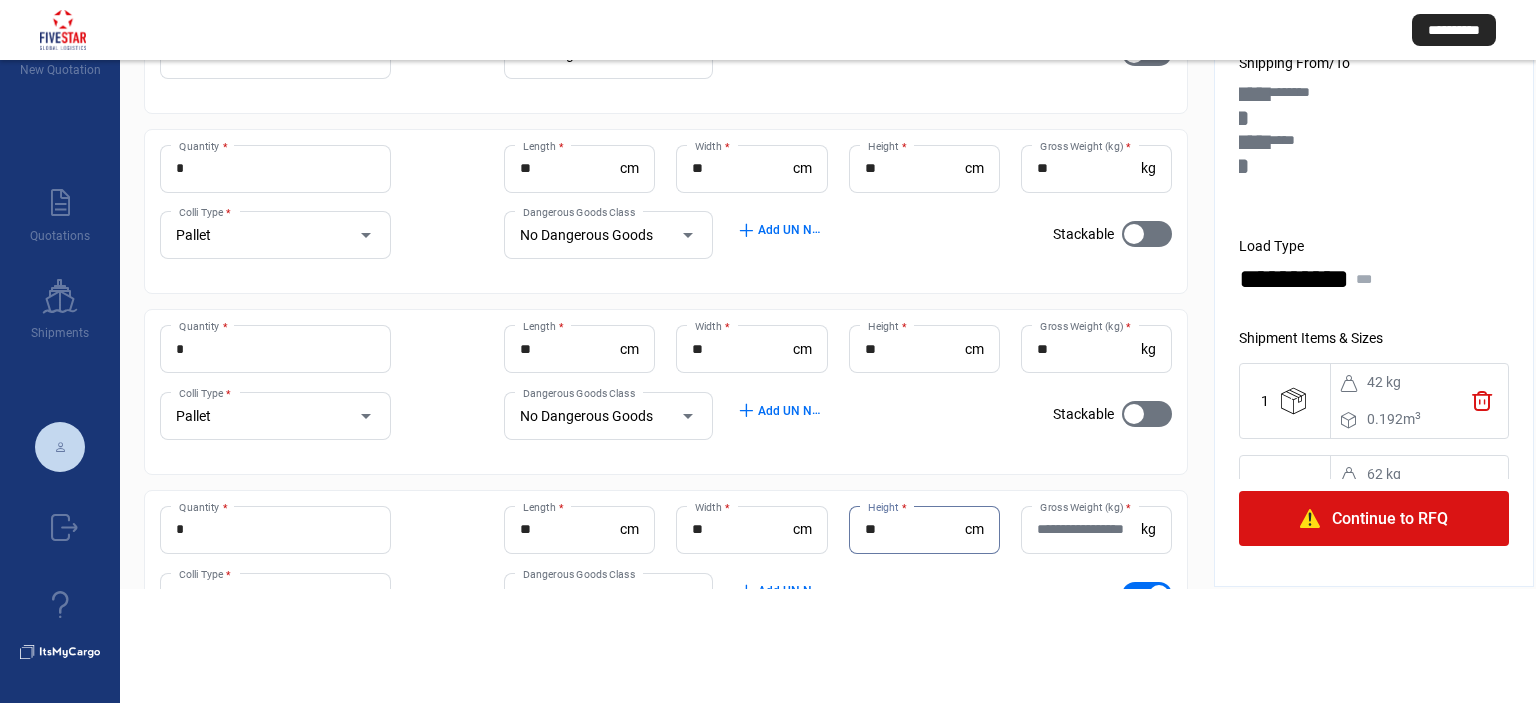 type on "**" 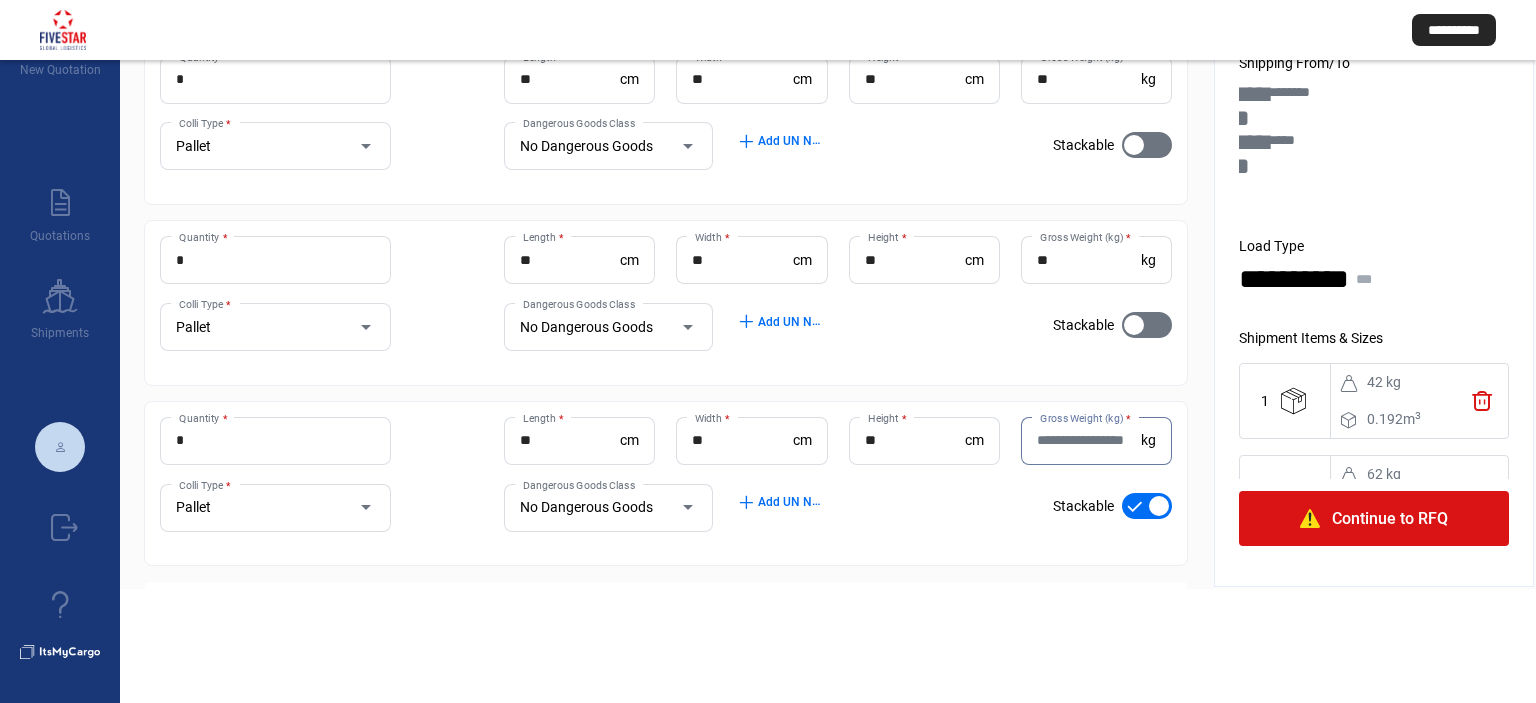 scroll, scrollTop: 840, scrollLeft: 0, axis: vertical 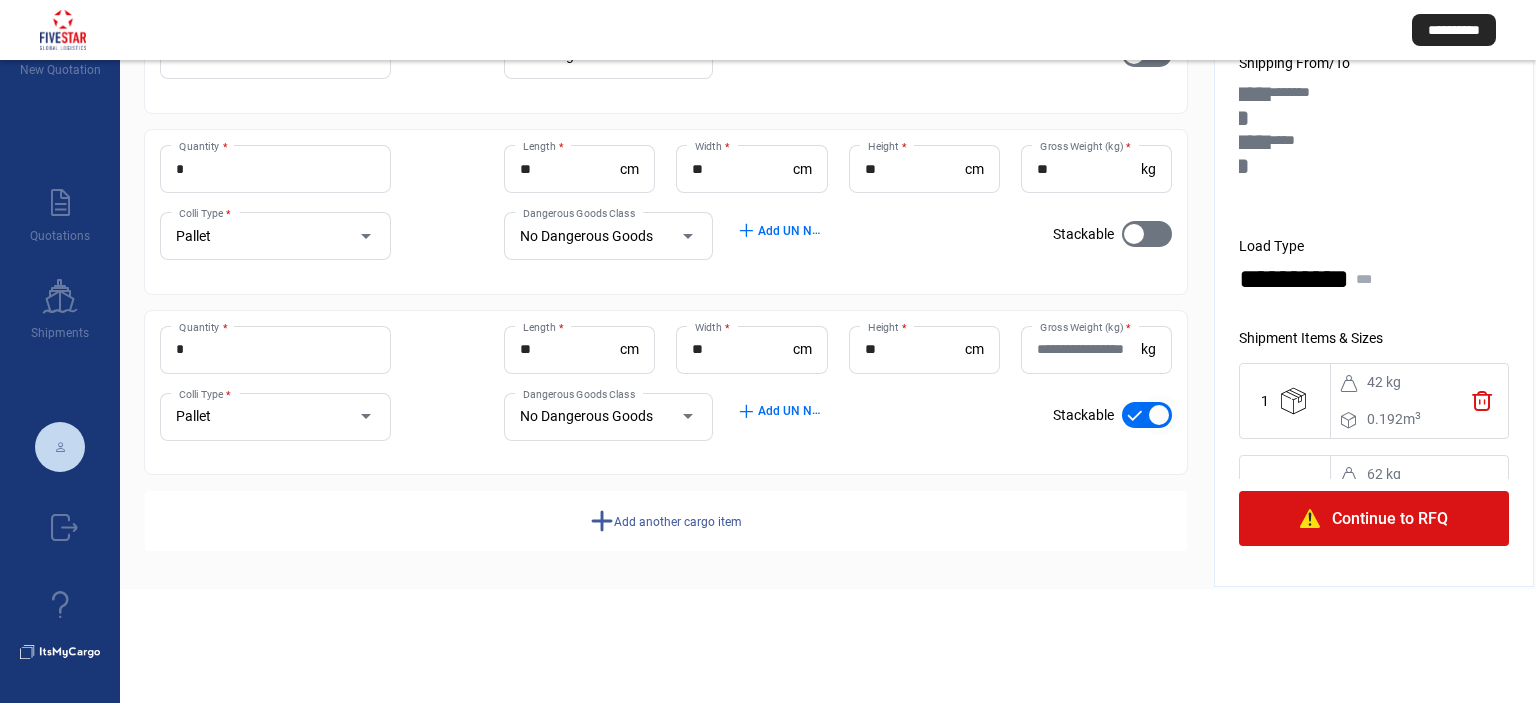 click on "Stackable" at bounding box center (1112, 415) 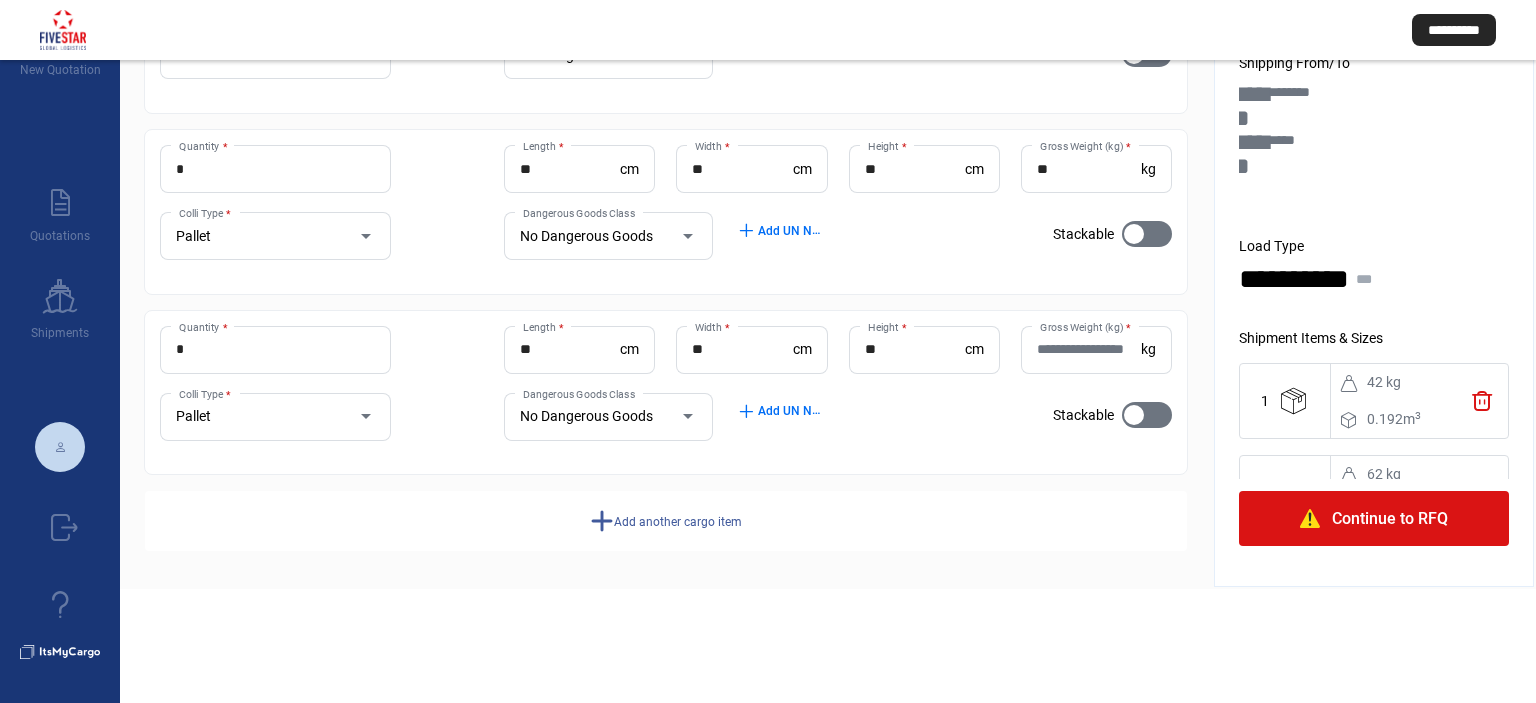 click on "Continue to RFQ" 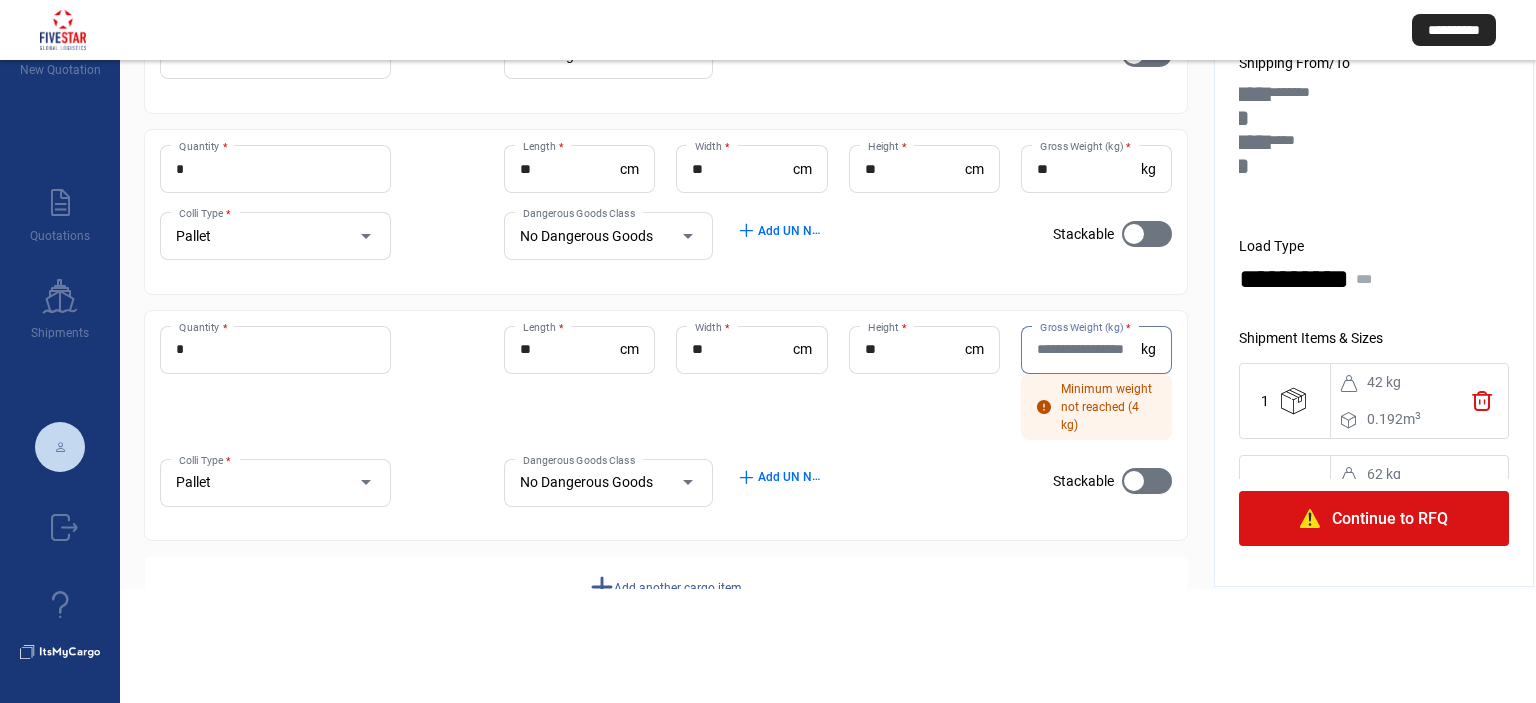 click on "Gross Weight (kg)  *" at bounding box center [1089, 349] 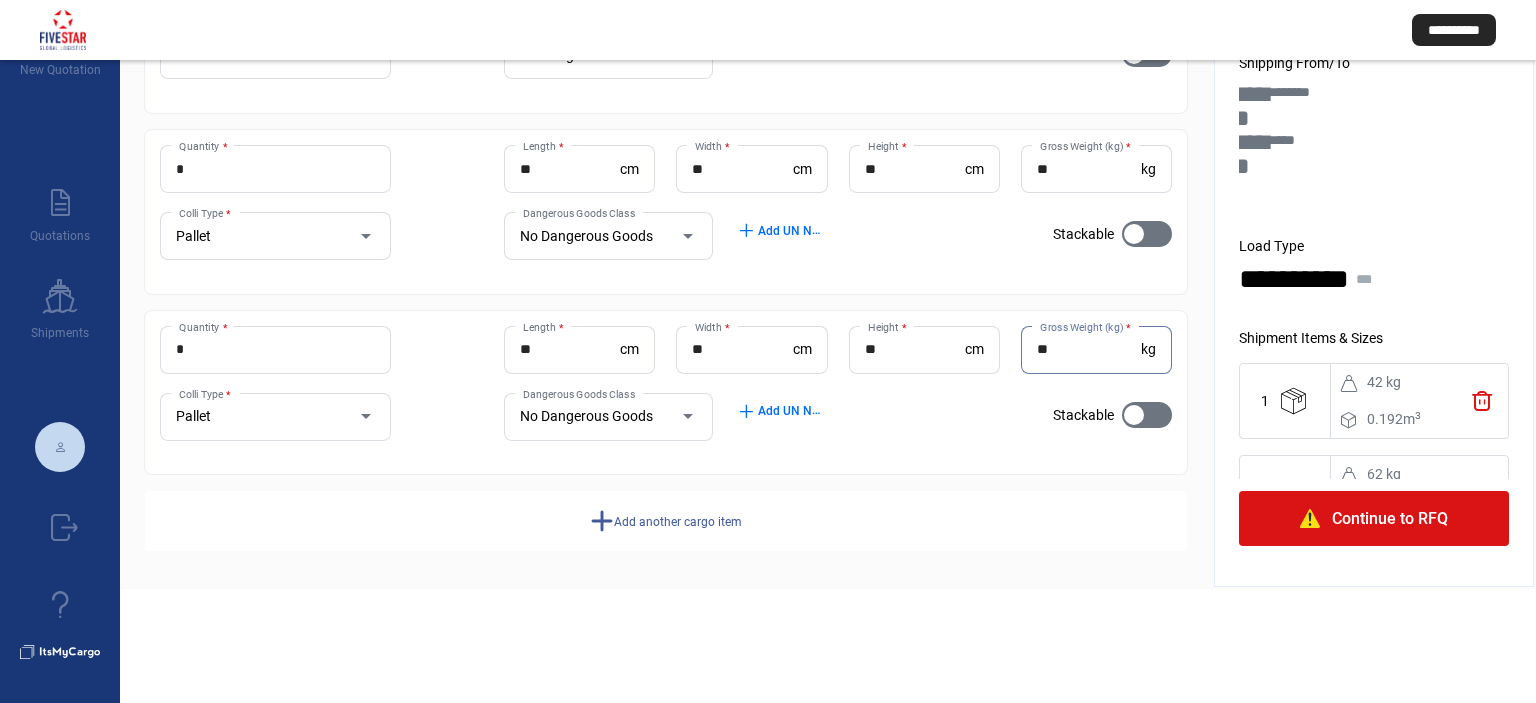 type on "**" 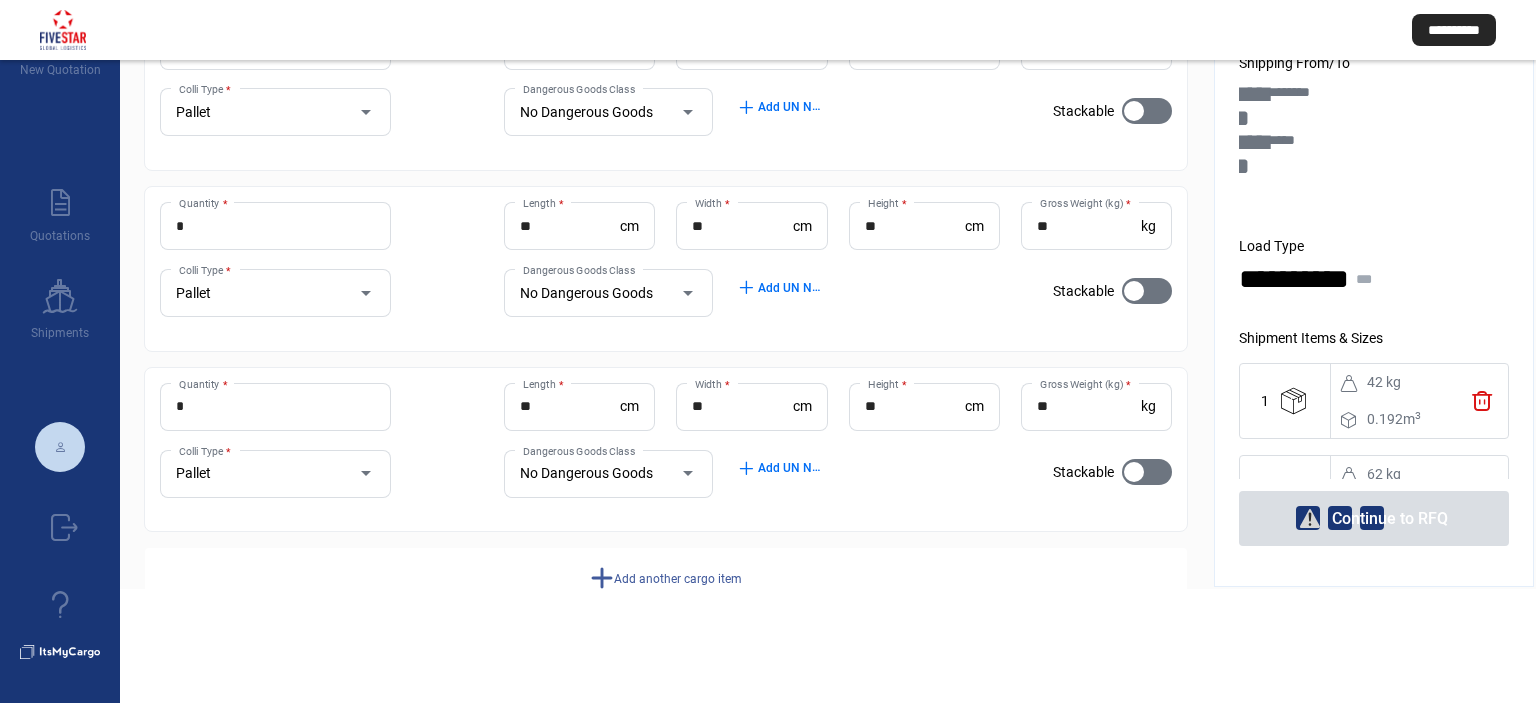 scroll, scrollTop: 840, scrollLeft: 0, axis: vertical 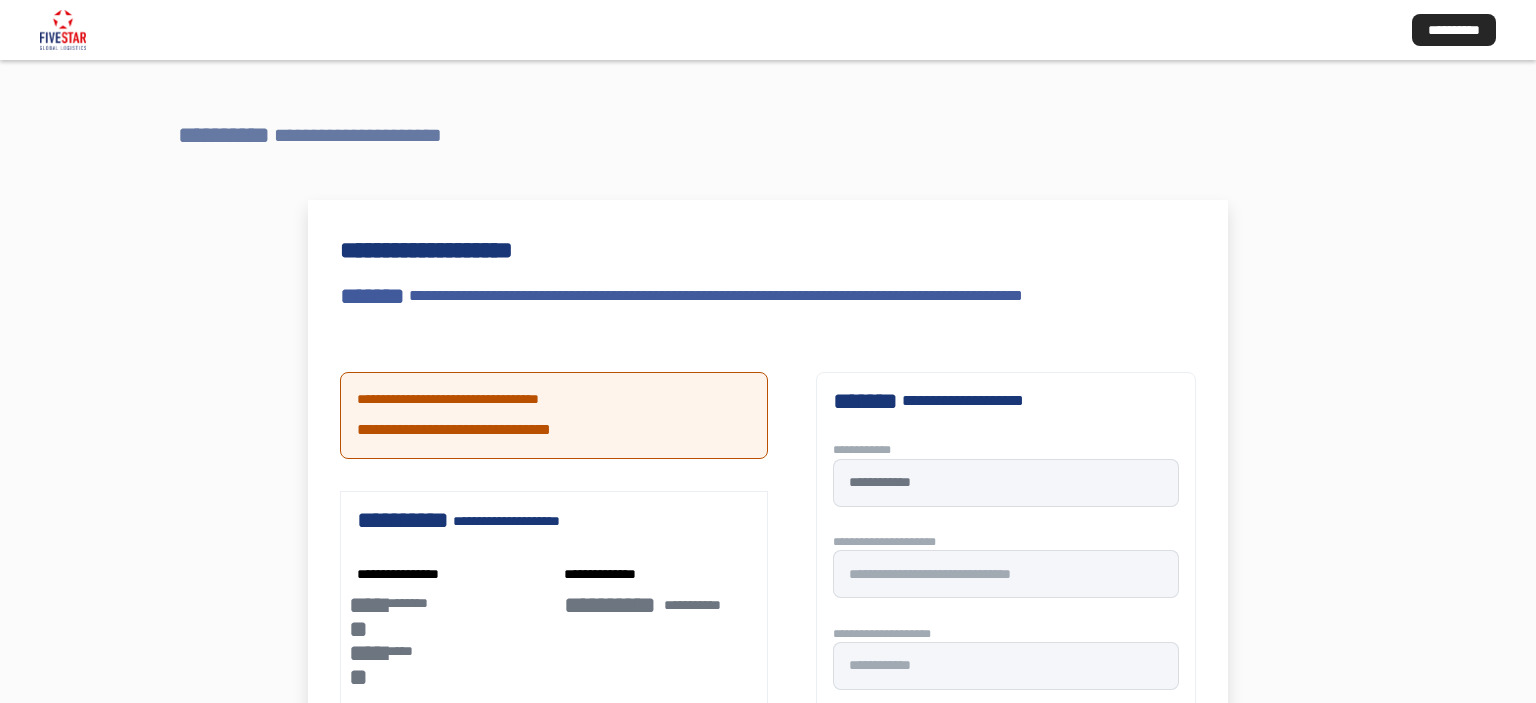 type 